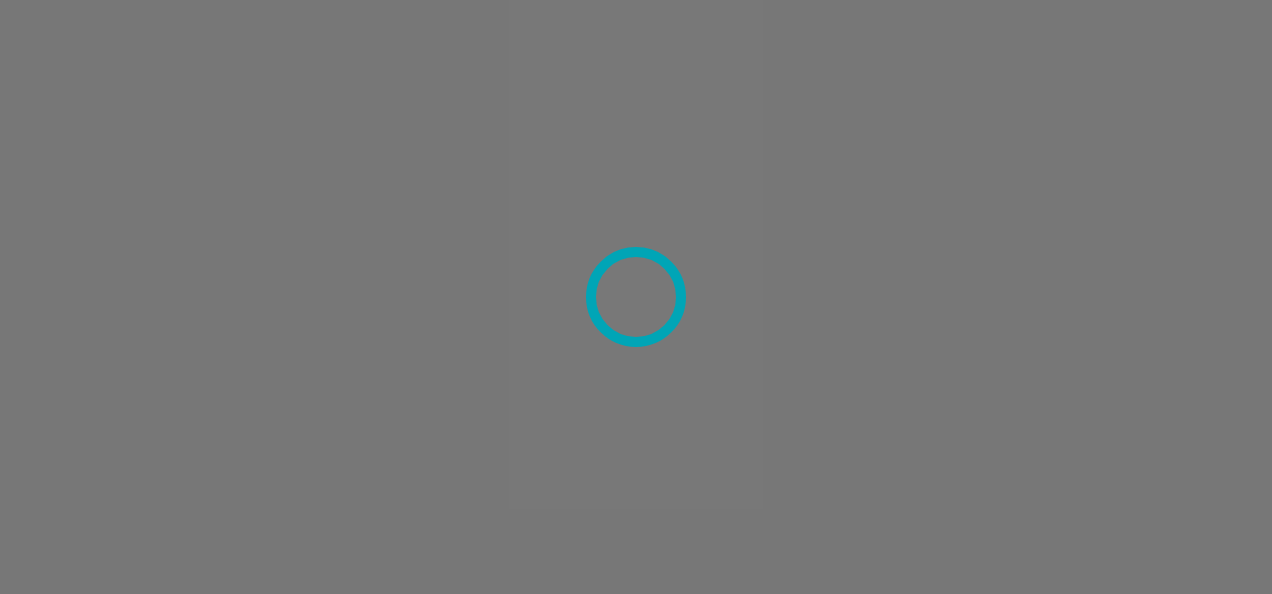 scroll, scrollTop: 0, scrollLeft: 0, axis: both 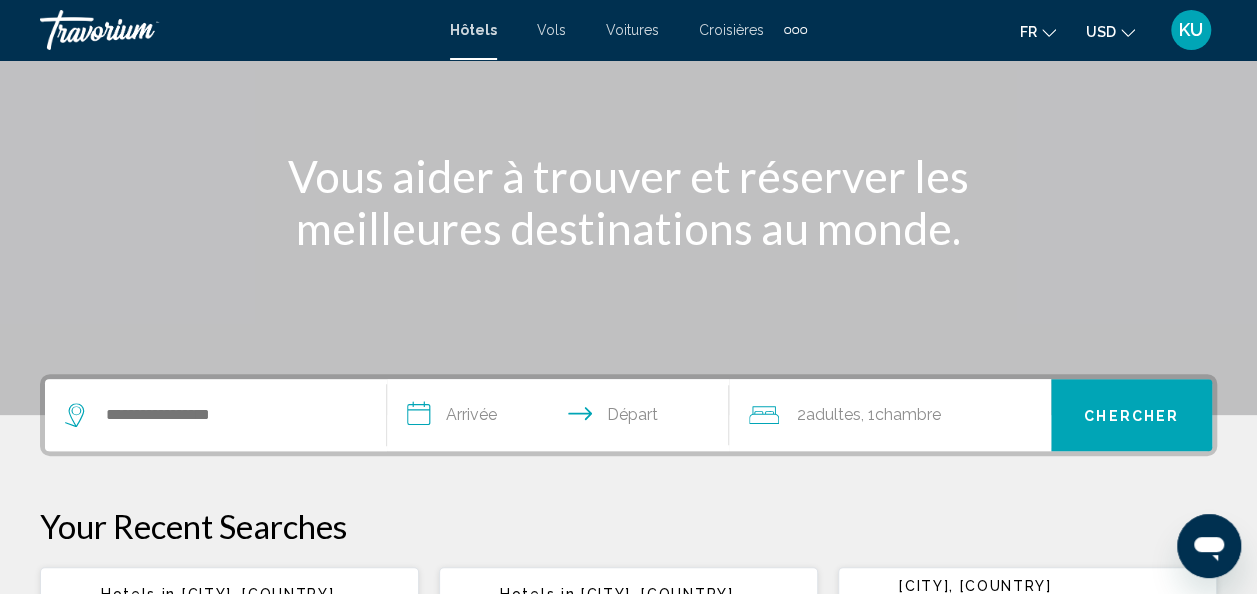 click 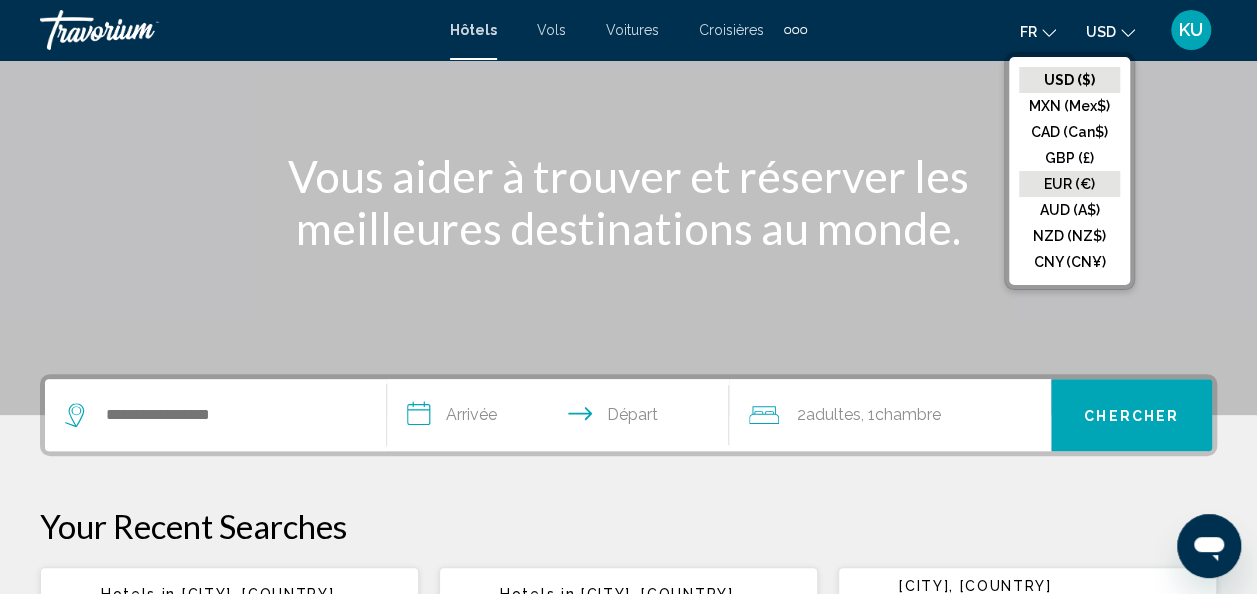 click on "EUR (€)" 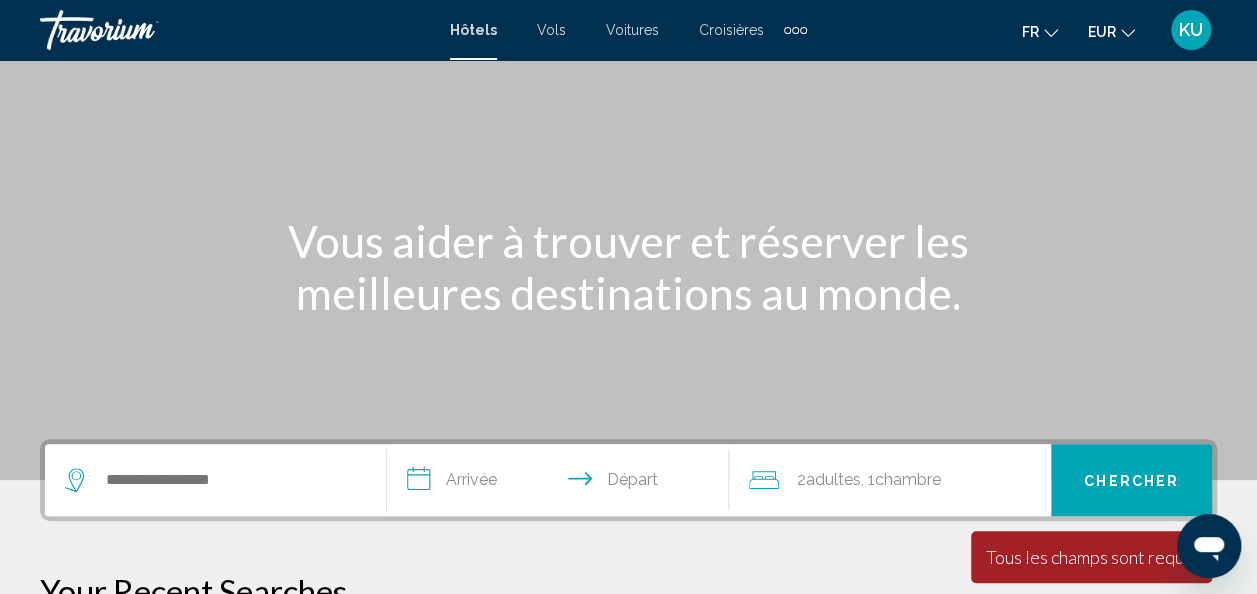 scroll, scrollTop: 119, scrollLeft: 0, axis: vertical 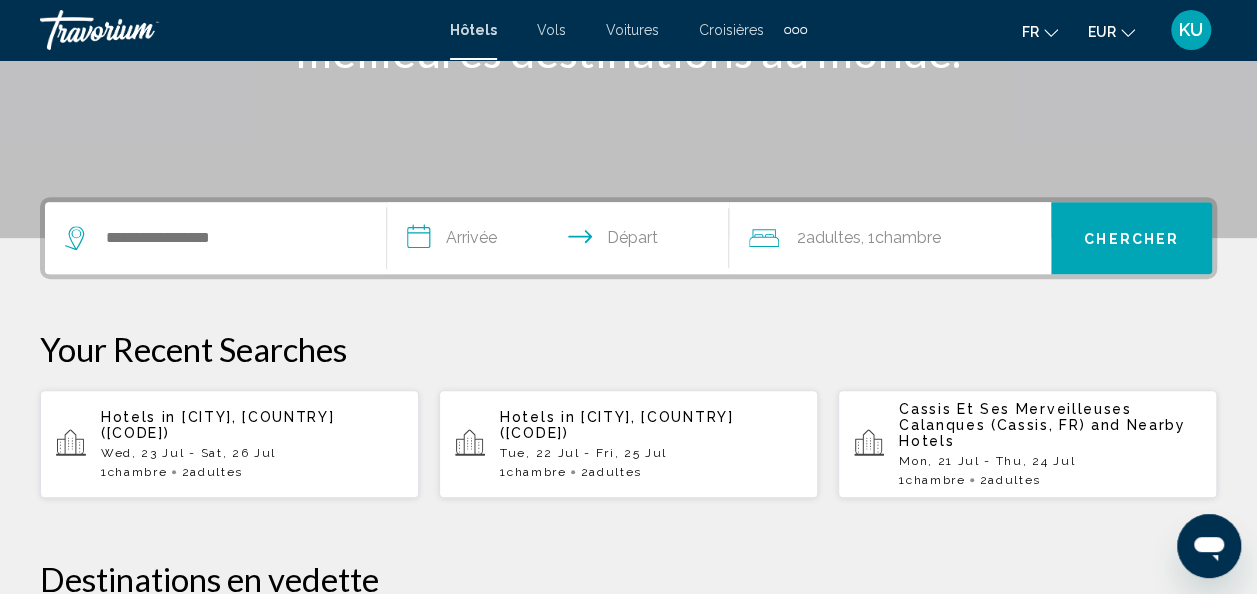 click on "Hotels in    [CITY], [COUNTRY] ([AIRPORT_CODE])  [DATE] - [DATE]  1  Chambre pièces 2  Adulte Adultes" at bounding box center [651, 444] 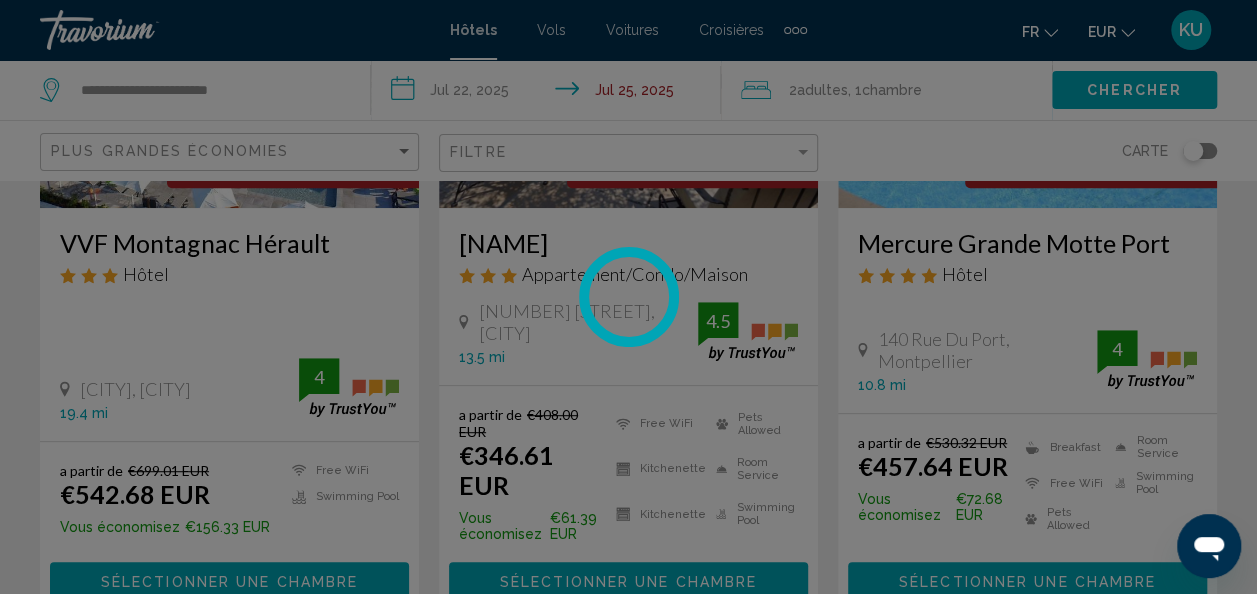 scroll, scrollTop: 0, scrollLeft: 0, axis: both 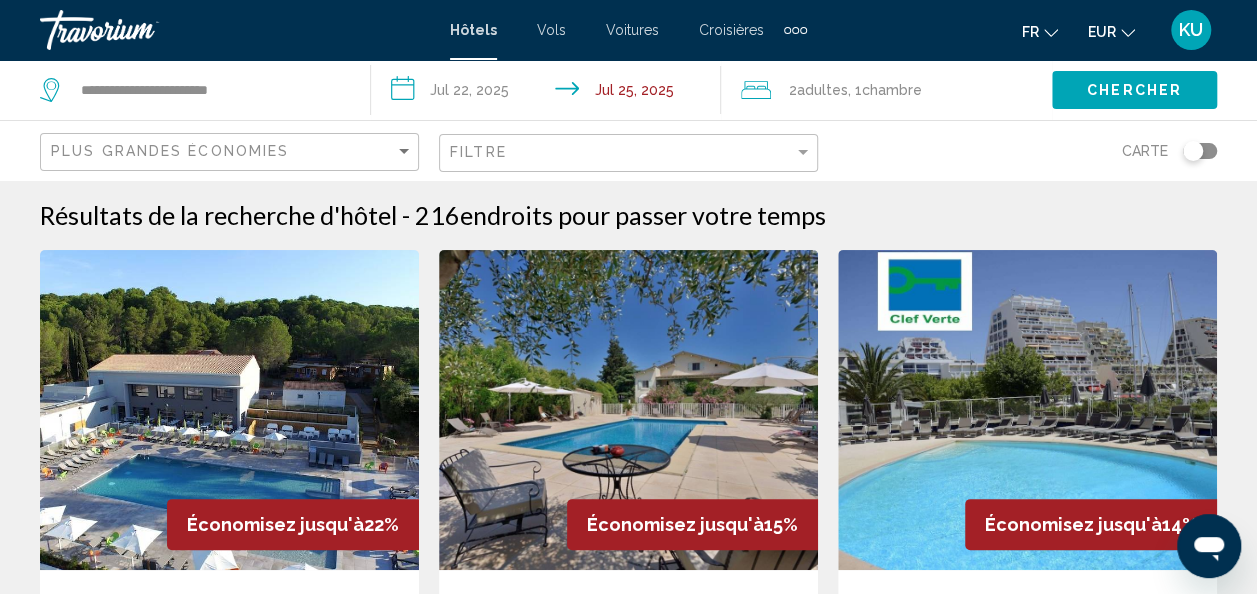 click on "**********" at bounding box center (550, 93) 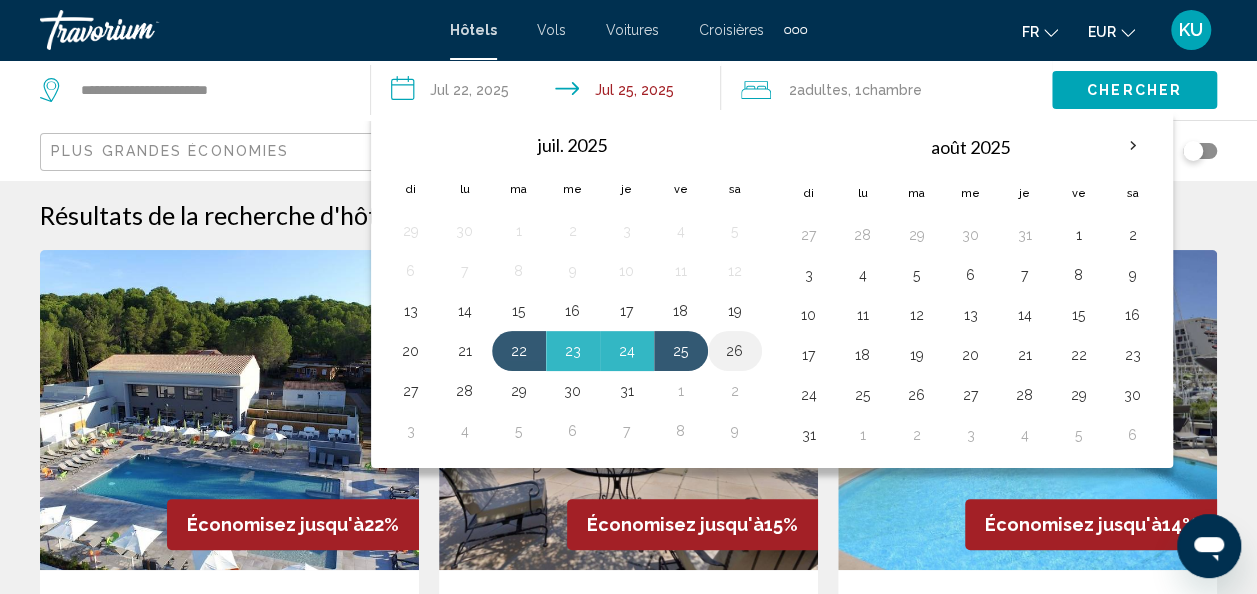 click on "26" at bounding box center [735, 351] 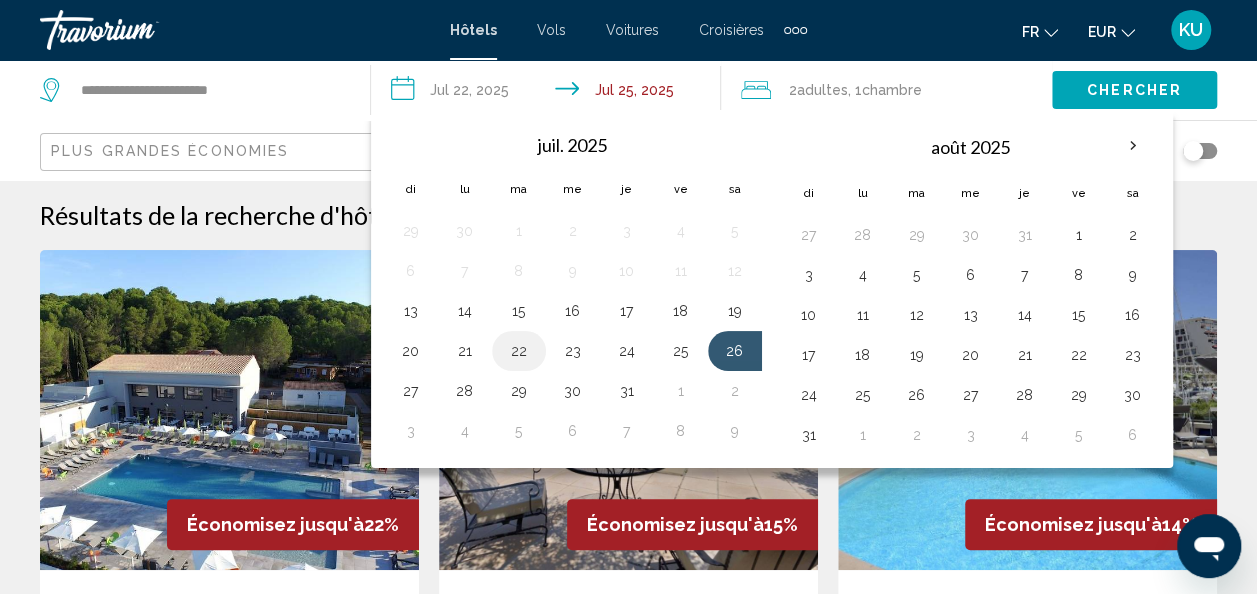 click on "22" at bounding box center (519, 351) 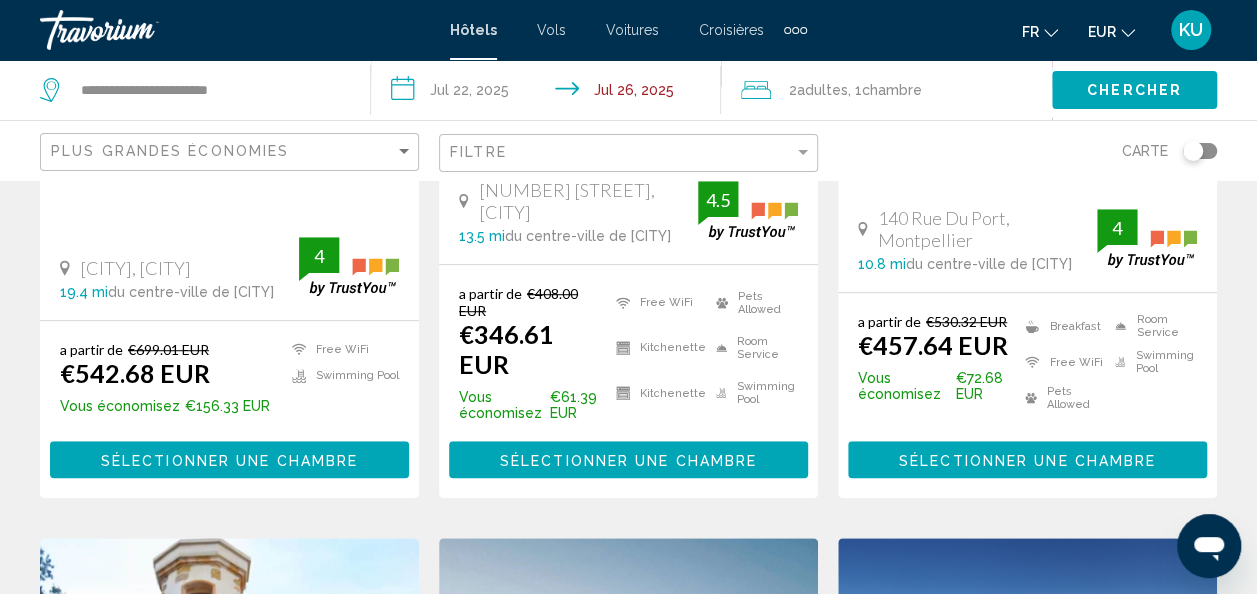 scroll, scrollTop: 0, scrollLeft: 0, axis: both 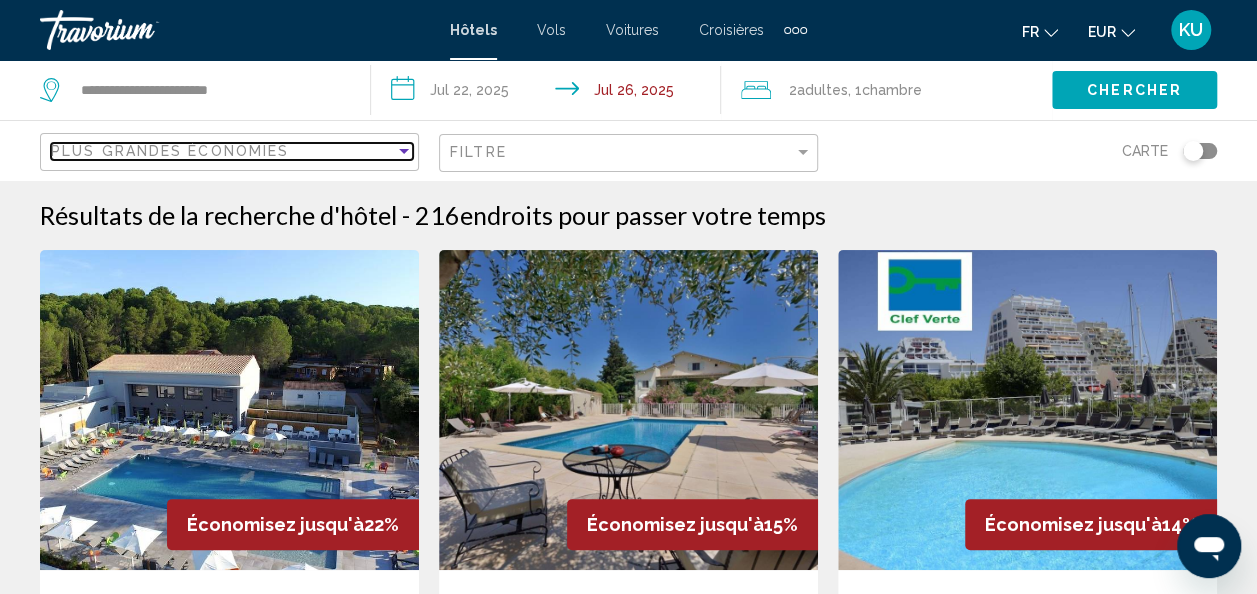 click at bounding box center [404, 151] 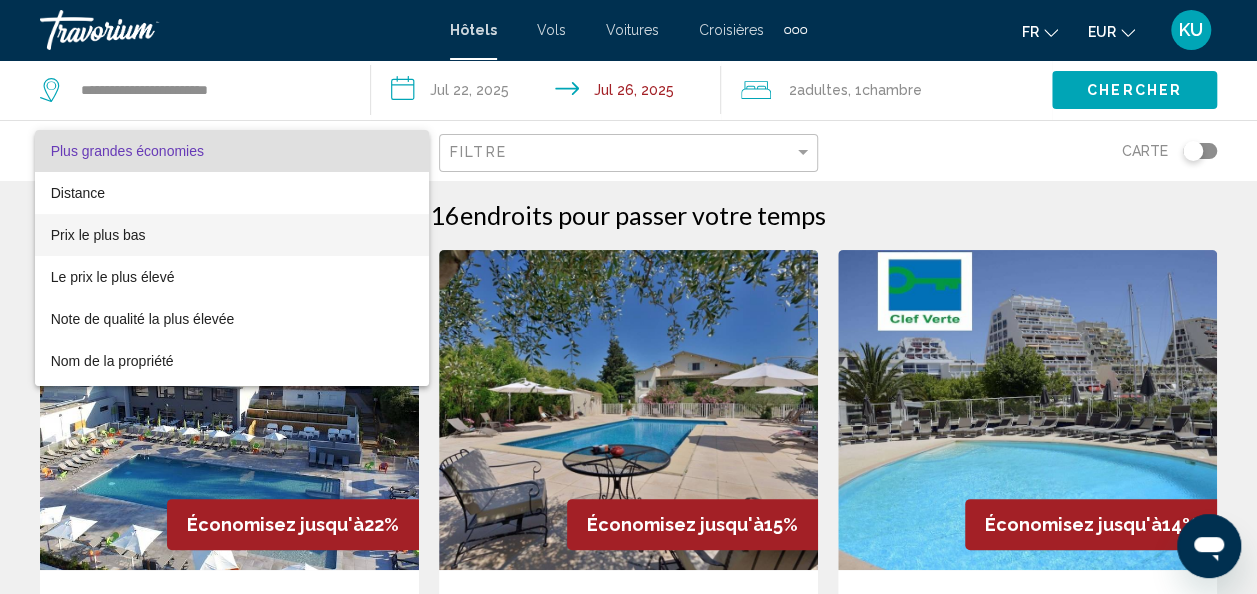 click on "Prix le plus bas" at bounding box center [98, 235] 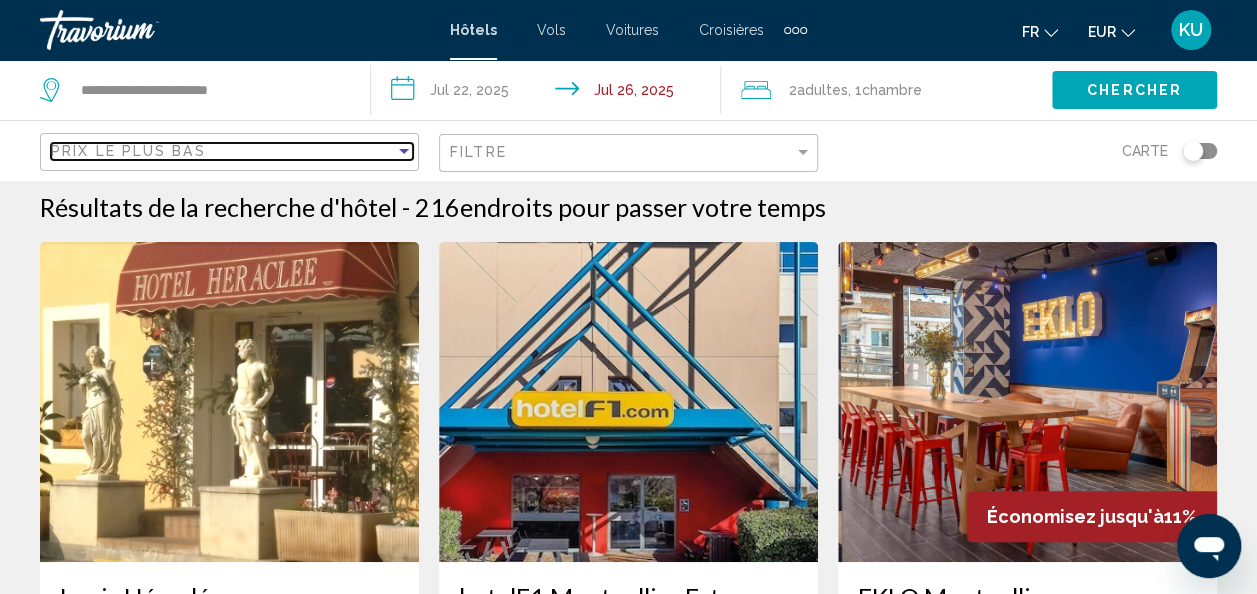 scroll, scrollTop: 9, scrollLeft: 0, axis: vertical 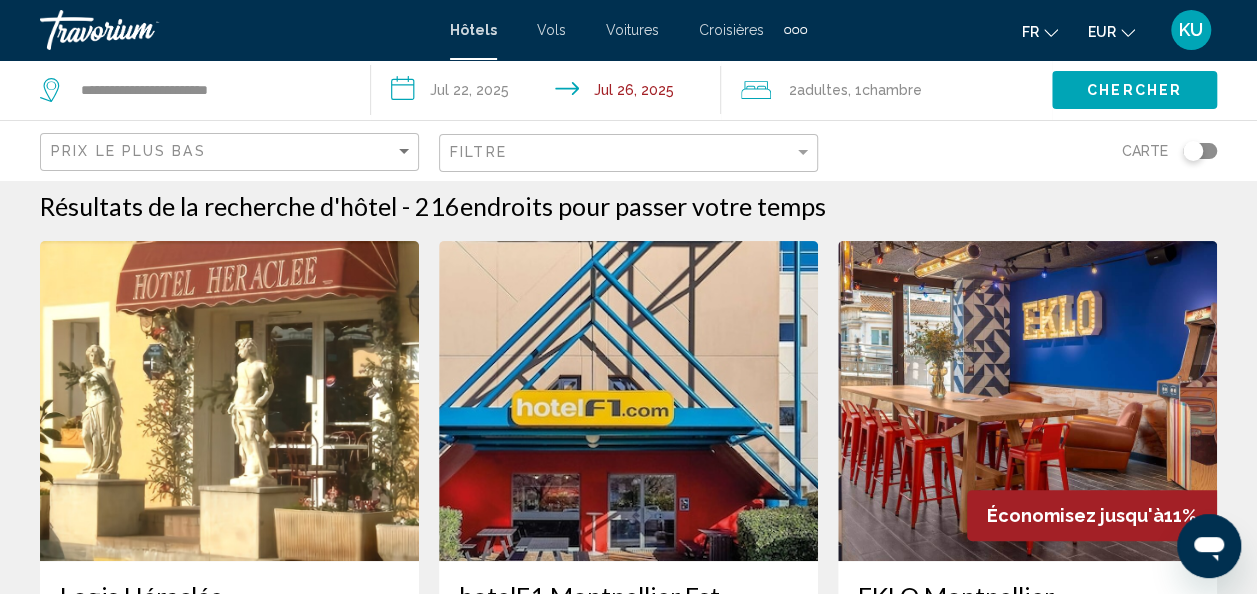 click at bounding box center [1027, 401] 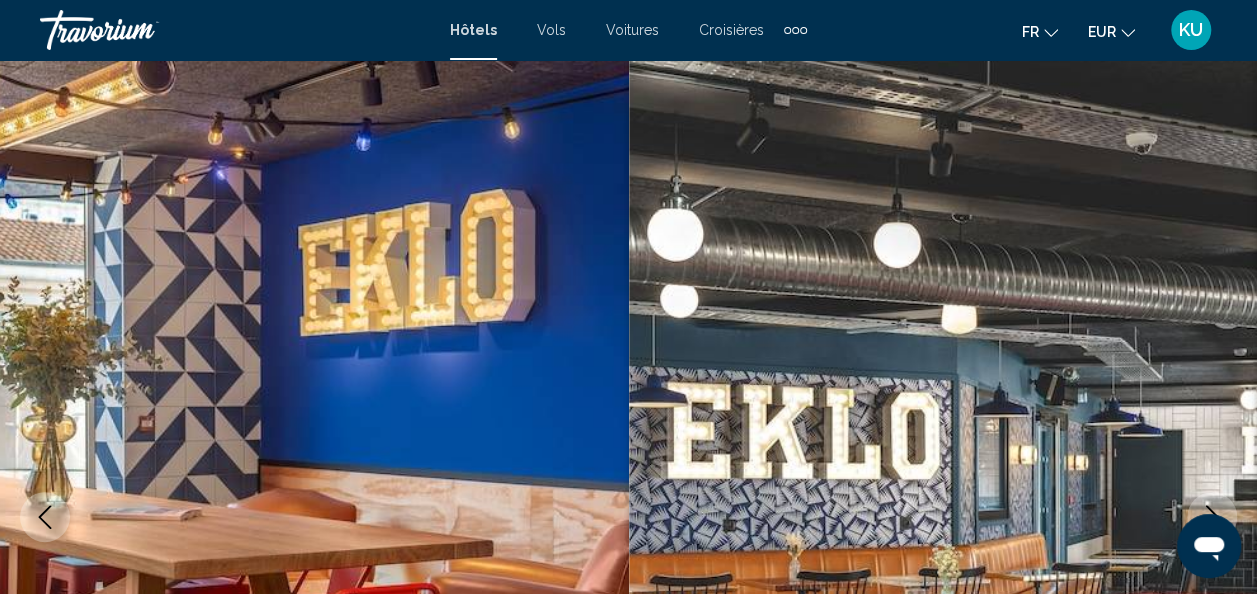 scroll, scrollTop: 12, scrollLeft: 0, axis: vertical 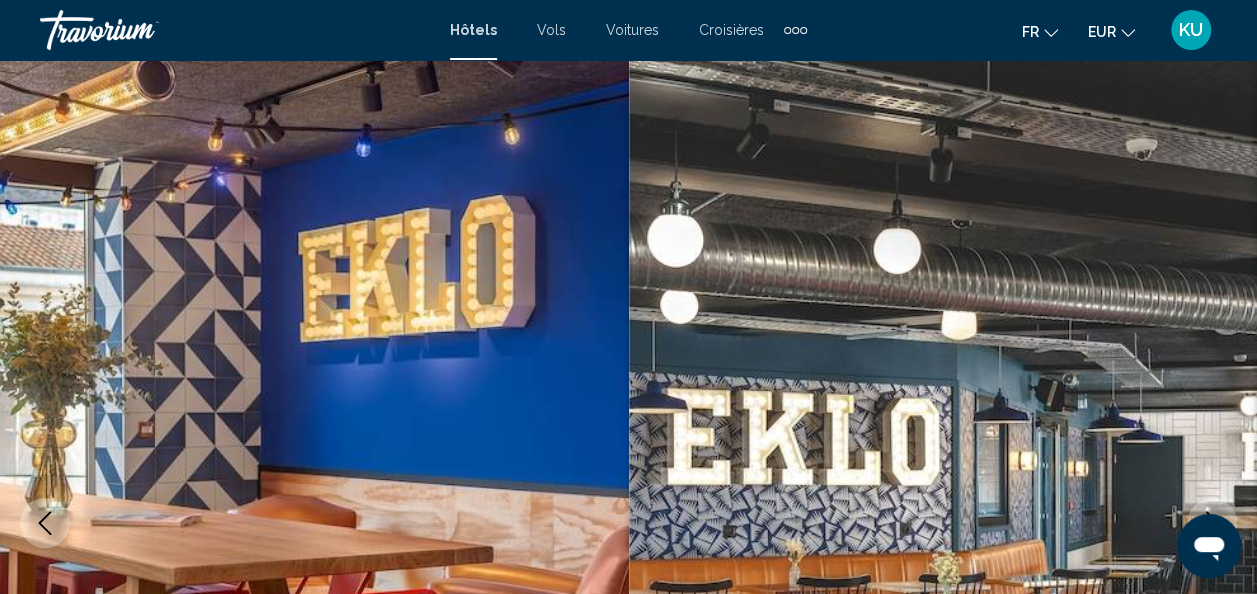 click on "Hôtels" at bounding box center (473, 30) 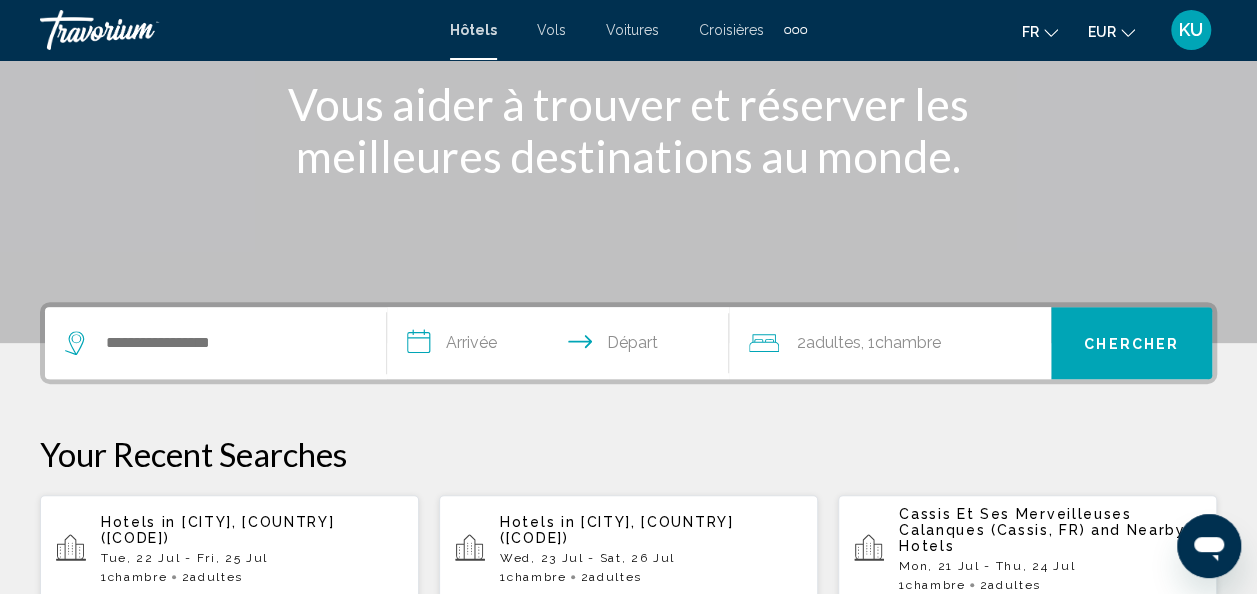 scroll, scrollTop: 264, scrollLeft: 0, axis: vertical 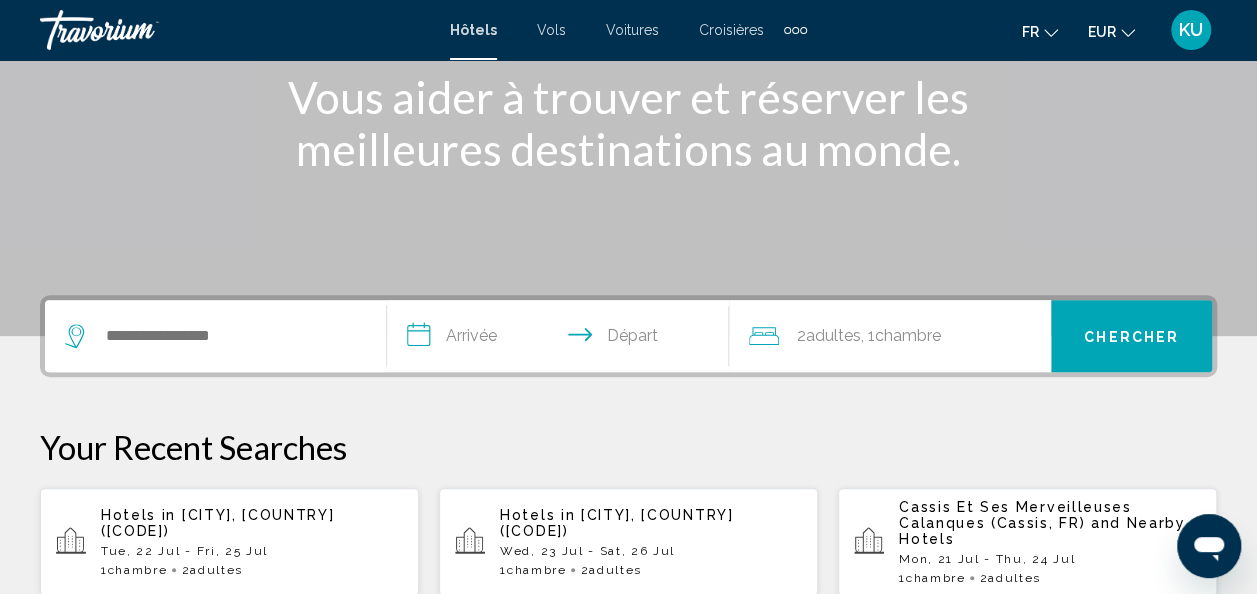 click on "Hotels in    [CITY], [COUNTRY] ([AIRPORT_CODE])  [DATE] - [DATE]  1  Chambre pièces 2  Adulte Adultes" at bounding box center [651, 542] 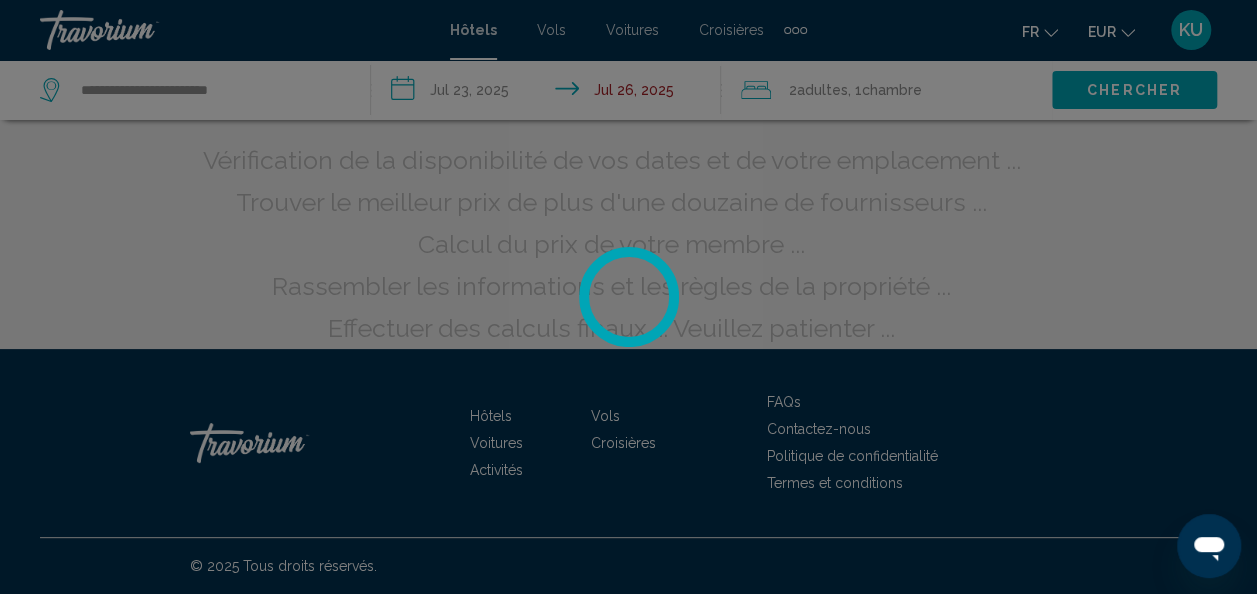 scroll, scrollTop: 0, scrollLeft: 0, axis: both 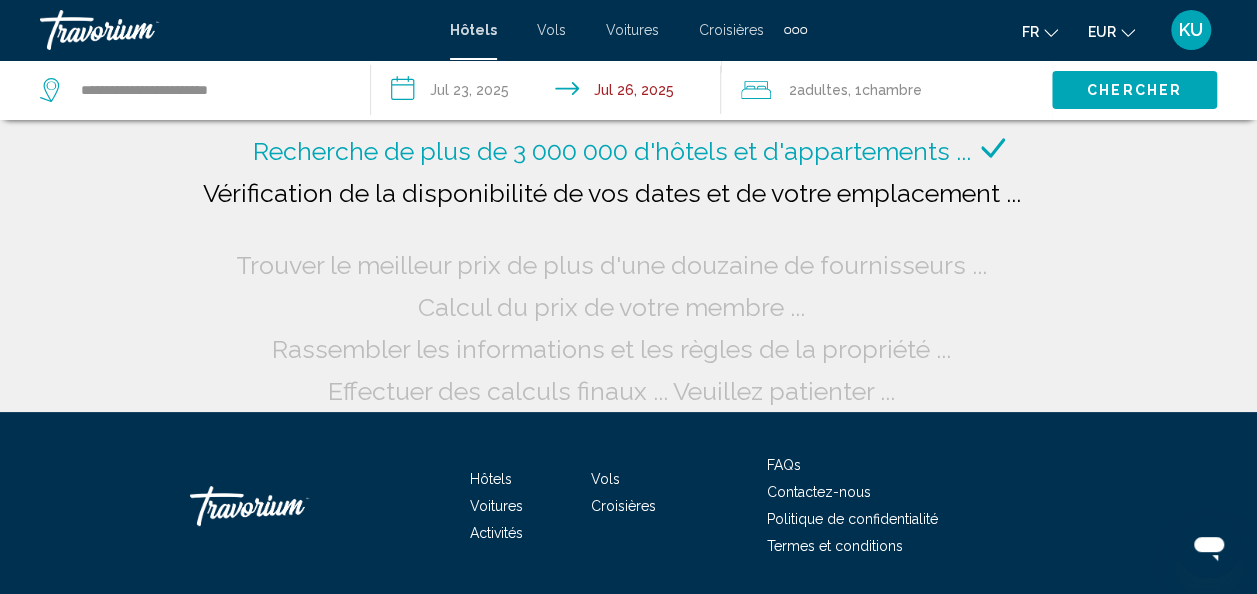 click on "Adultes" 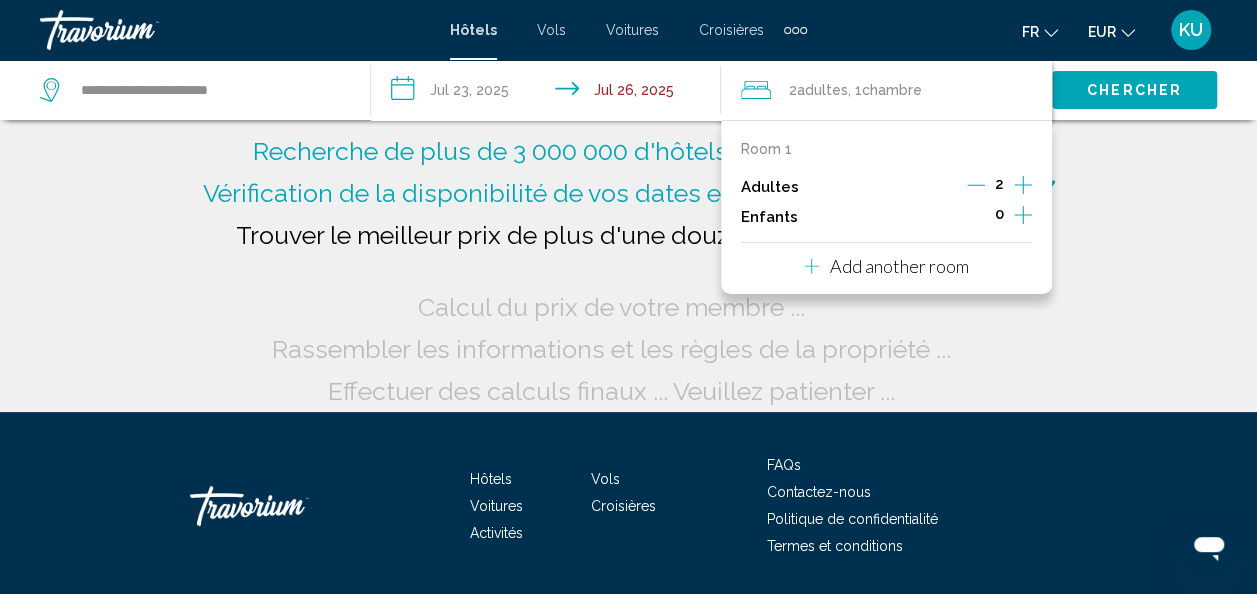 click 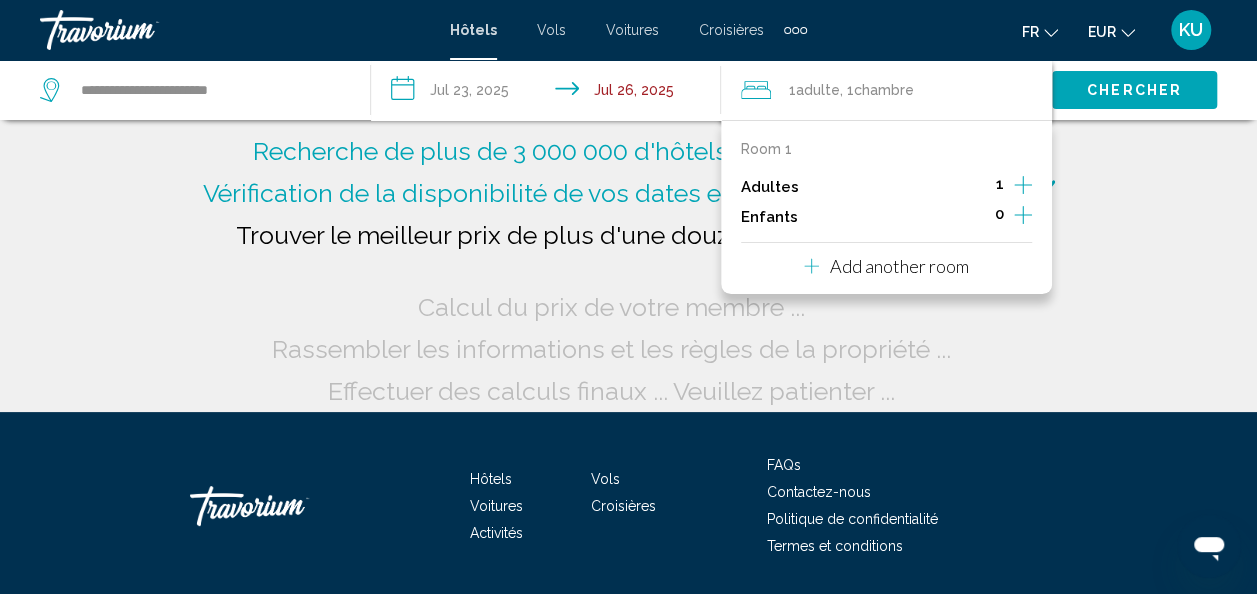 click 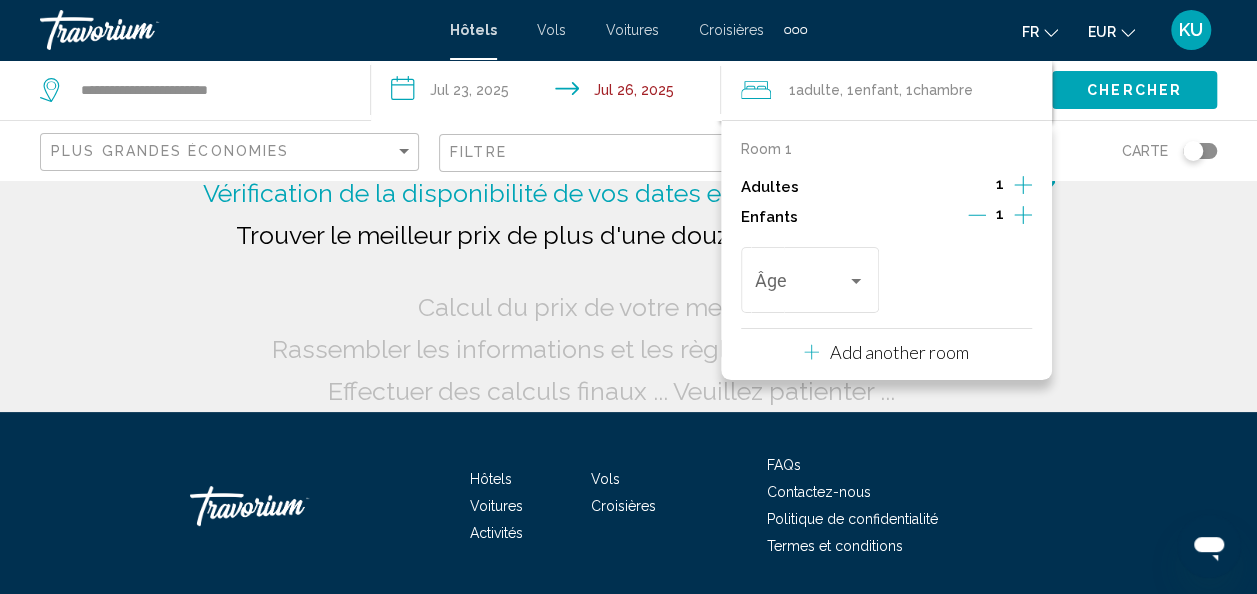 click 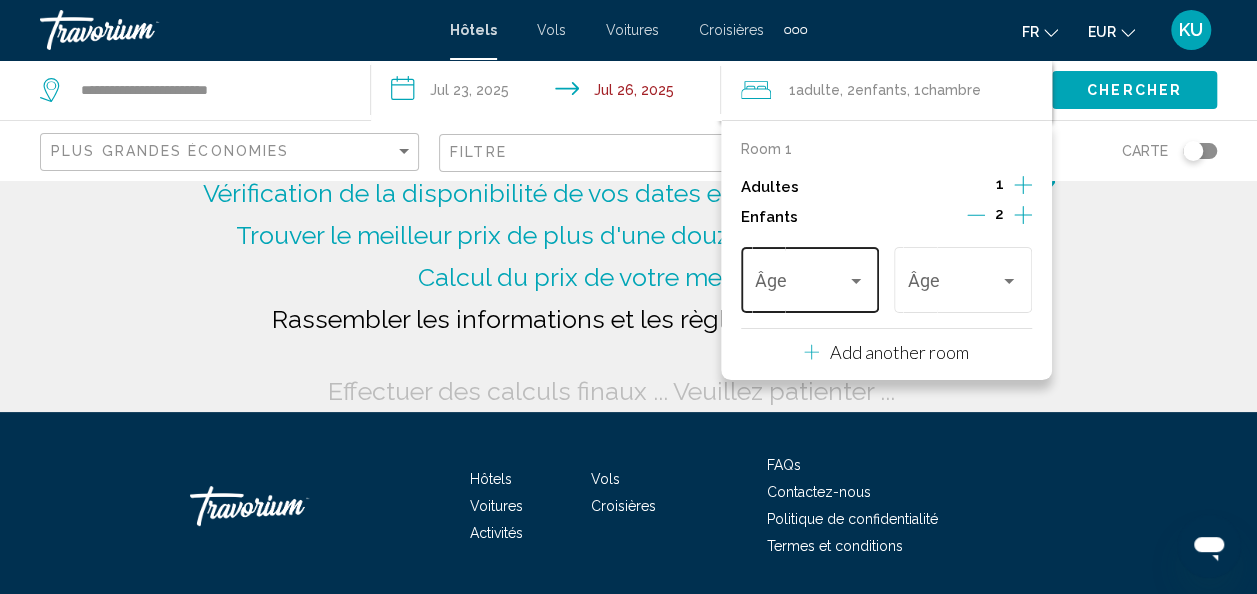 click at bounding box center [856, 281] 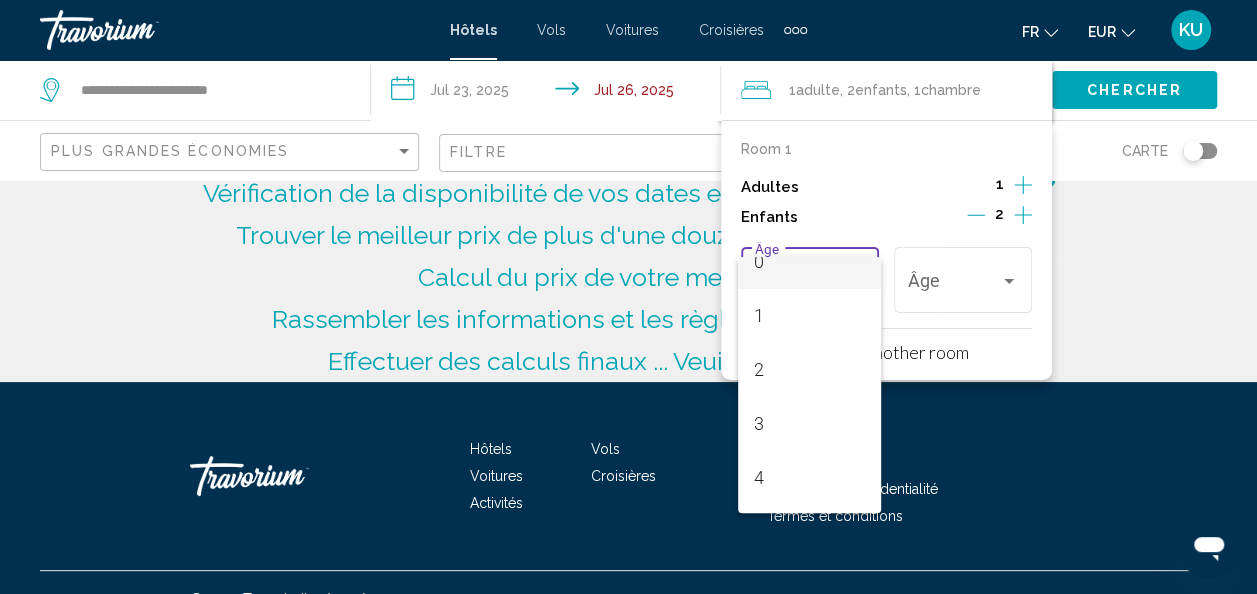 scroll, scrollTop: 40, scrollLeft: 0, axis: vertical 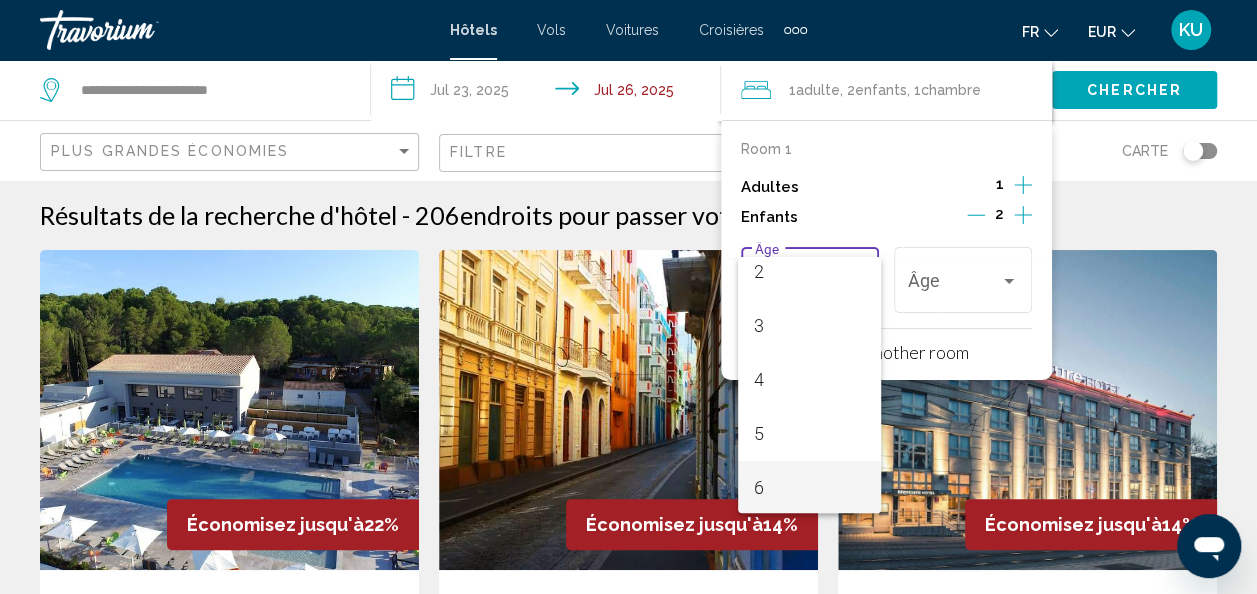 click on "6" at bounding box center [809, 488] 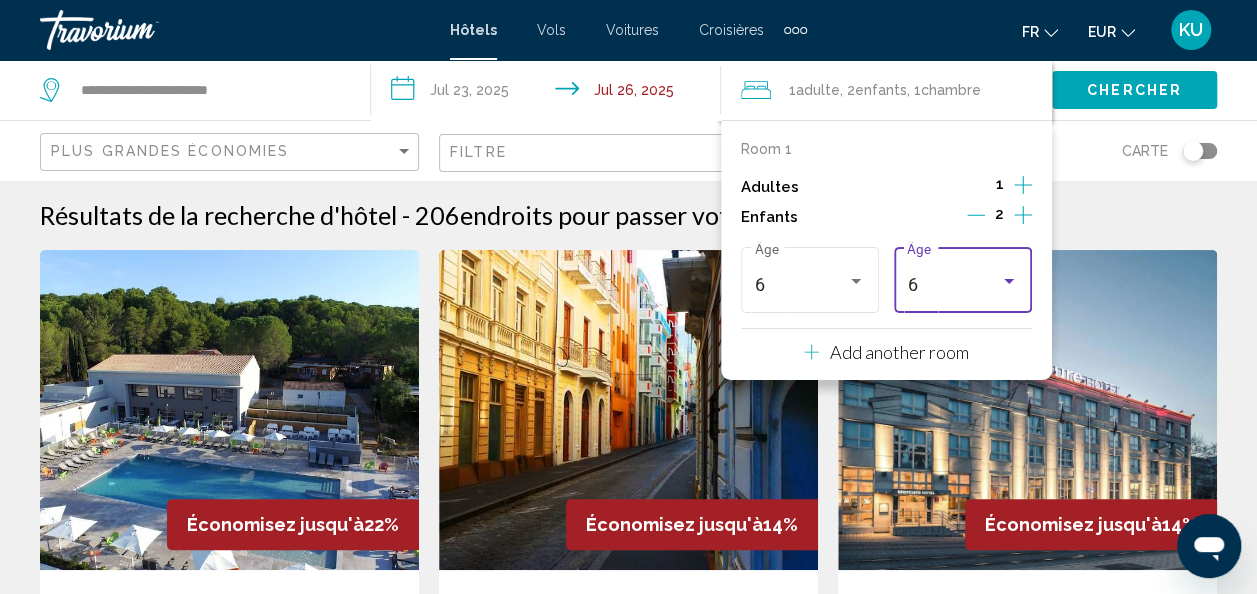 scroll, scrollTop: 122, scrollLeft: 0, axis: vertical 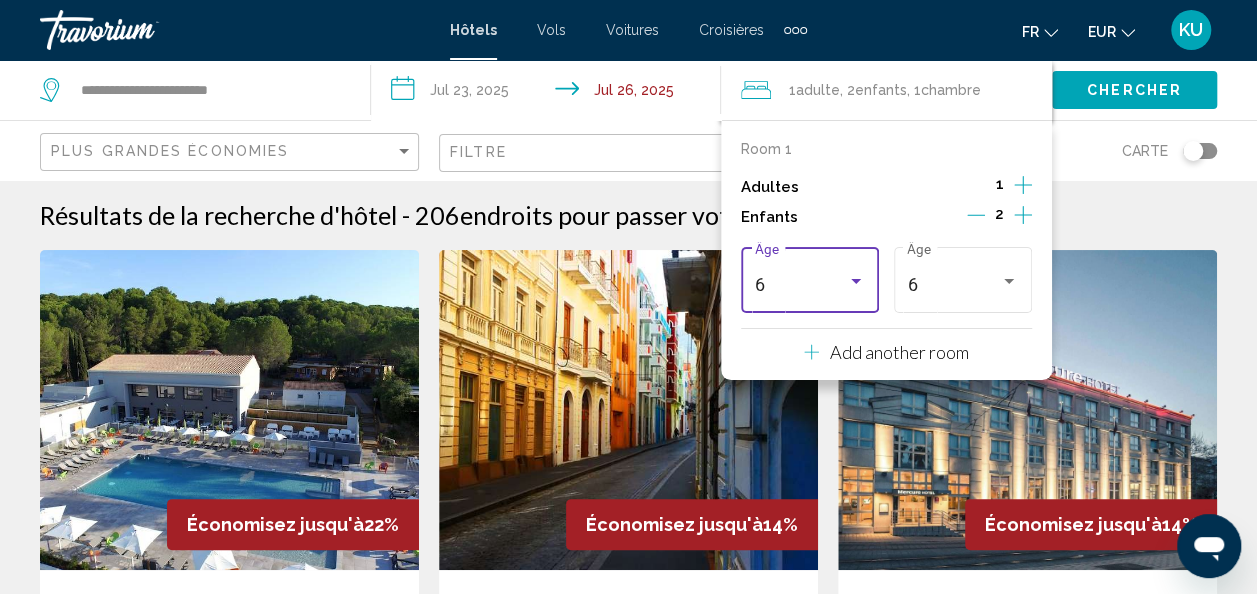click at bounding box center [856, 281] 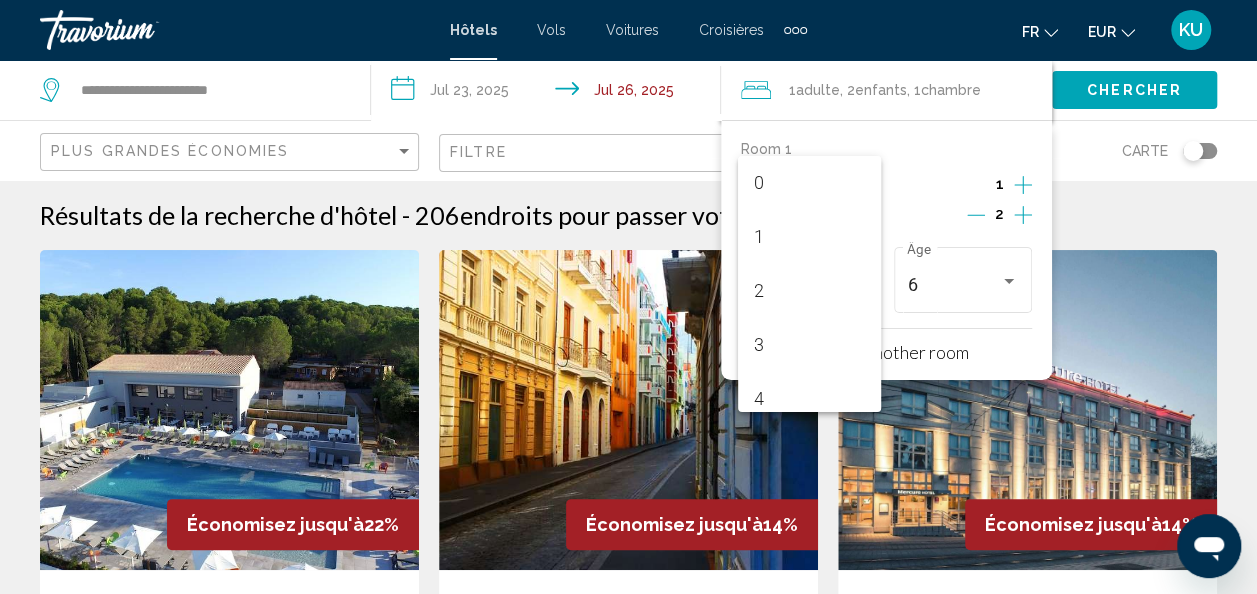 scroll, scrollTop: 223, scrollLeft: 0, axis: vertical 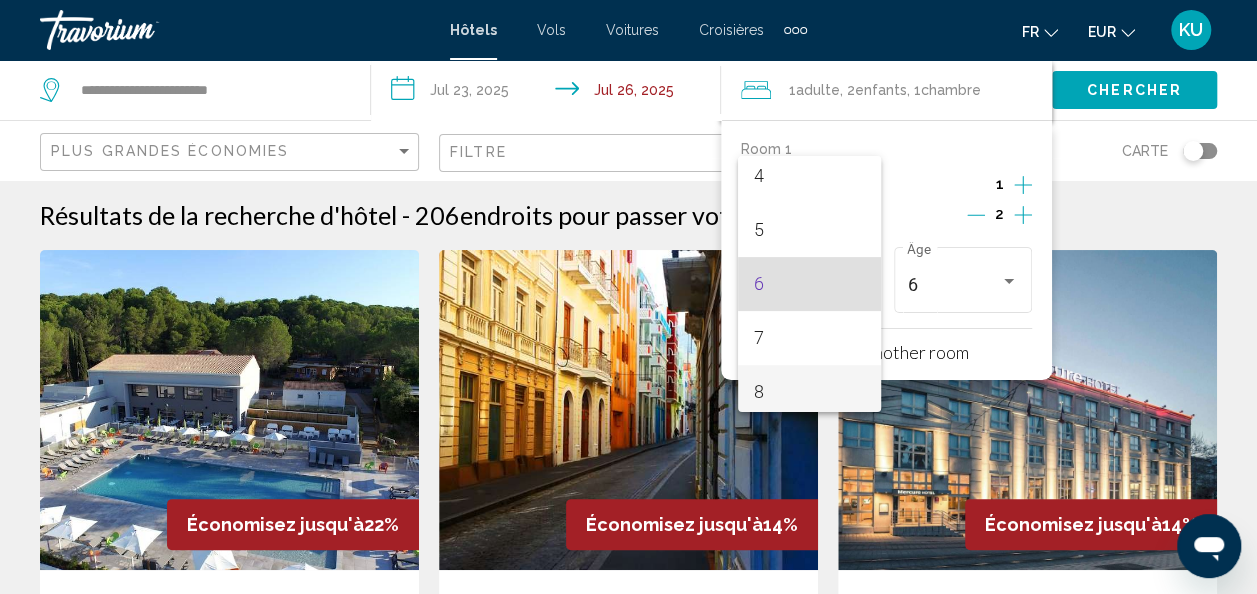 click on "8" at bounding box center (809, 392) 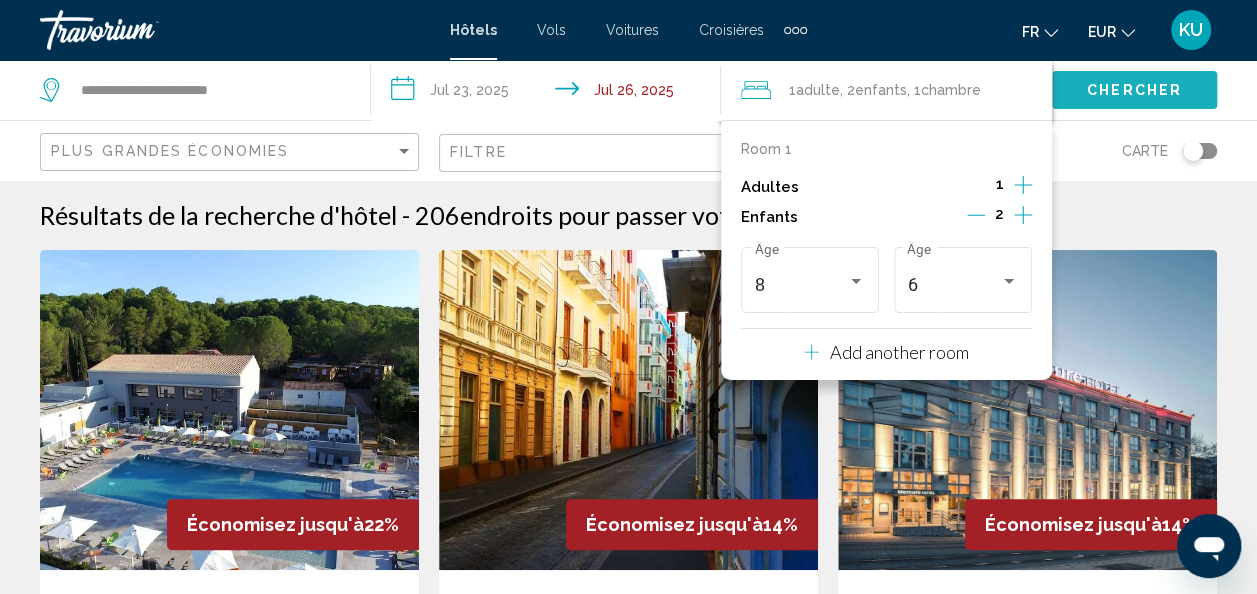 click on "Chercher" 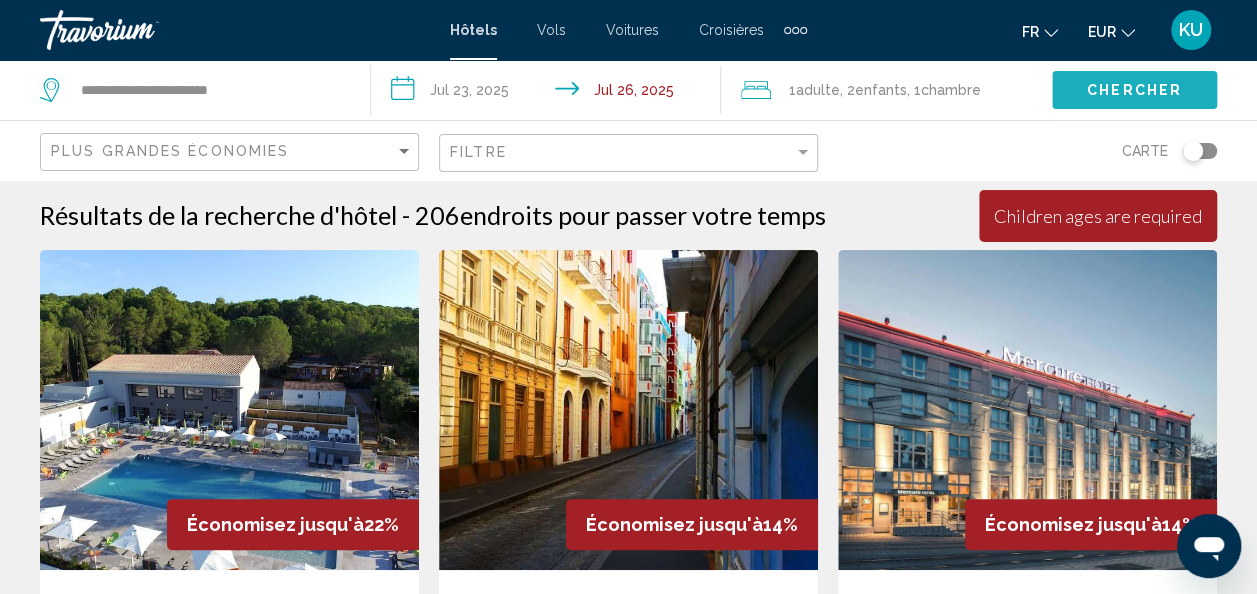 click on "Chercher" 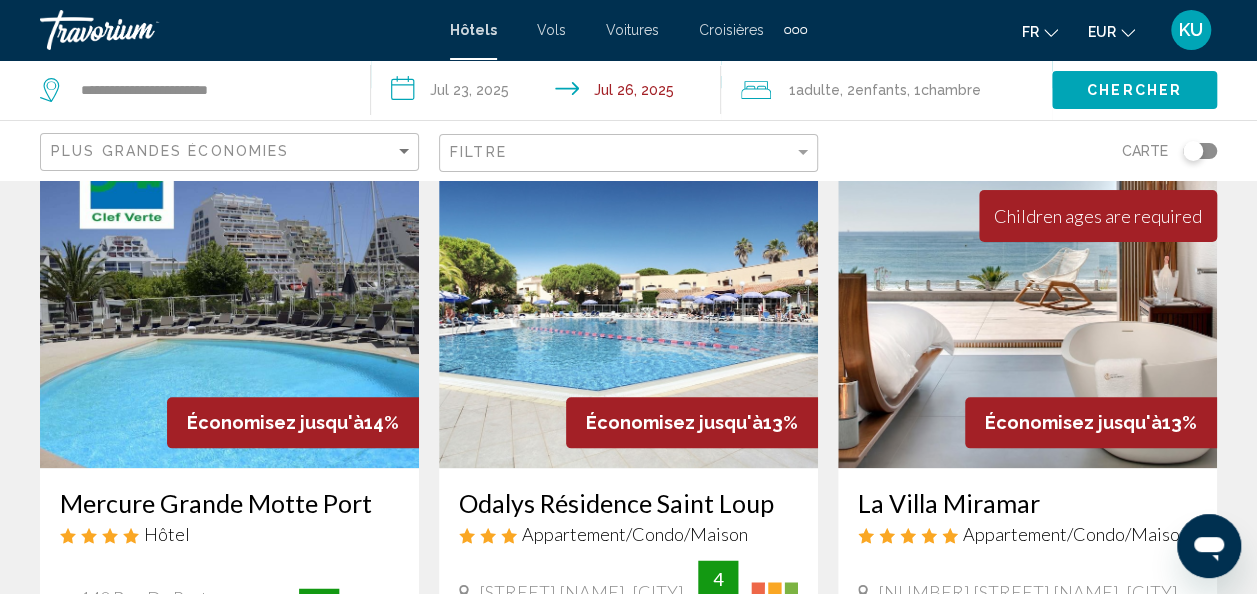 scroll, scrollTop: 874, scrollLeft: 0, axis: vertical 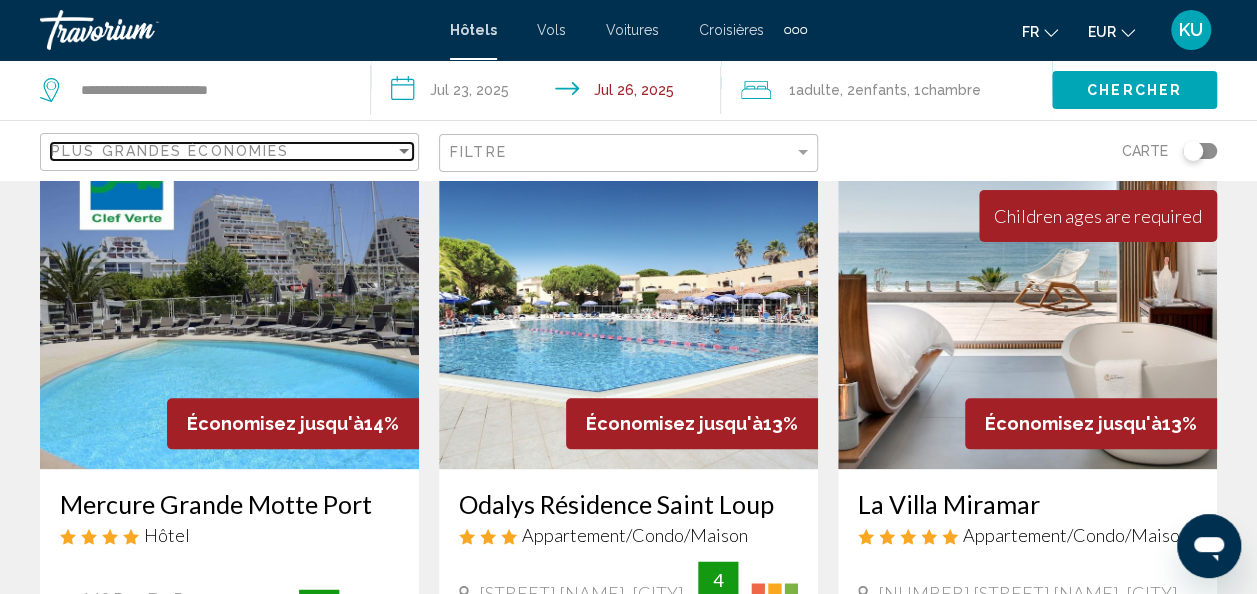 click at bounding box center [404, 151] 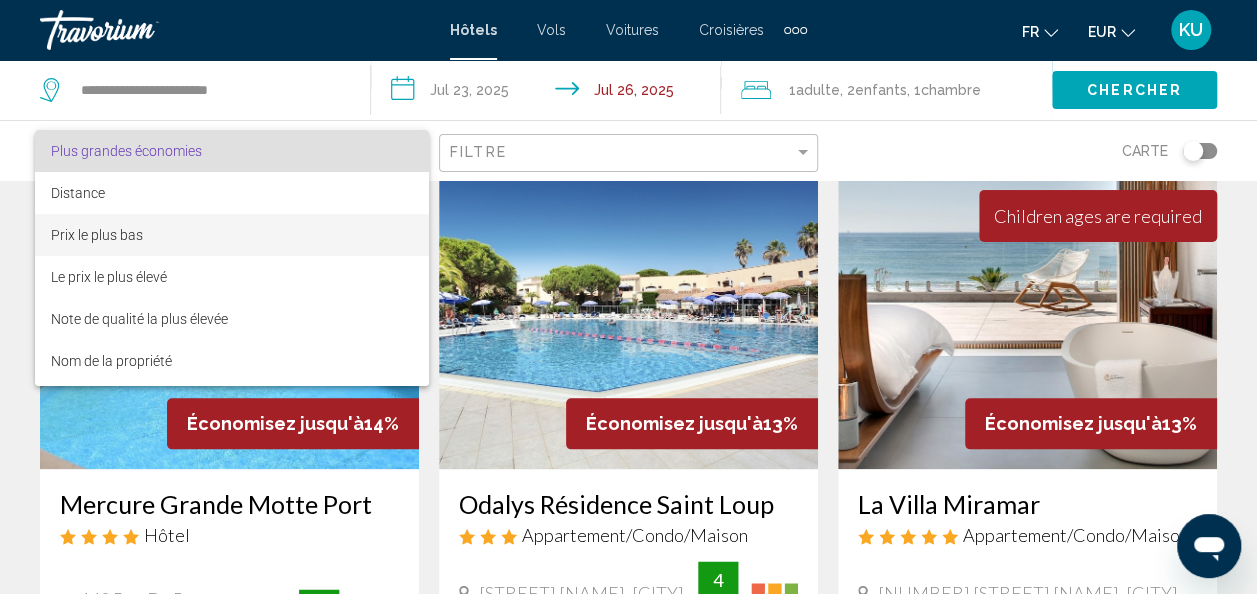 click on "Prix le plus bas" at bounding box center [232, 235] 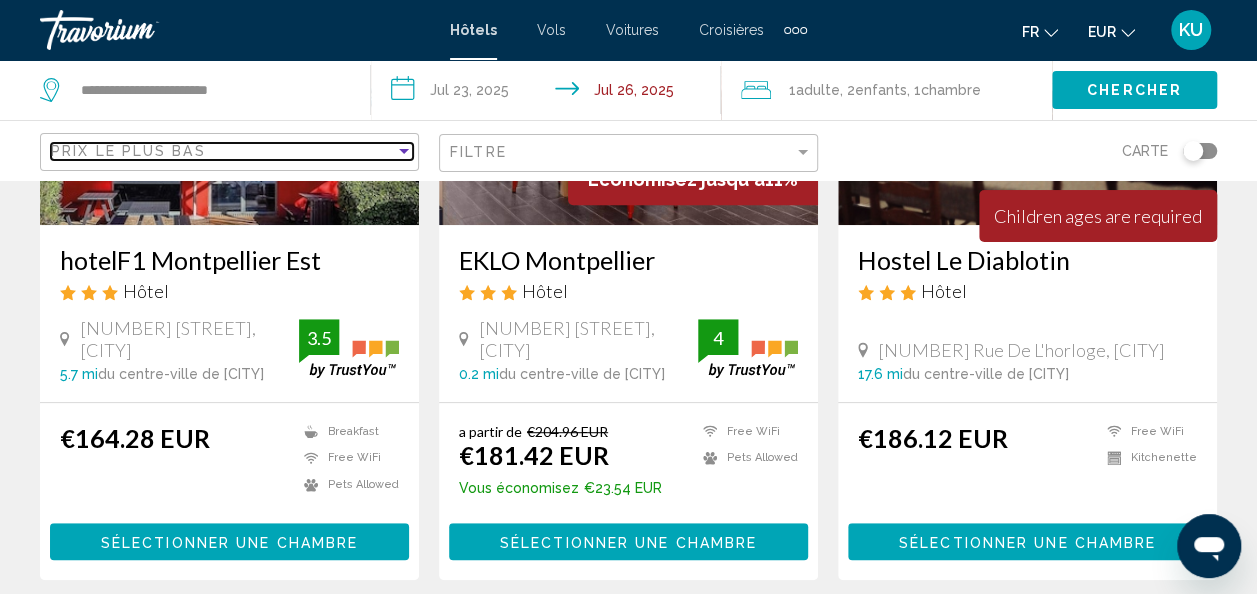 scroll, scrollTop: 124, scrollLeft: 0, axis: vertical 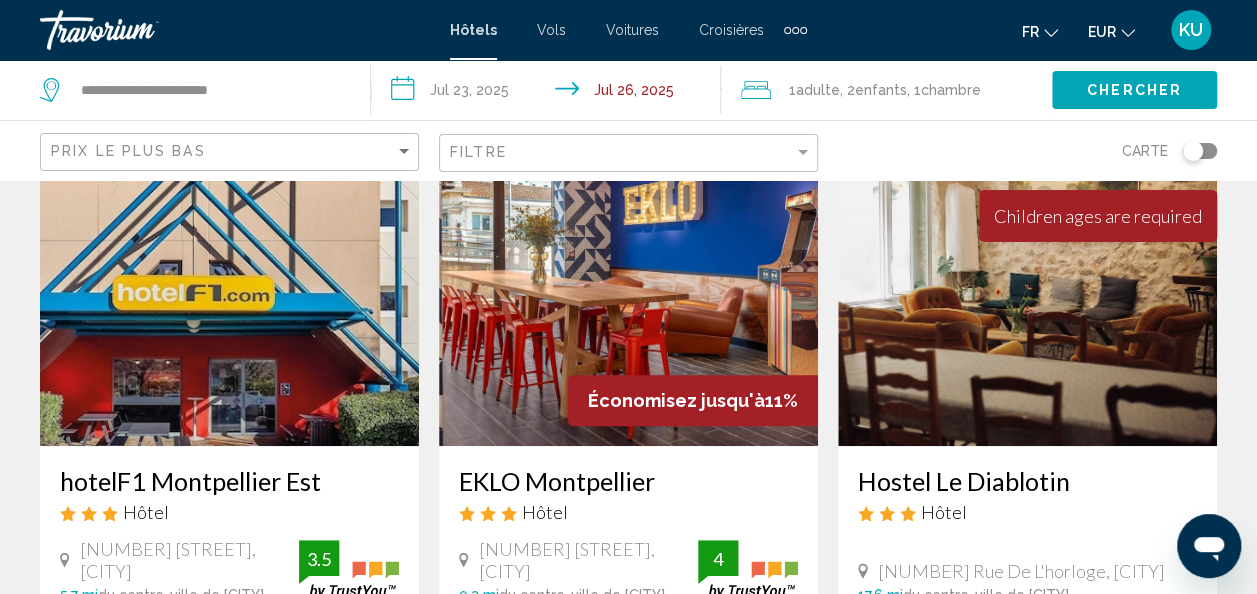 click at bounding box center (628, 286) 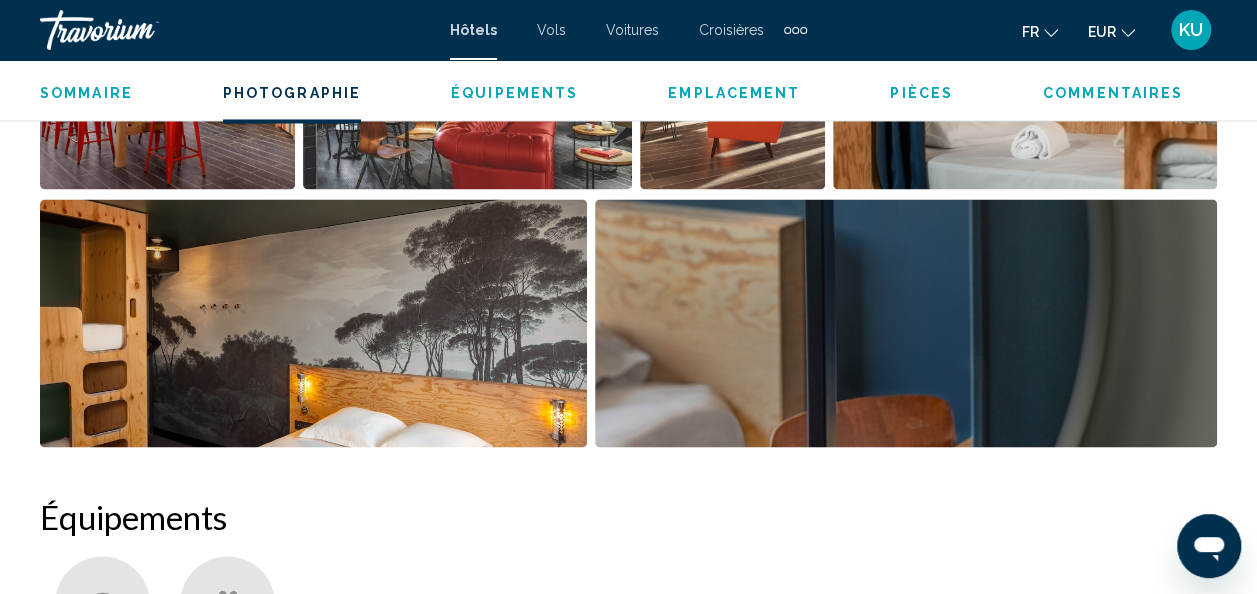 scroll, scrollTop: 1569, scrollLeft: 0, axis: vertical 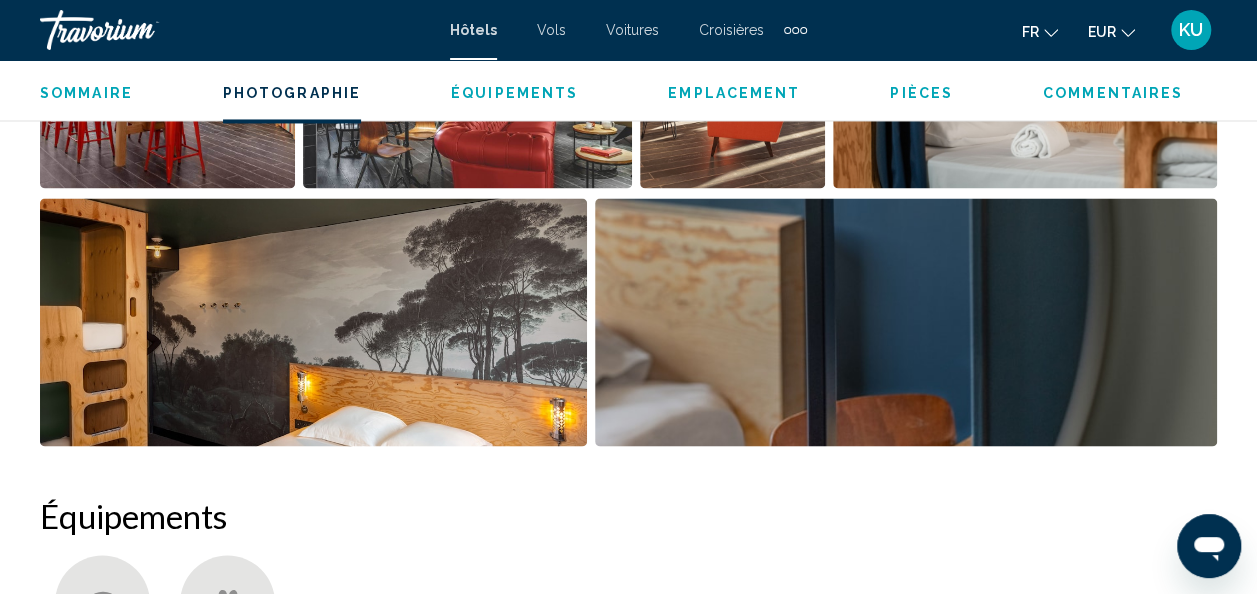 click at bounding box center (313, 322) 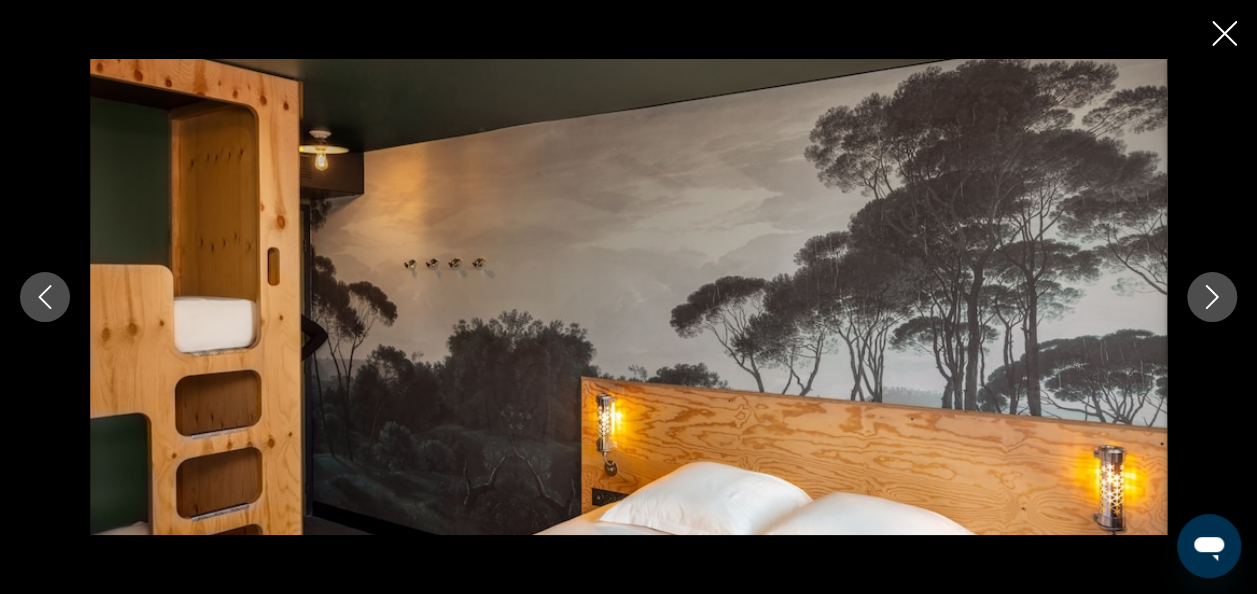 click 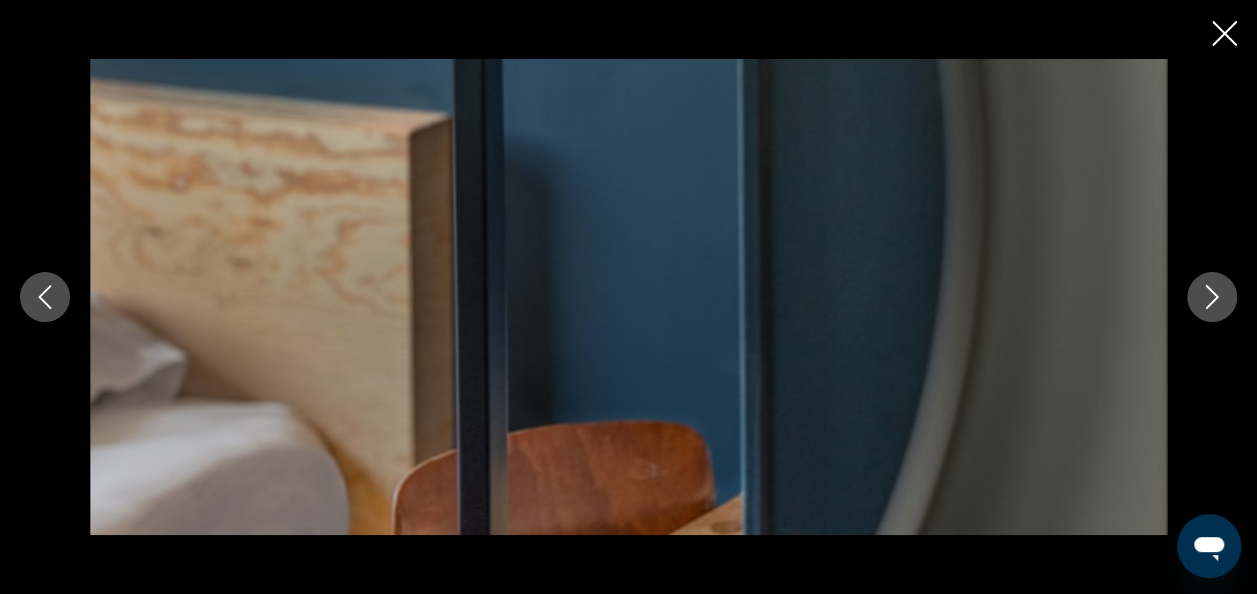 click 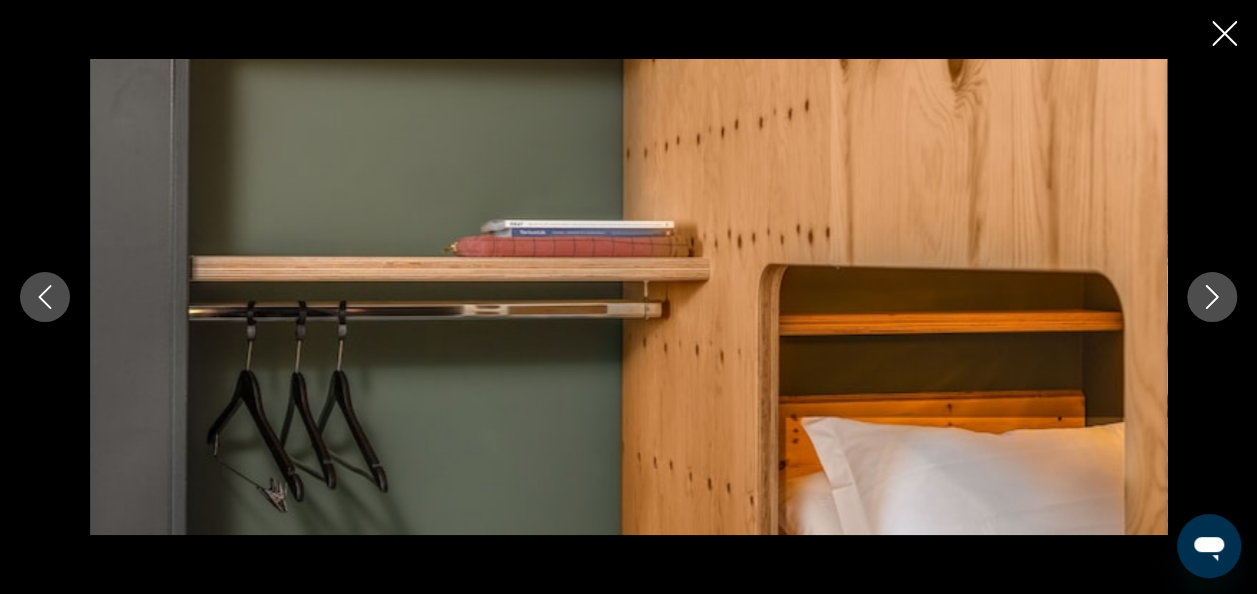 click 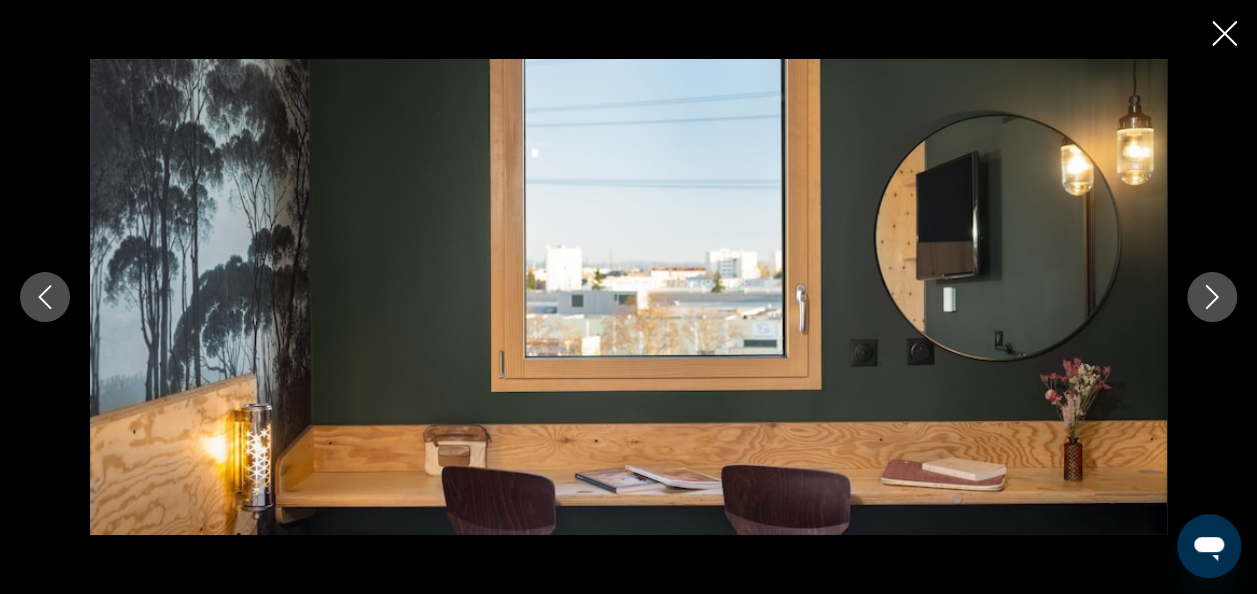click 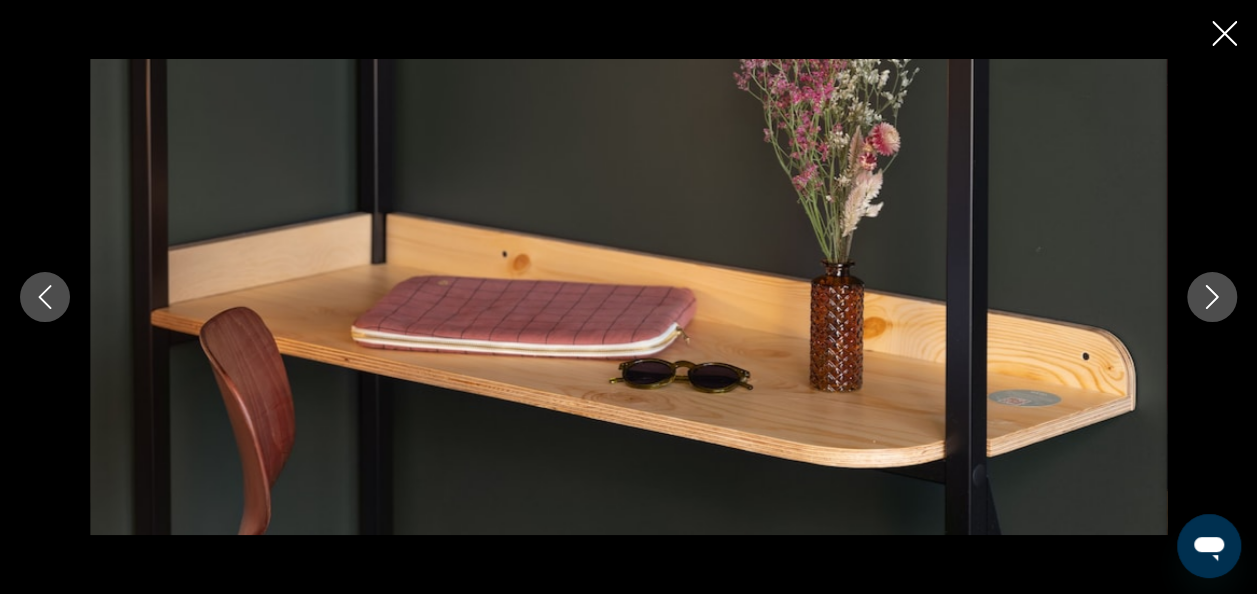 click 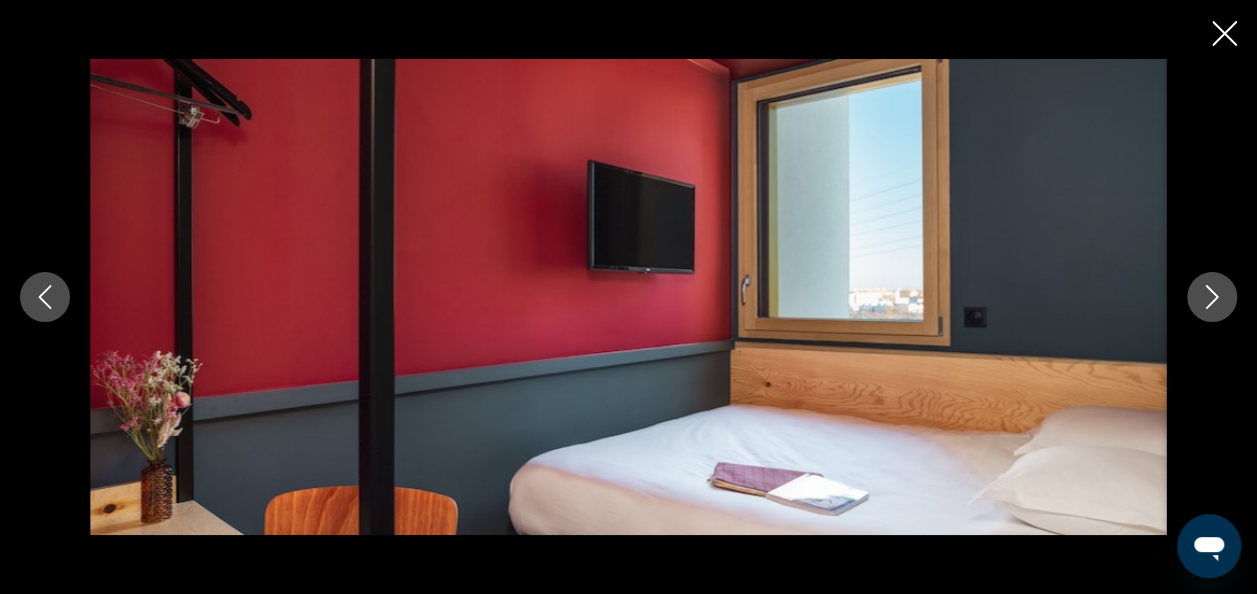 click 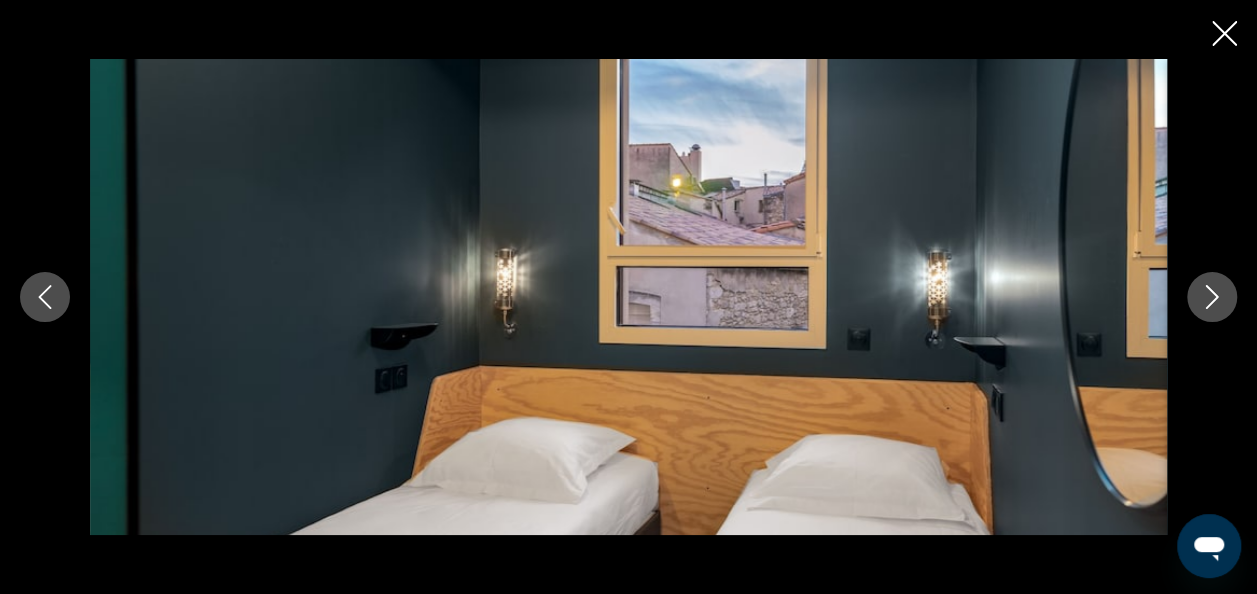 click 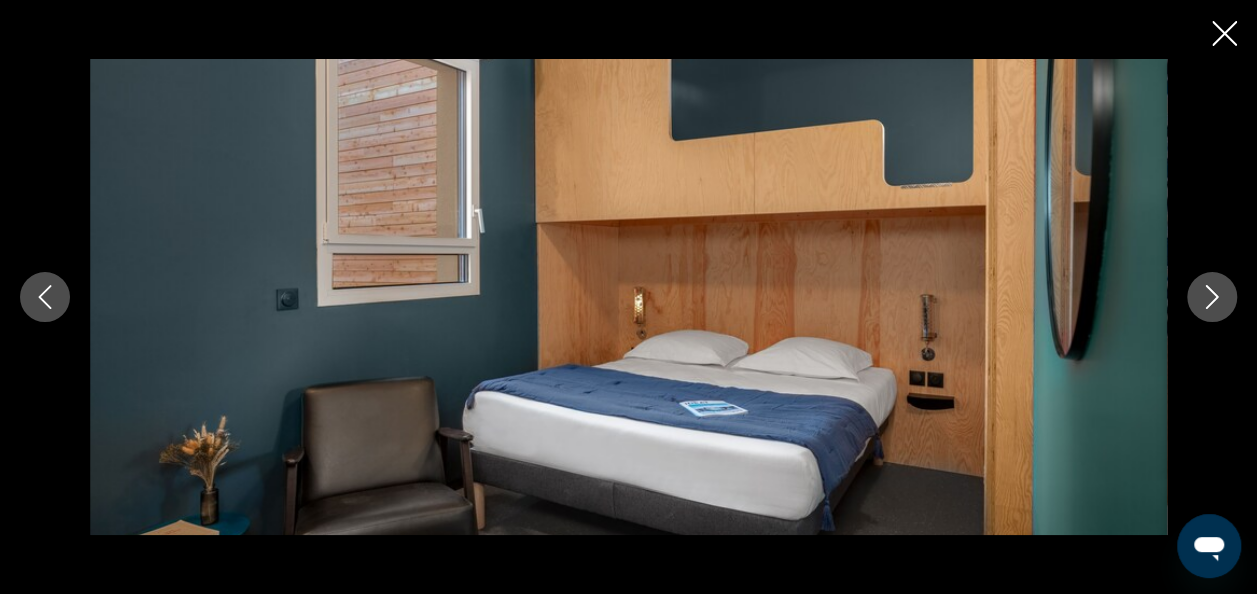 click 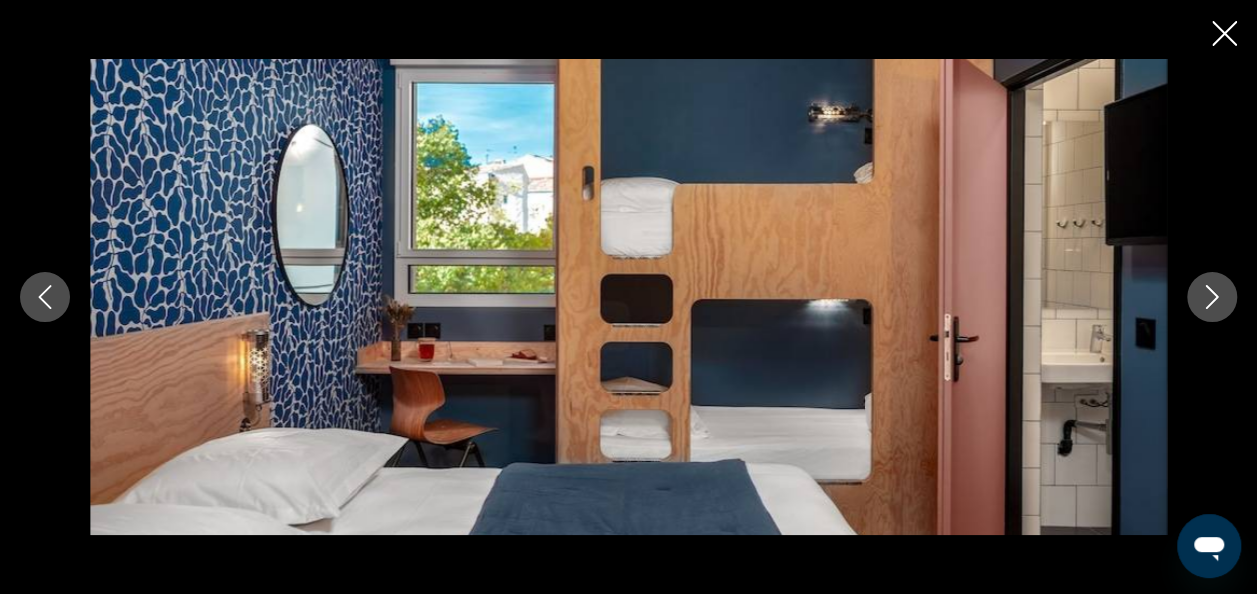 click 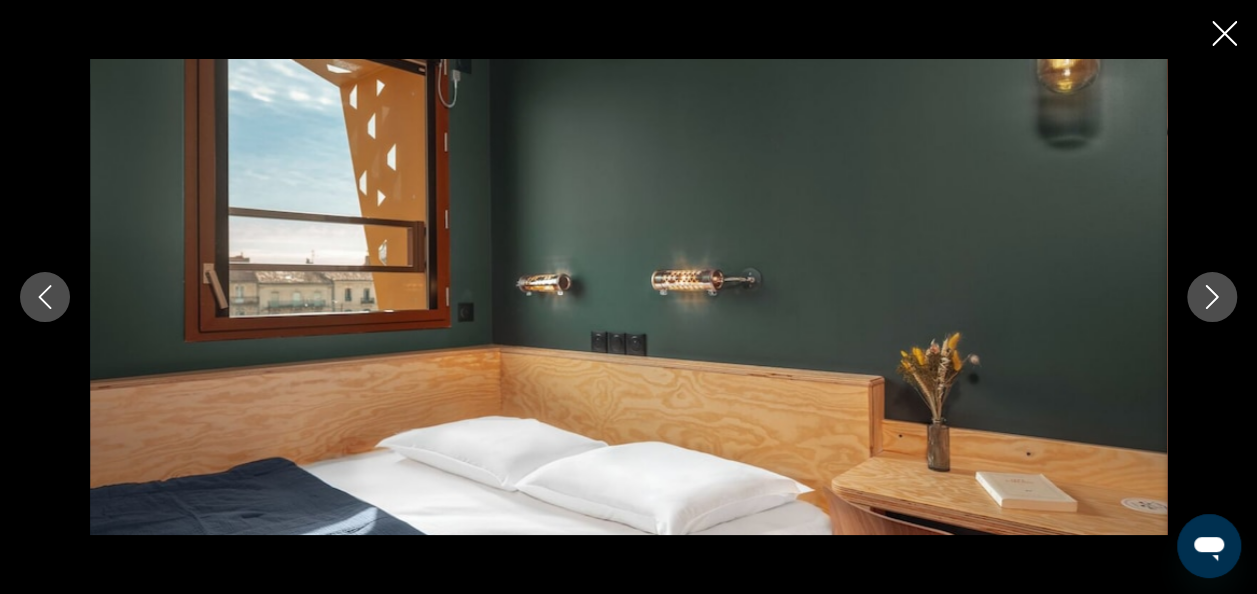 click 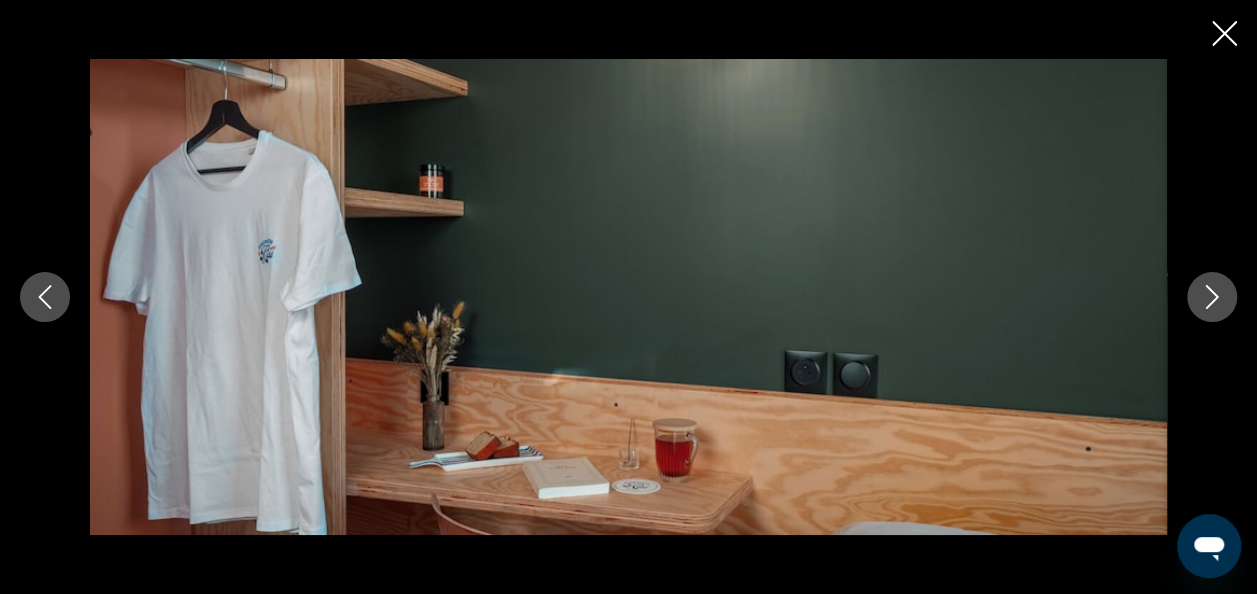 click 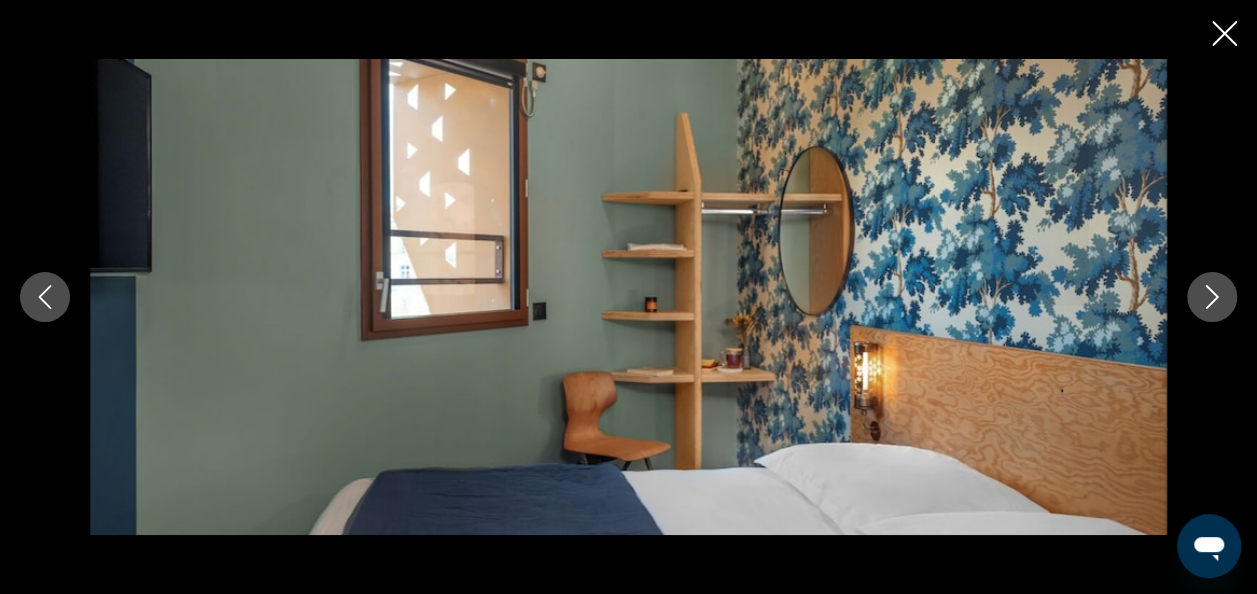 click 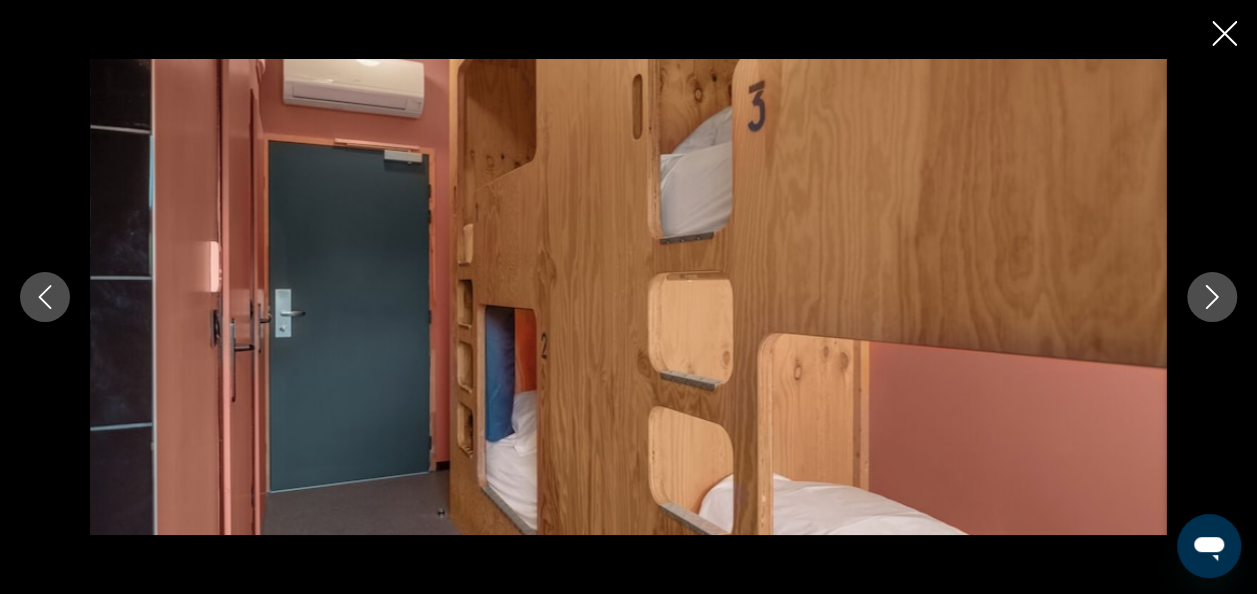 click 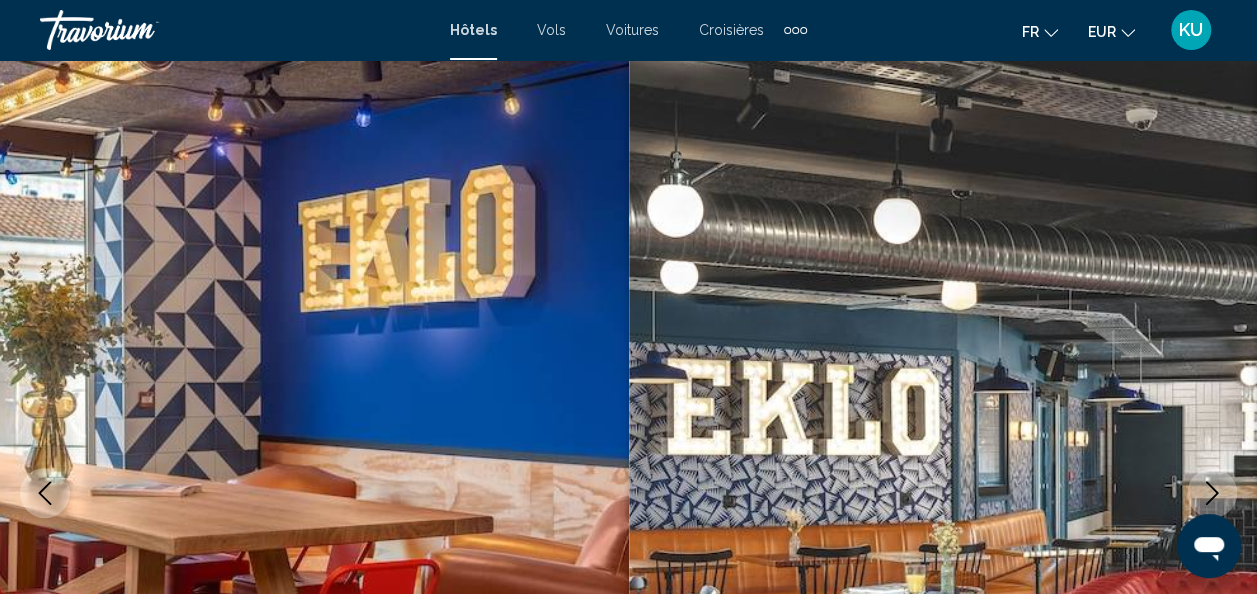 scroll, scrollTop: 0, scrollLeft: 0, axis: both 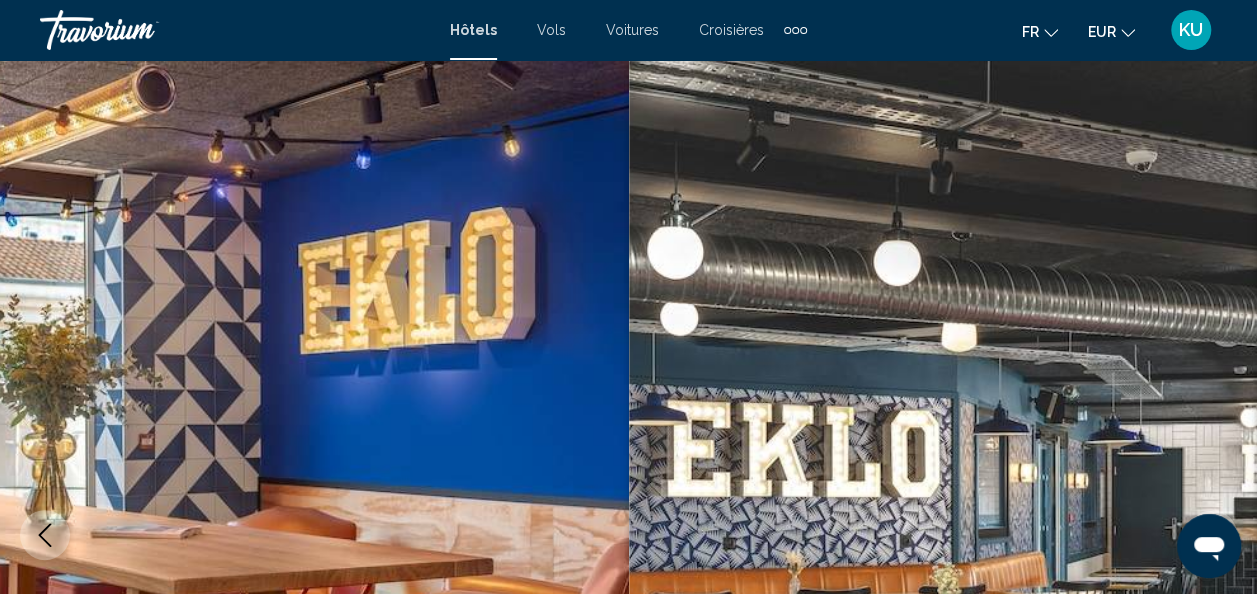 click at bounding box center (314, 535) 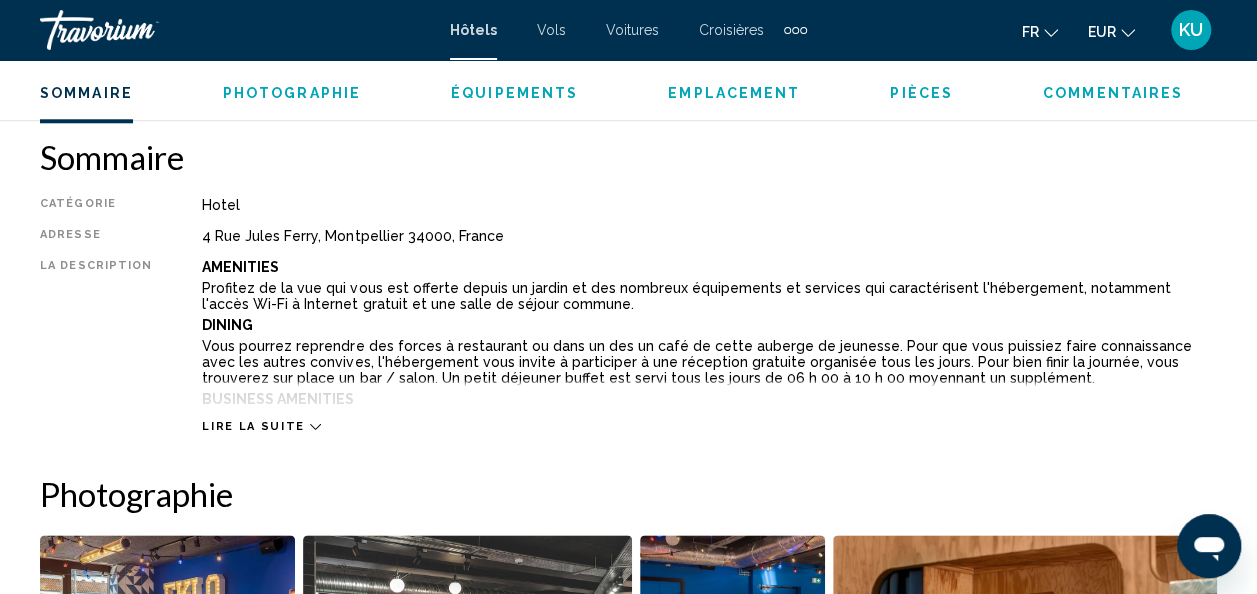scroll, scrollTop: 976, scrollLeft: 0, axis: vertical 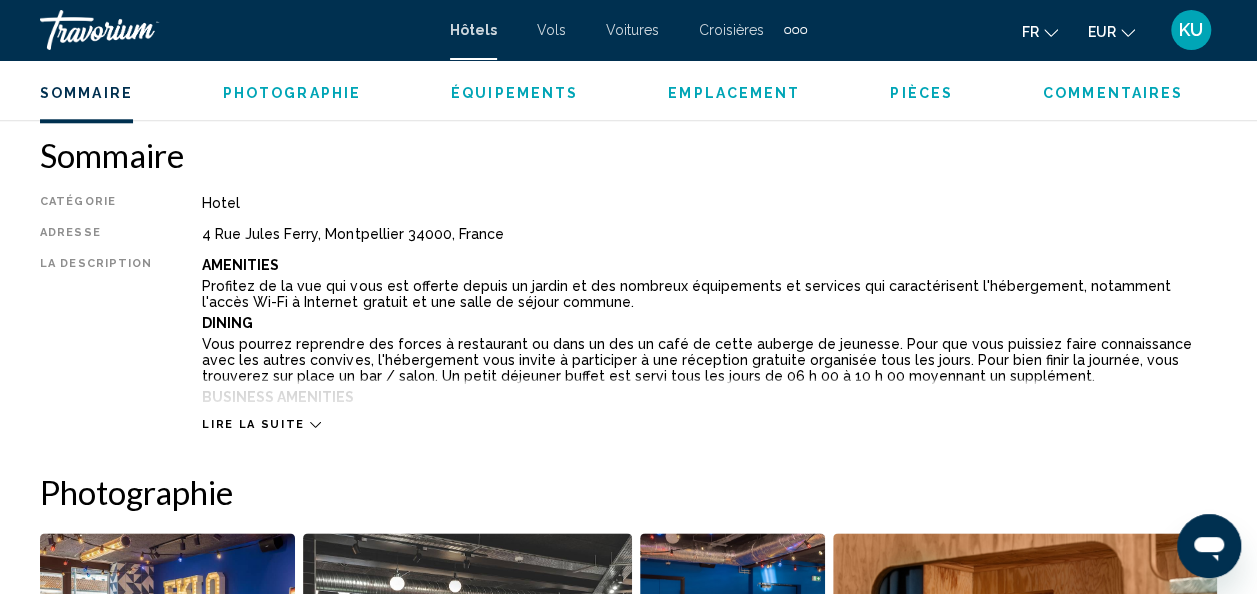 click 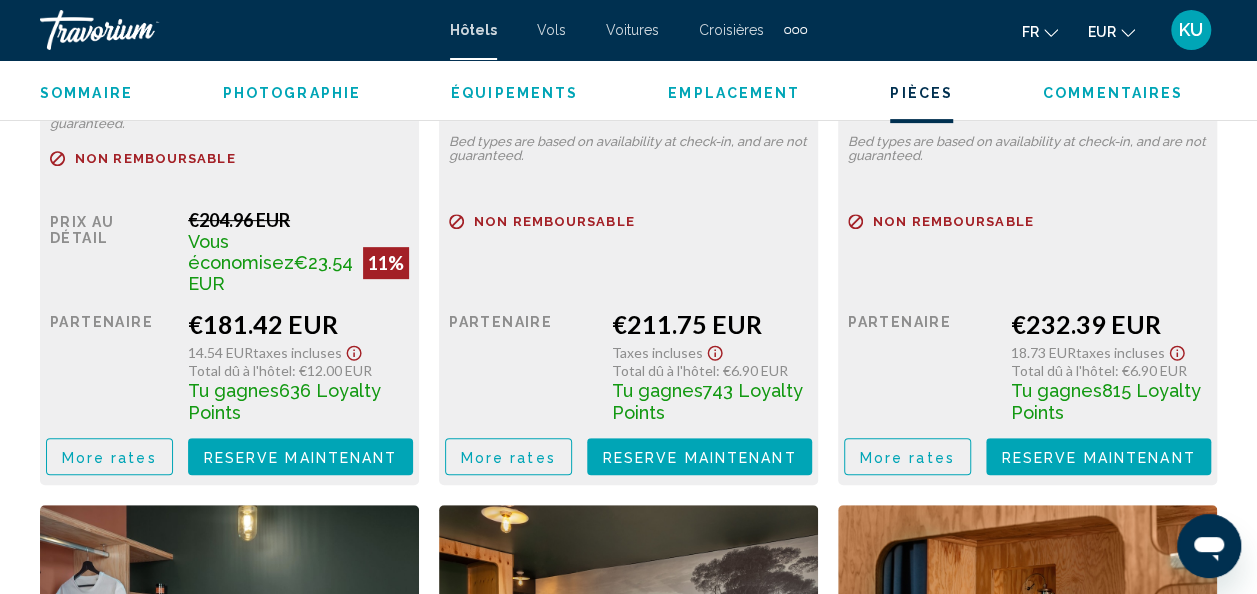 scroll, scrollTop: 4077, scrollLeft: 0, axis: vertical 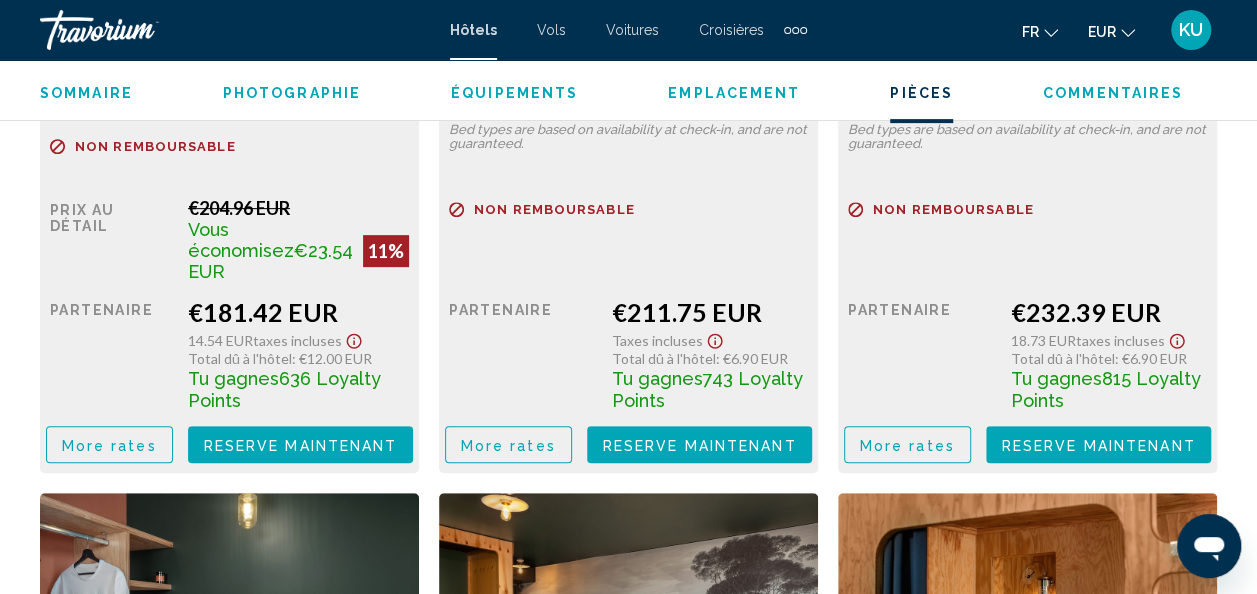 click on "More rates" at bounding box center (109, 445) 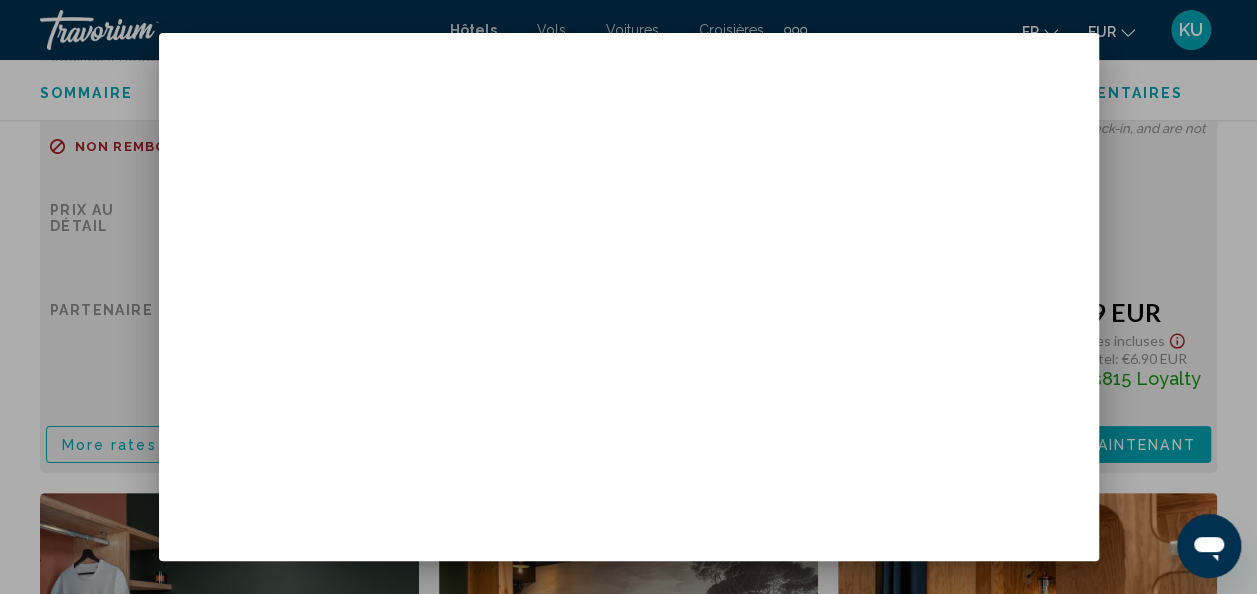 scroll, scrollTop: 0, scrollLeft: 0, axis: both 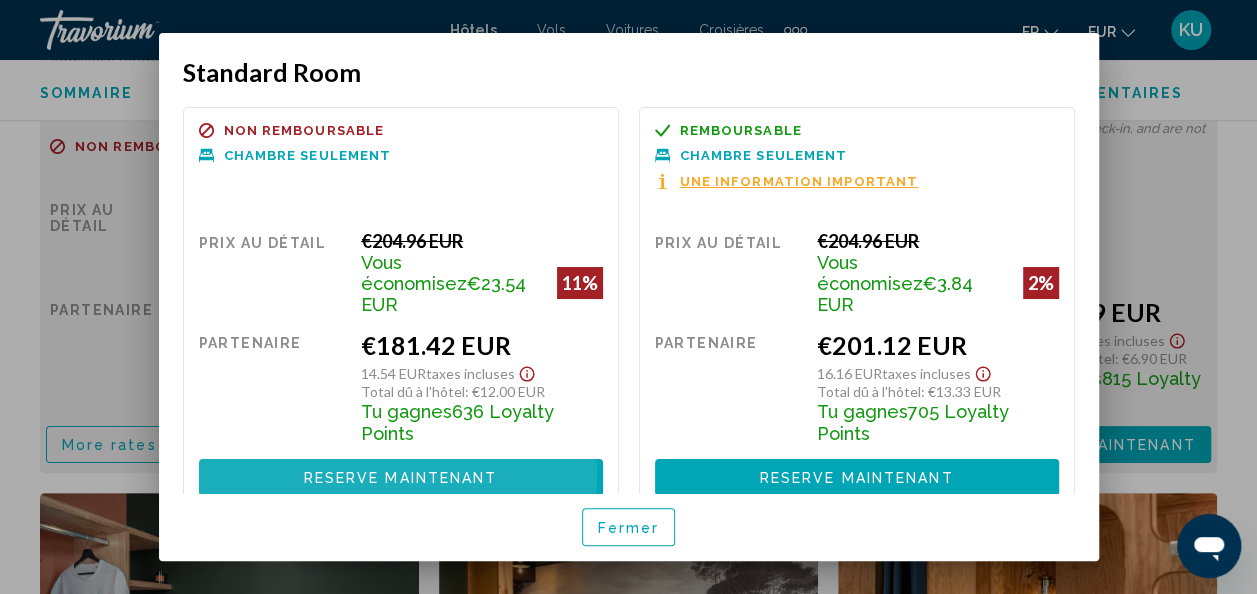 click on "Reserve maintenant" at bounding box center [401, 478] 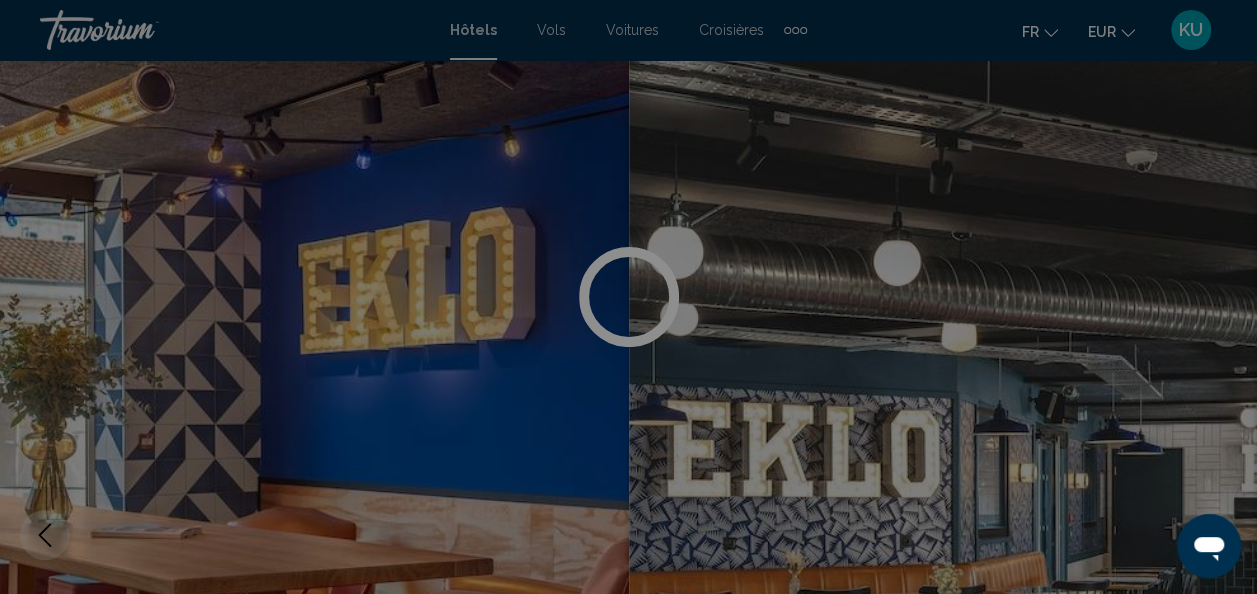 scroll, scrollTop: 4077, scrollLeft: 0, axis: vertical 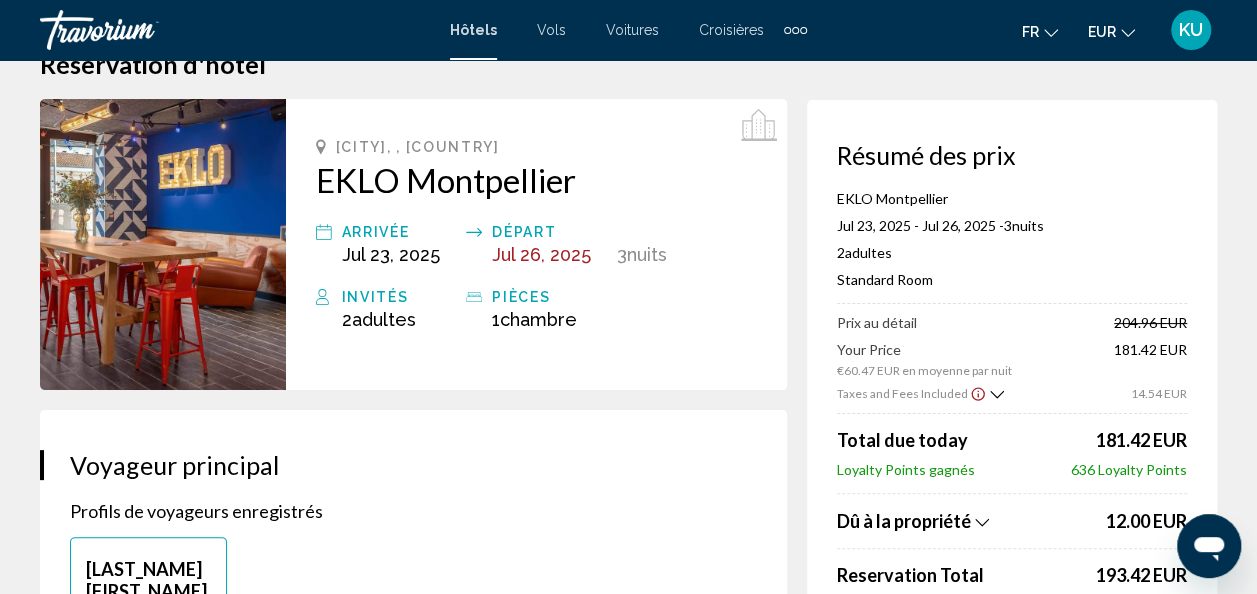 click on "Adultes" at bounding box center (384, 319) 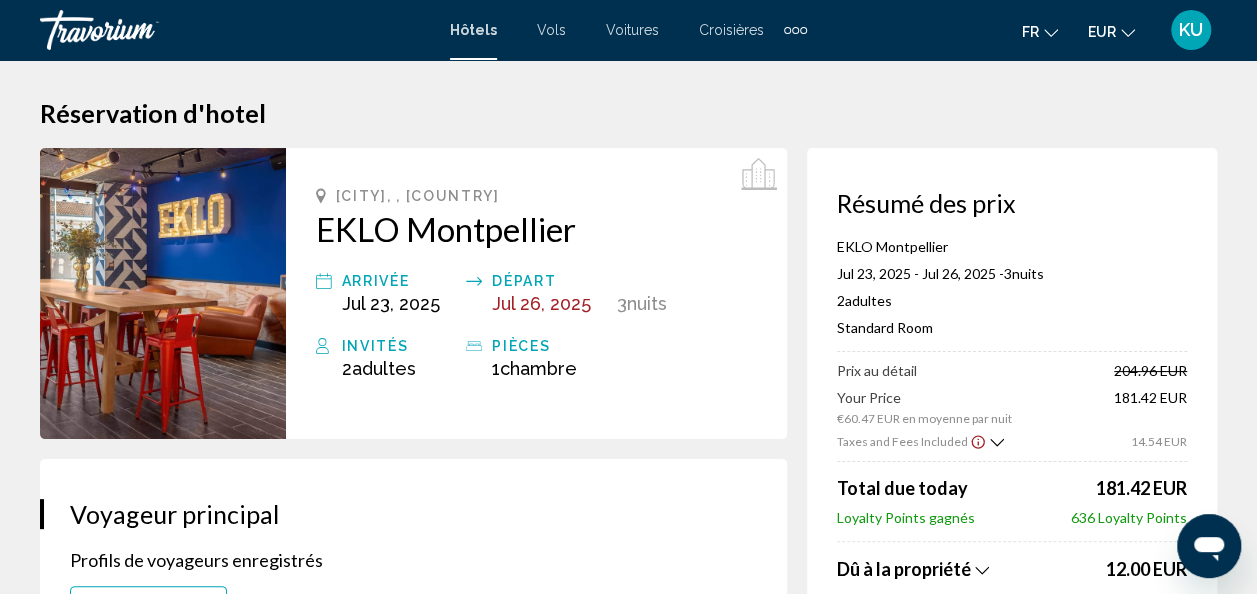 scroll, scrollTop: 3, scrollLeft: 0, axis: vertical 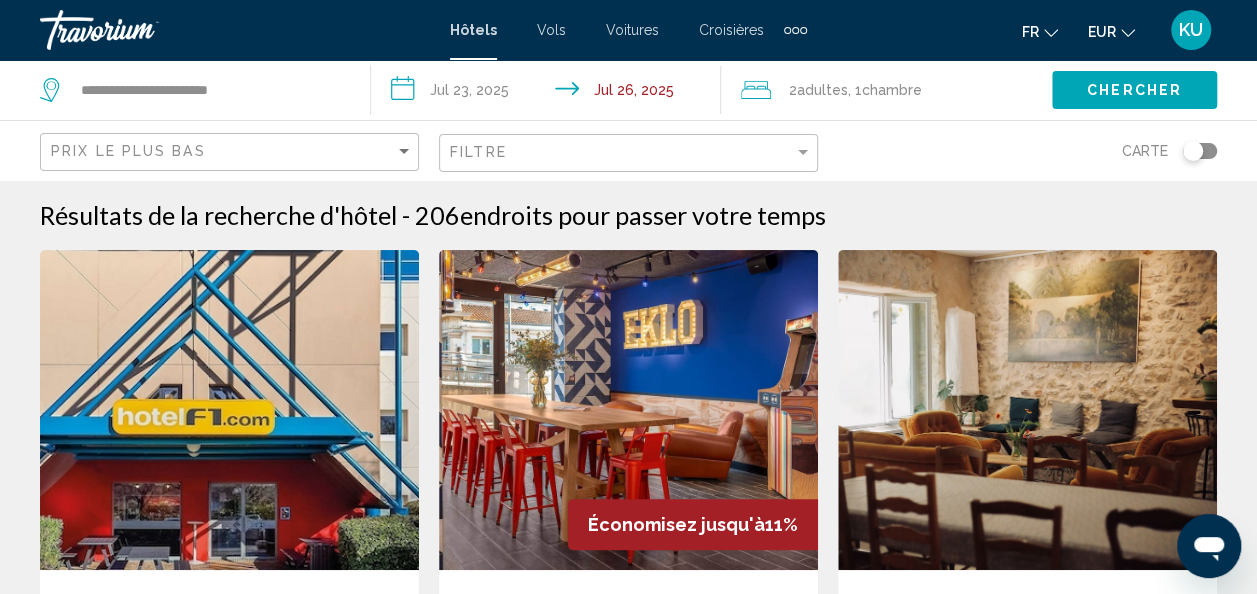 click on "**********" at bounding box center [550, 93] 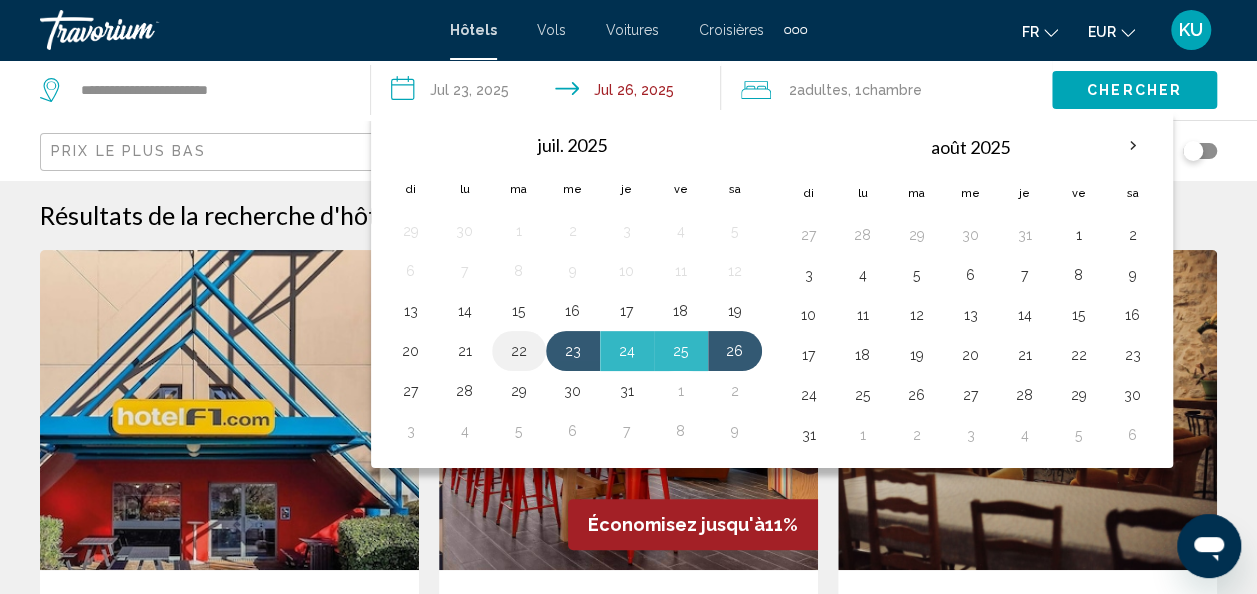 click on "22" at bounding box center [519, 351] 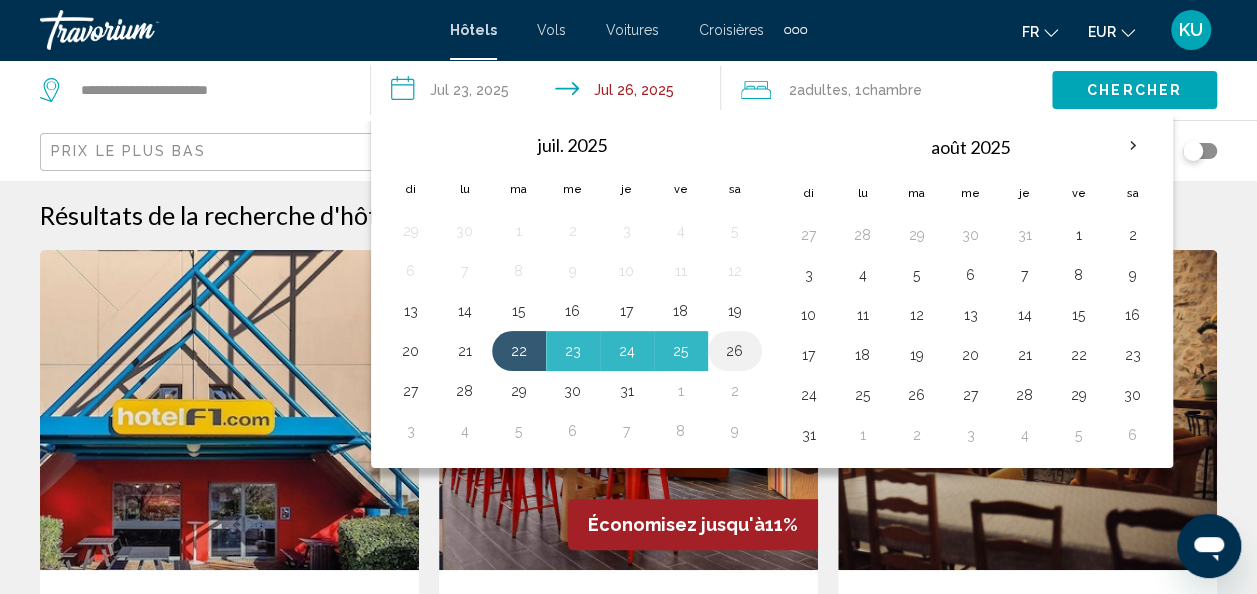 click on "26" at bounding box center [735, 351] 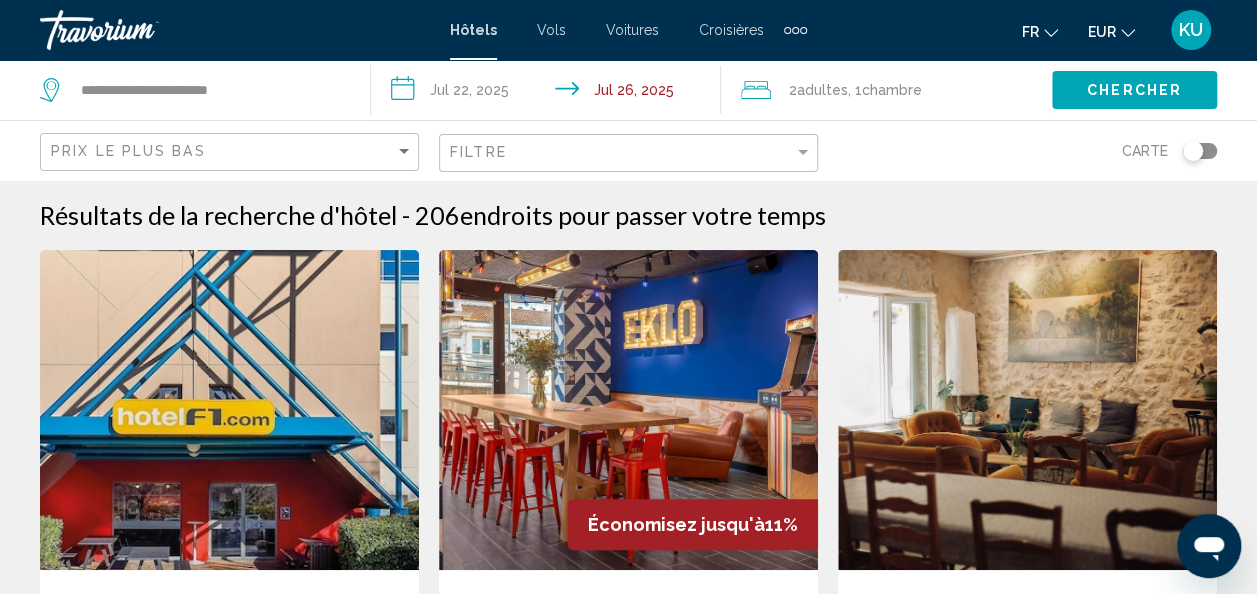 click on "Adultes" 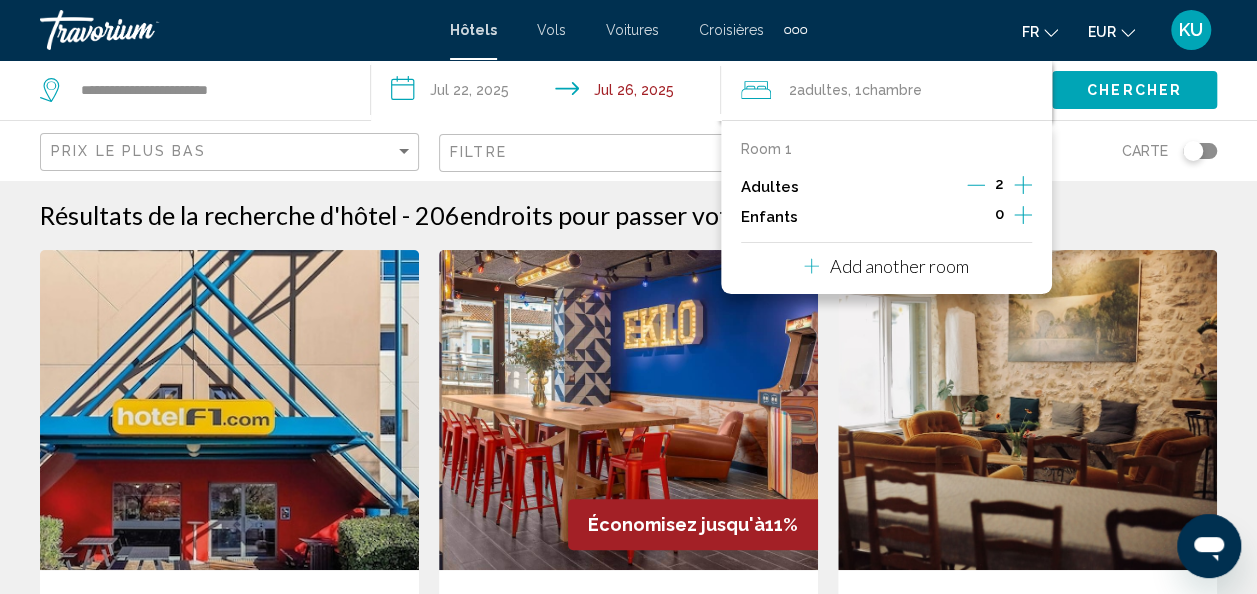 click 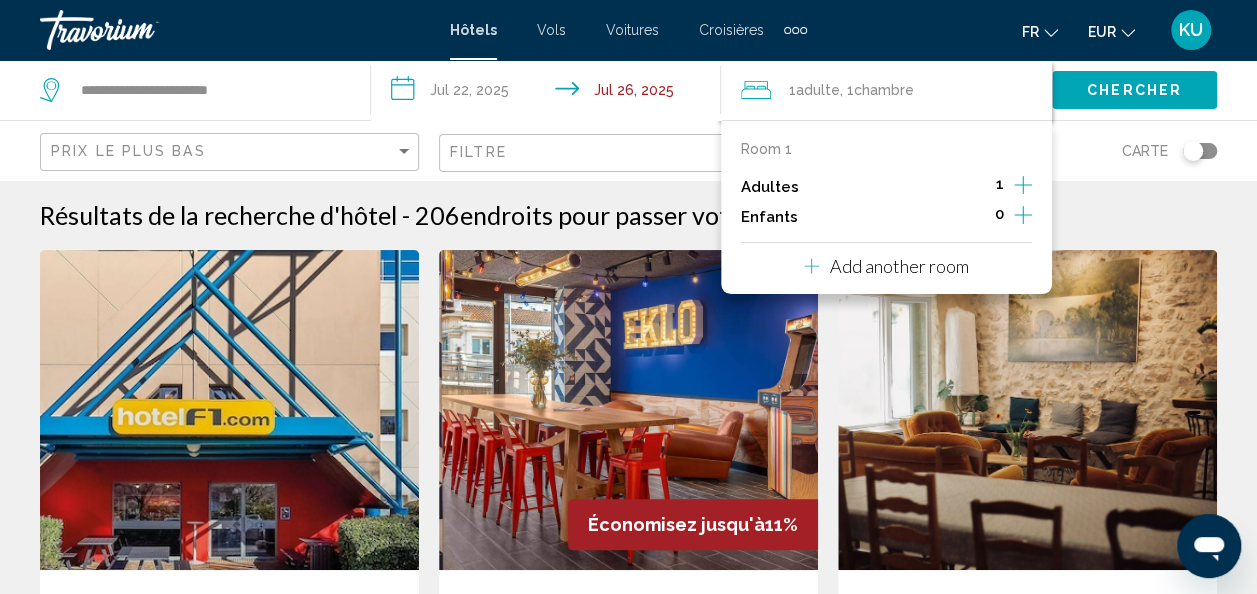 click 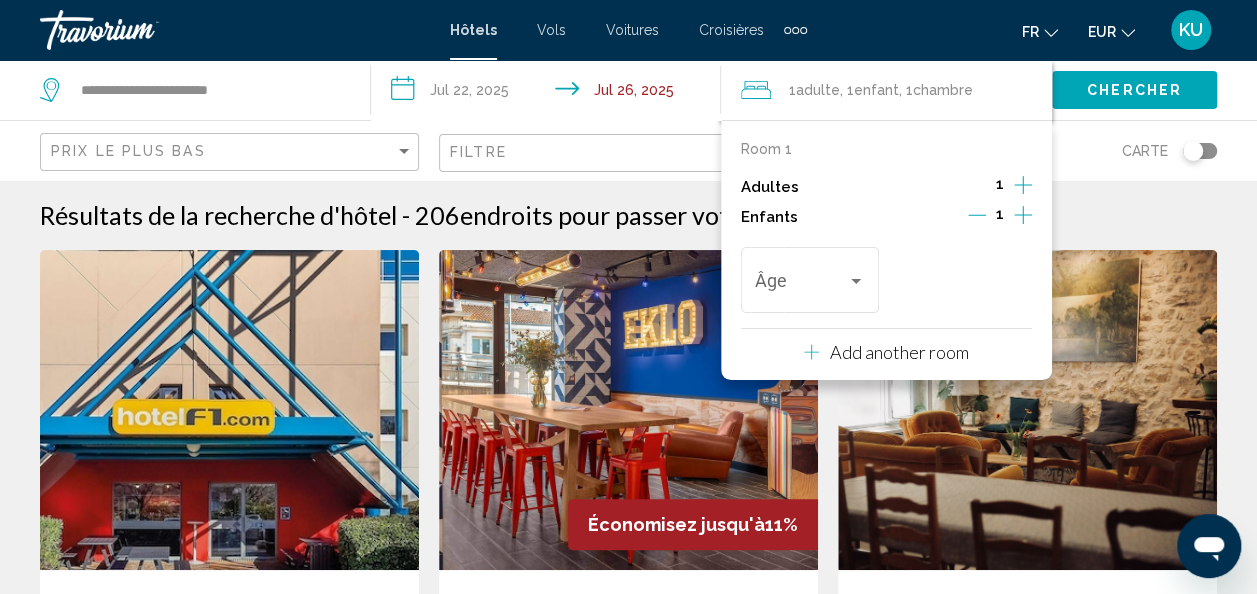 click 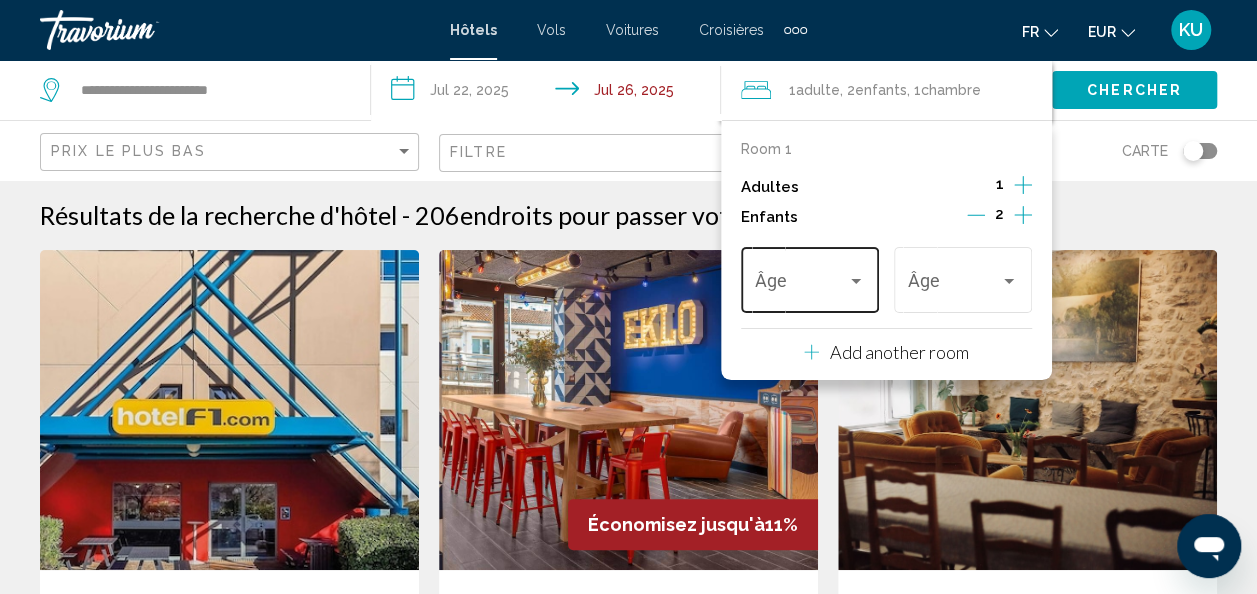 click at bounding box center (856, 281) 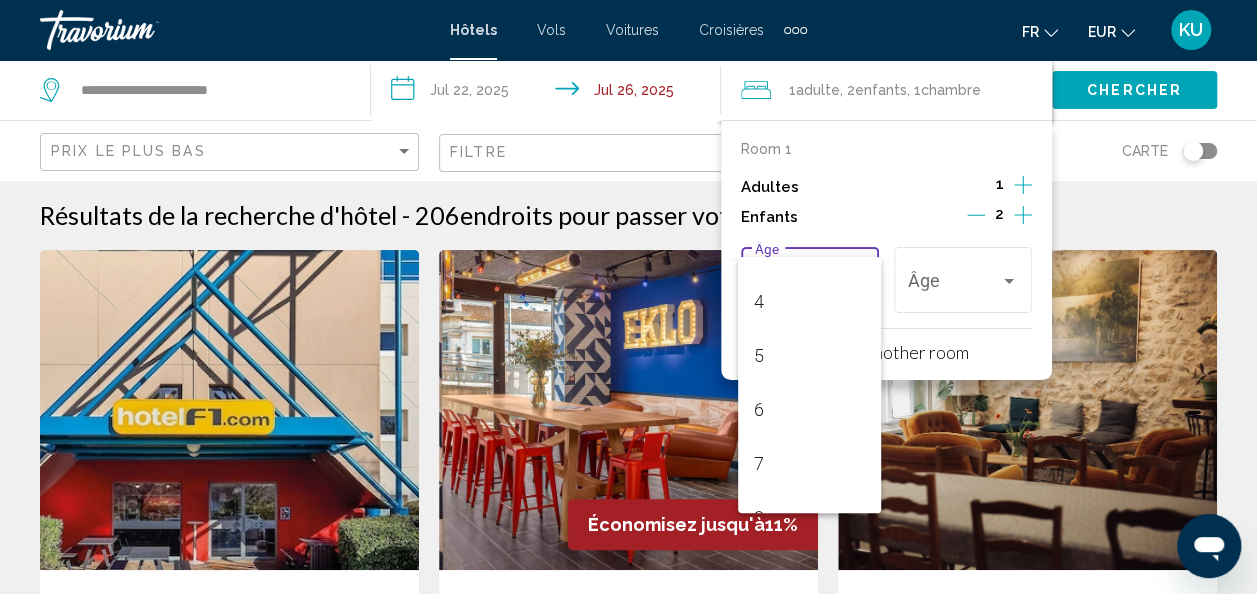 scroll, scrollTop: 224, scrollLeft: 0, axis: vertical 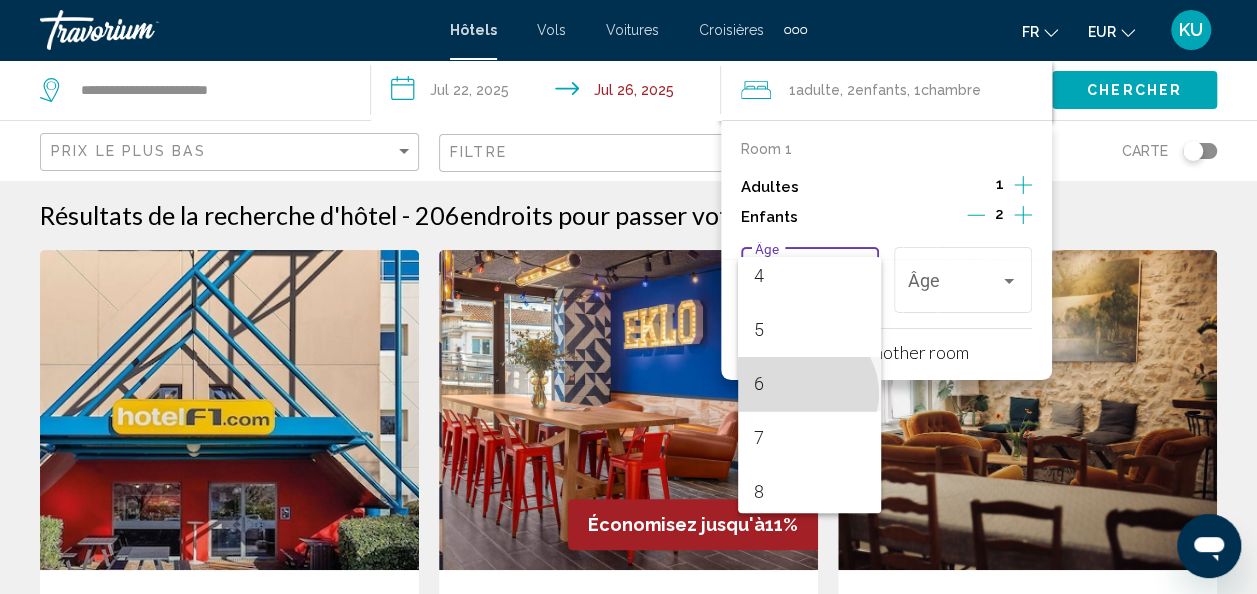 click on "6" at bounding box center (809, 384) 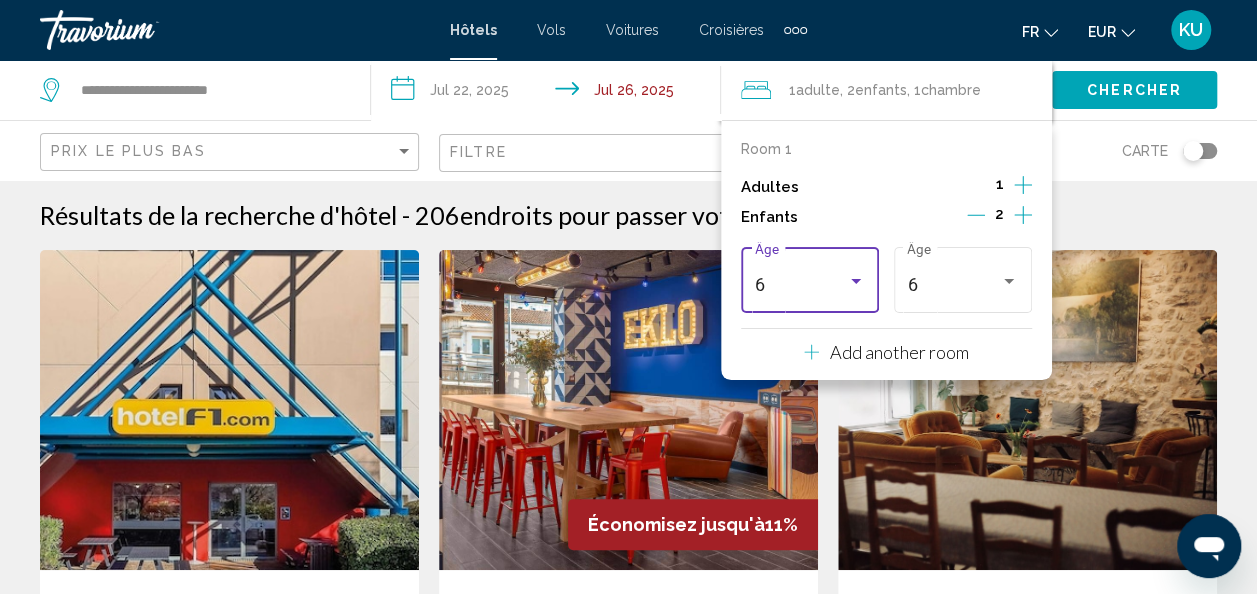 click at bounding box center [856, 281] 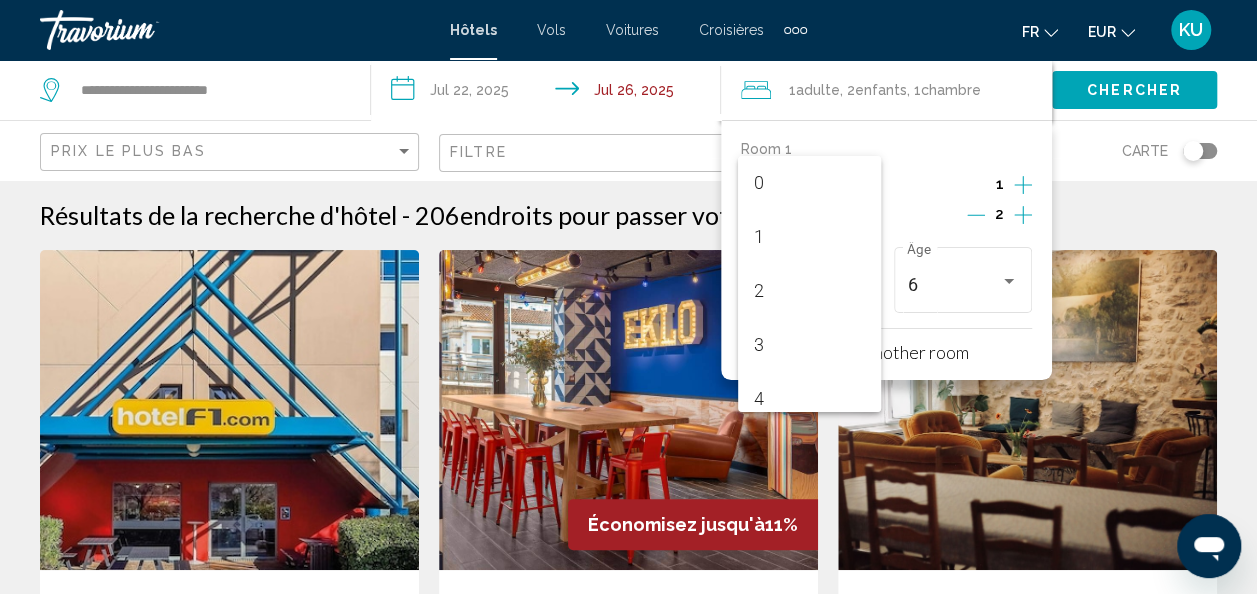scroll, scrollTop: 223, scrollLeft: 0, axis: vertical 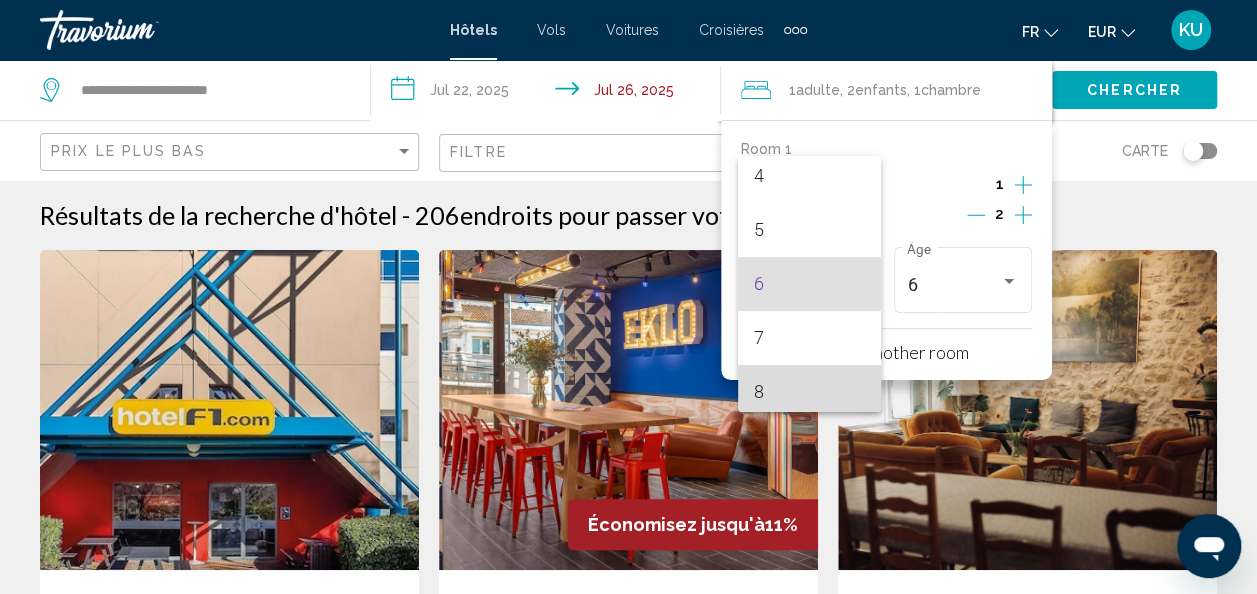 click on "8" at bounding box center [809, 392] 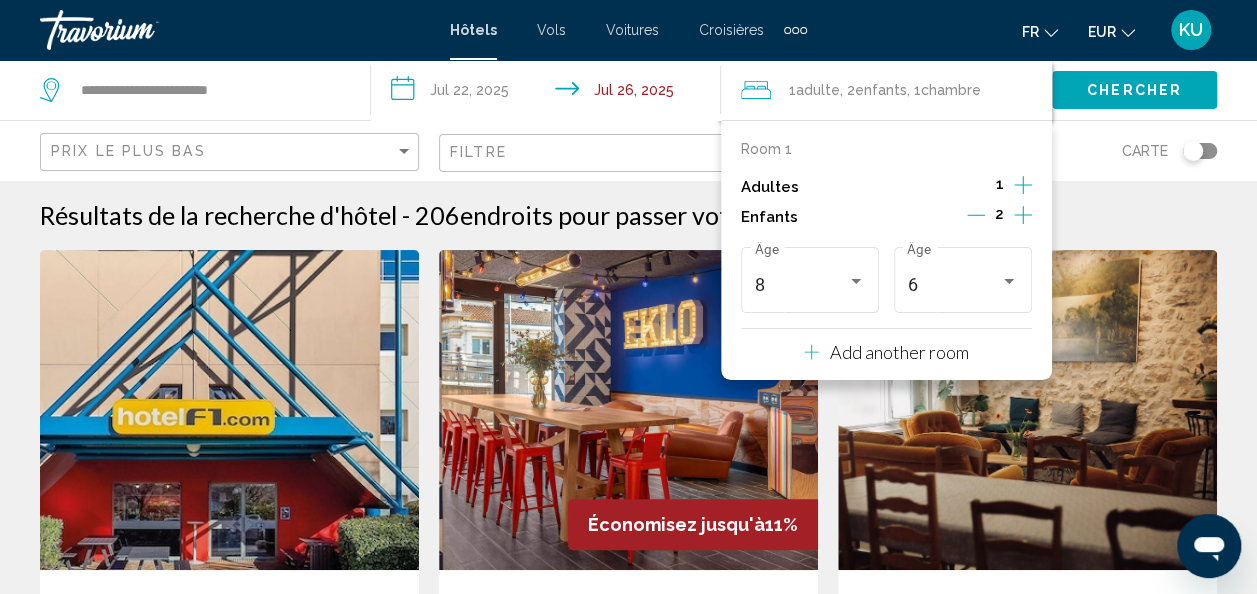 click on "Add another room" at bounding box center (898, 352) 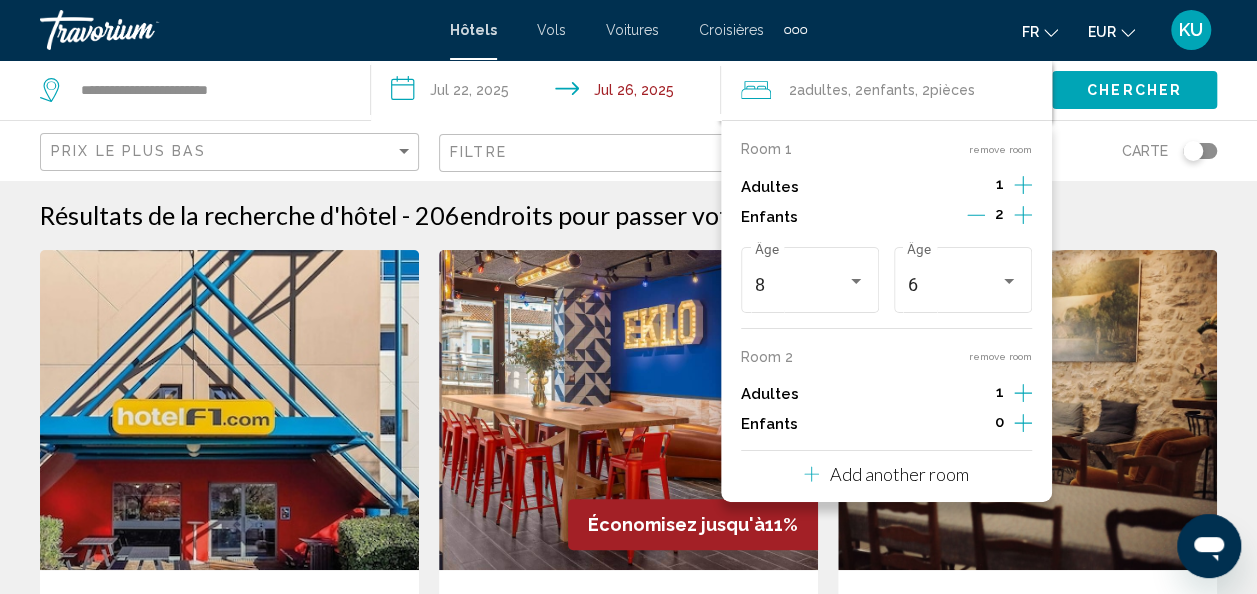click on "**********" at bounding box center (628, 1682) 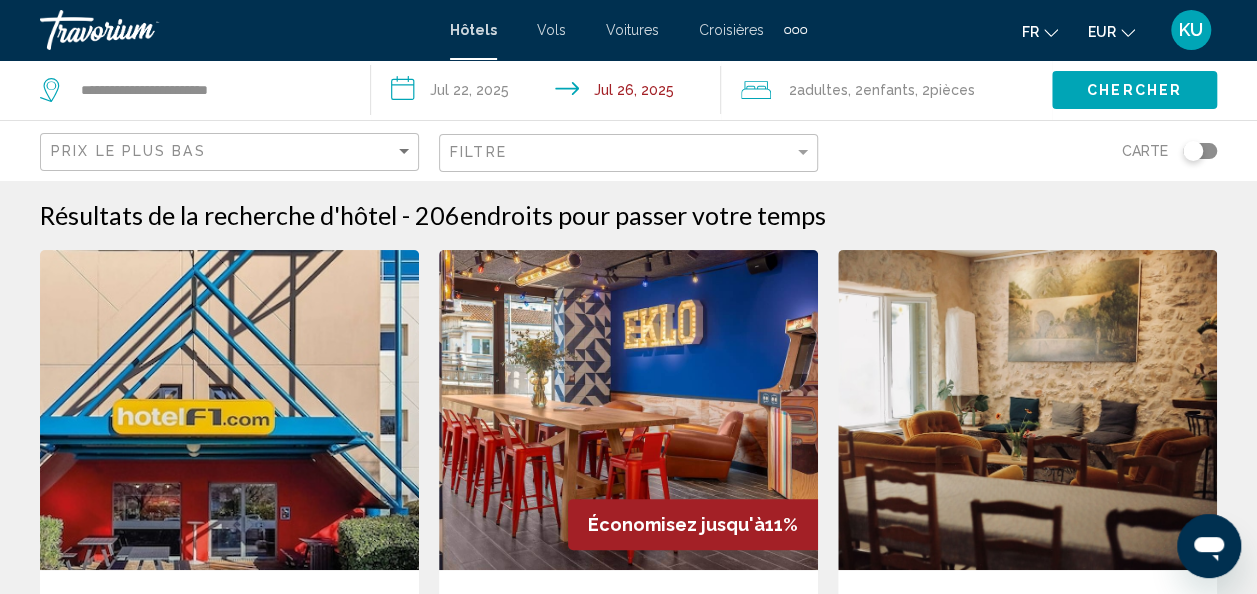 click on "Adultes" 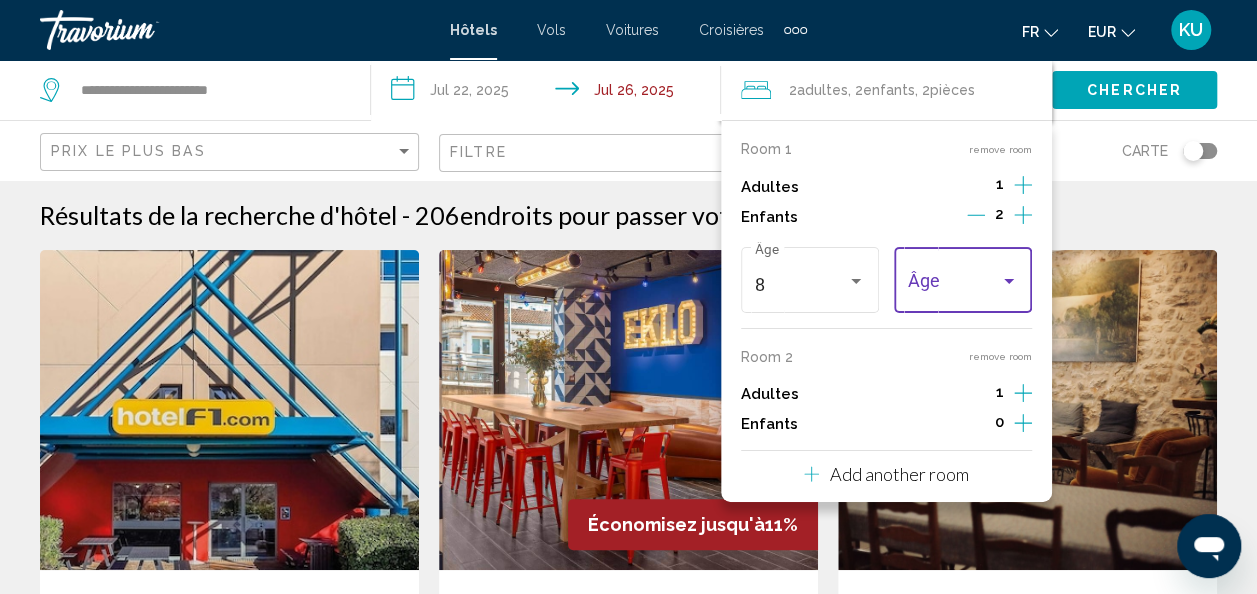 click at bounding box center (1009, 281) 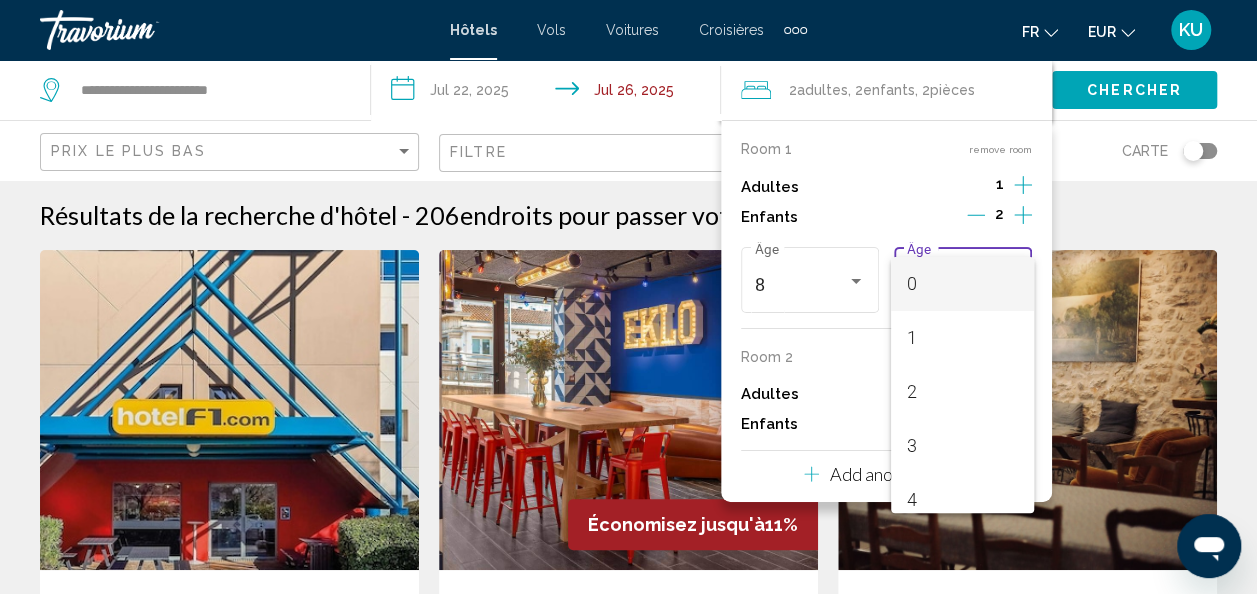 scroll, scrollTop: 224, scrollLeft: 0, axis: vertical 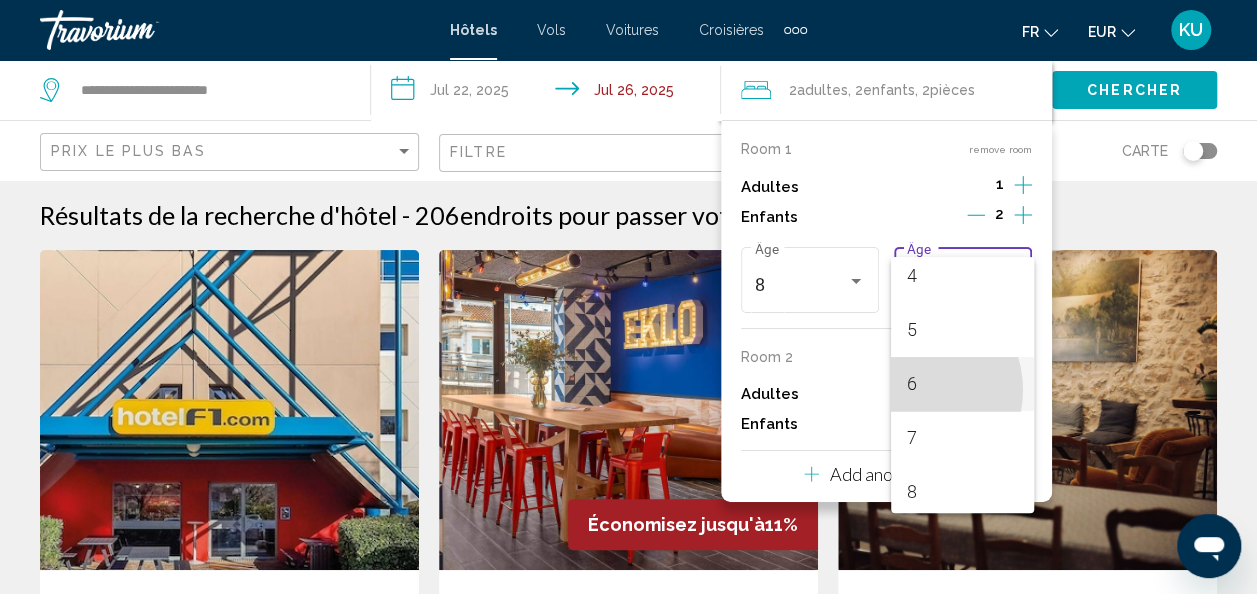 click on "6" at bounding box center (962, 384) 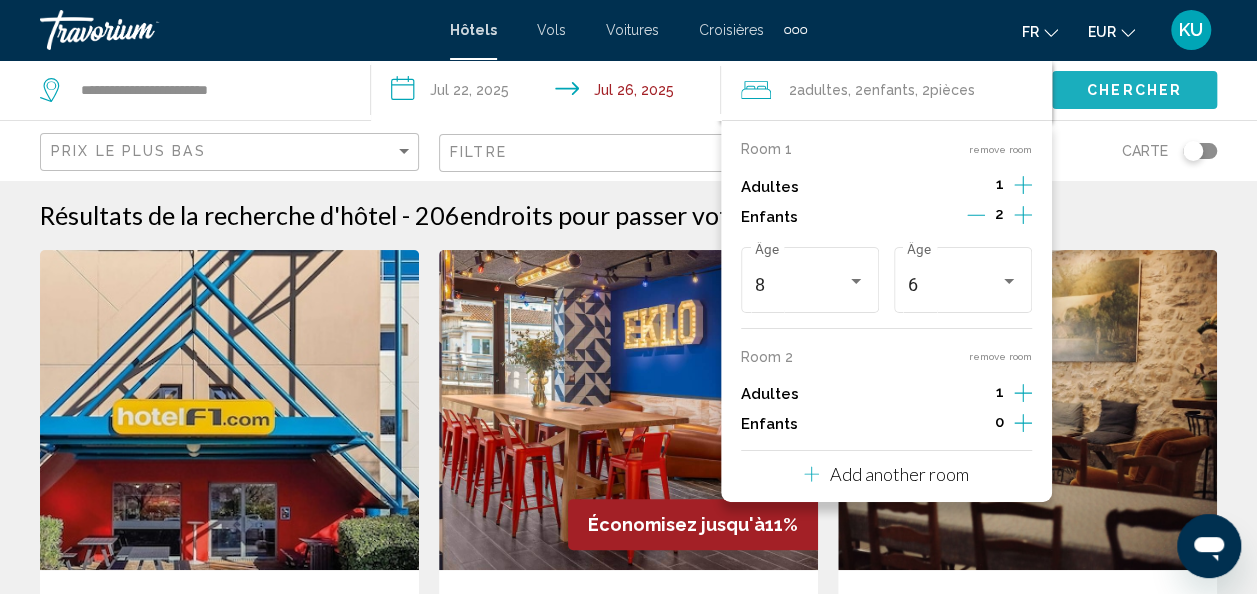 click on "Chercher" 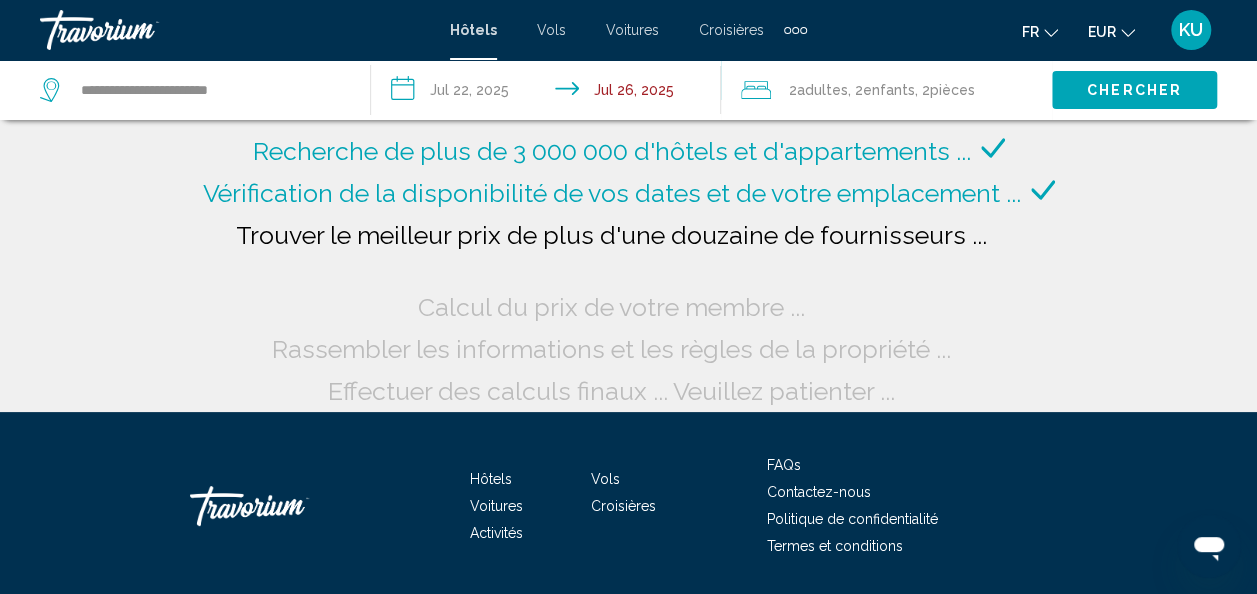 click on "Enfants" 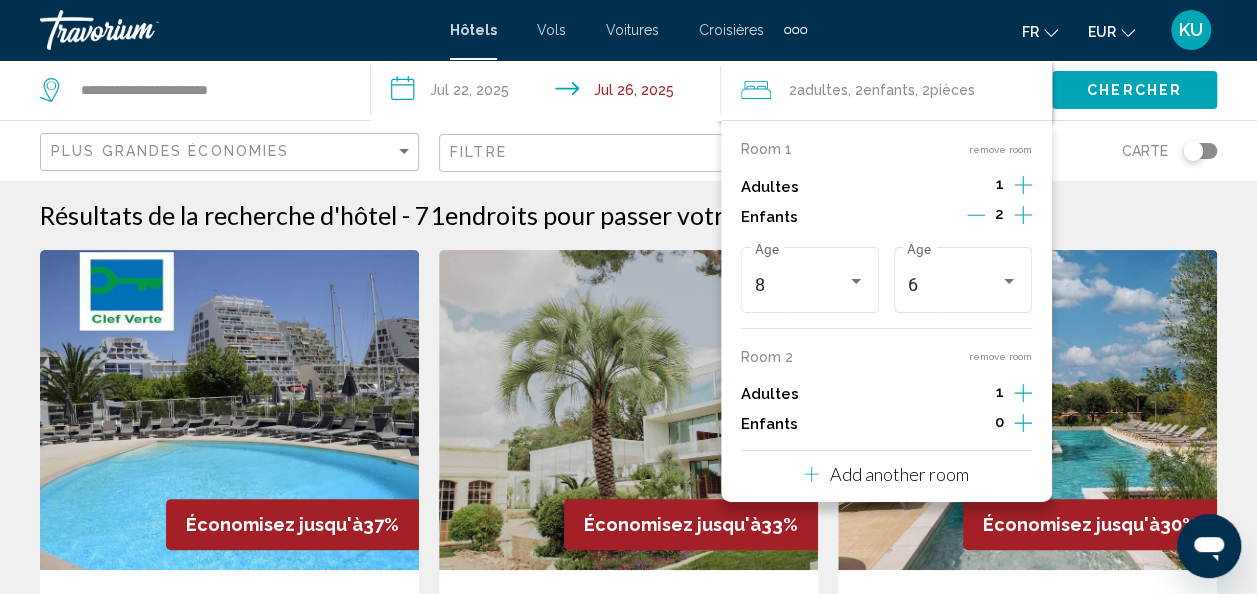 click on "1" at bounding box center (1000, 392) 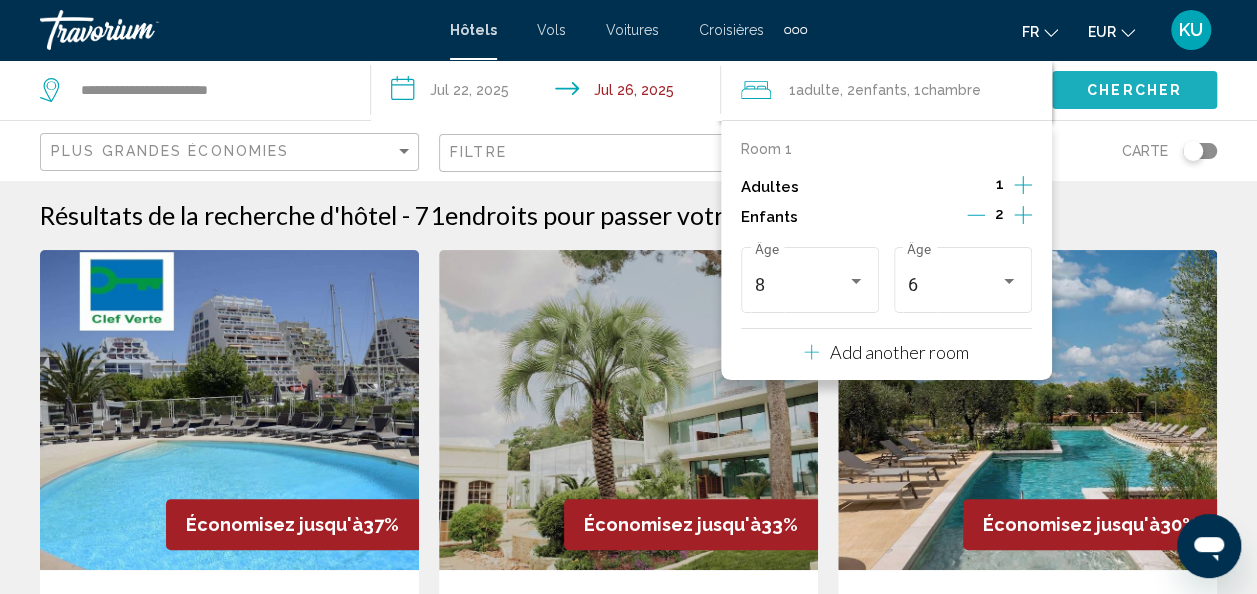 click on "Chercher" 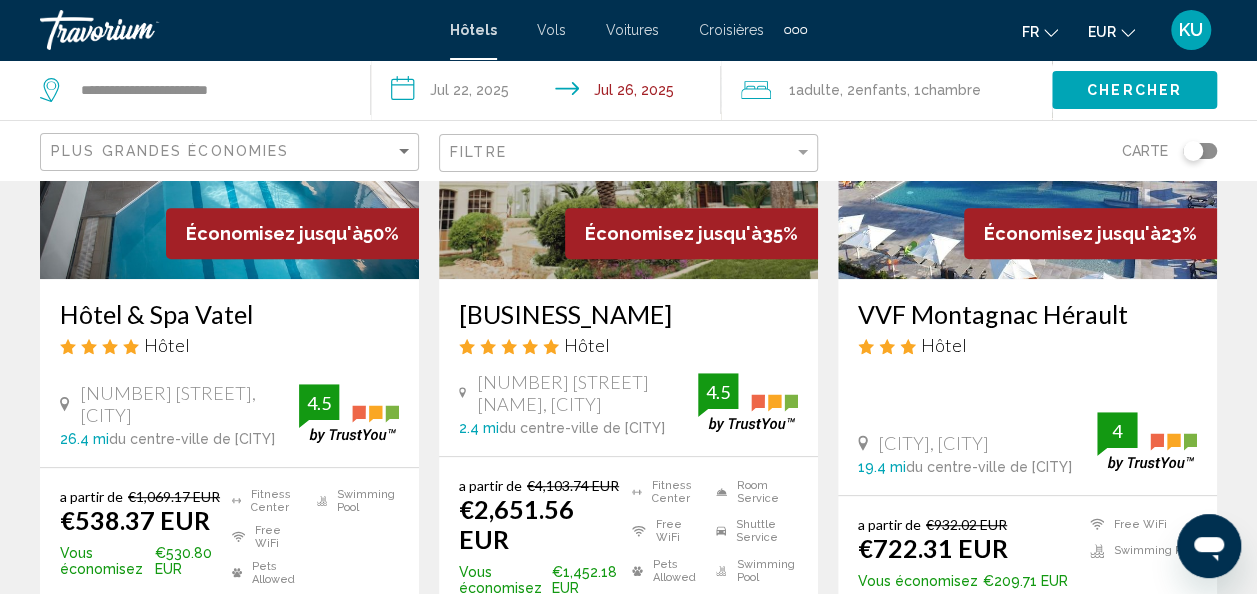 scroll, scrollTop: 290, scrollLeft: 0, axis: vertical 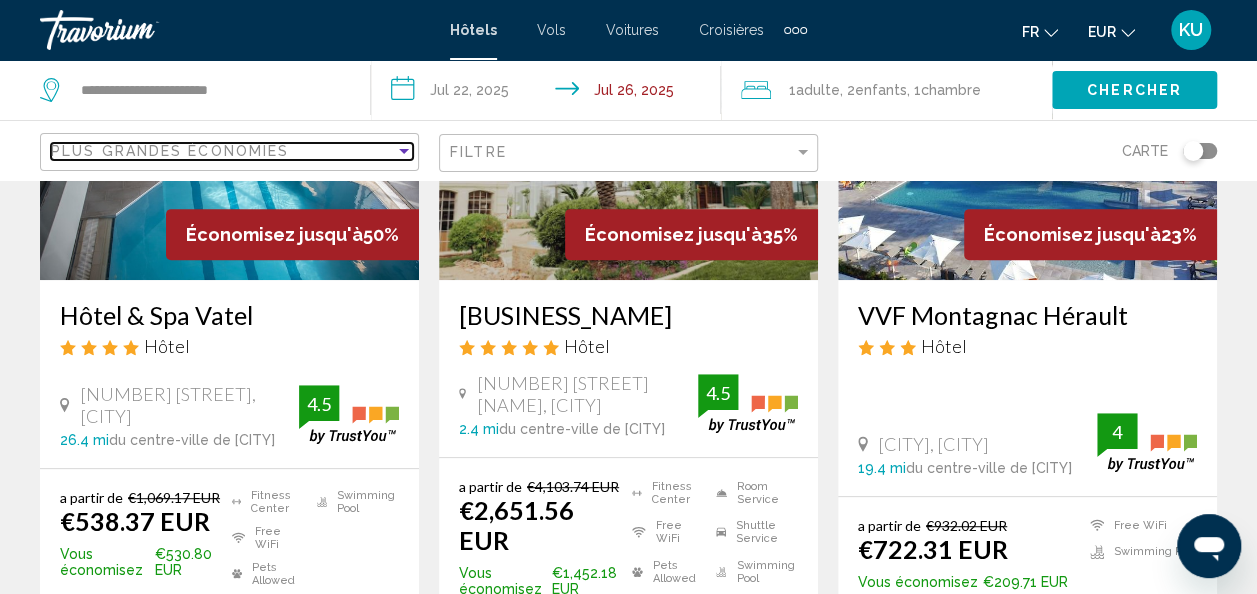 click at bounding box center (404, 151) 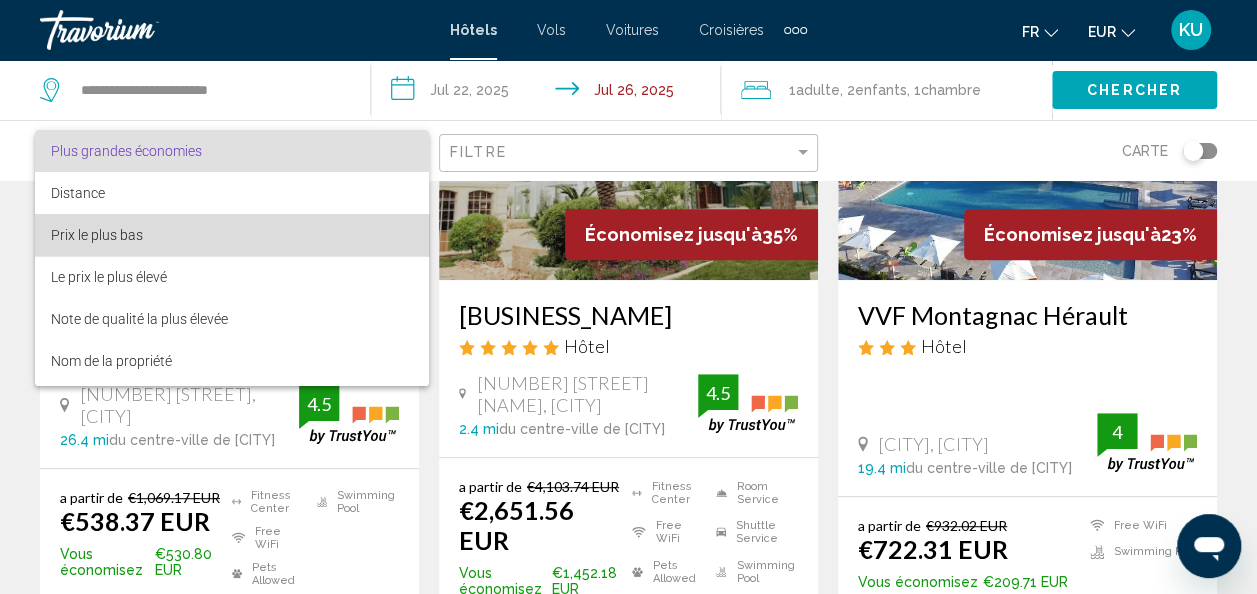 click on "Prix le plus bas" at bounding box center (232, 235) 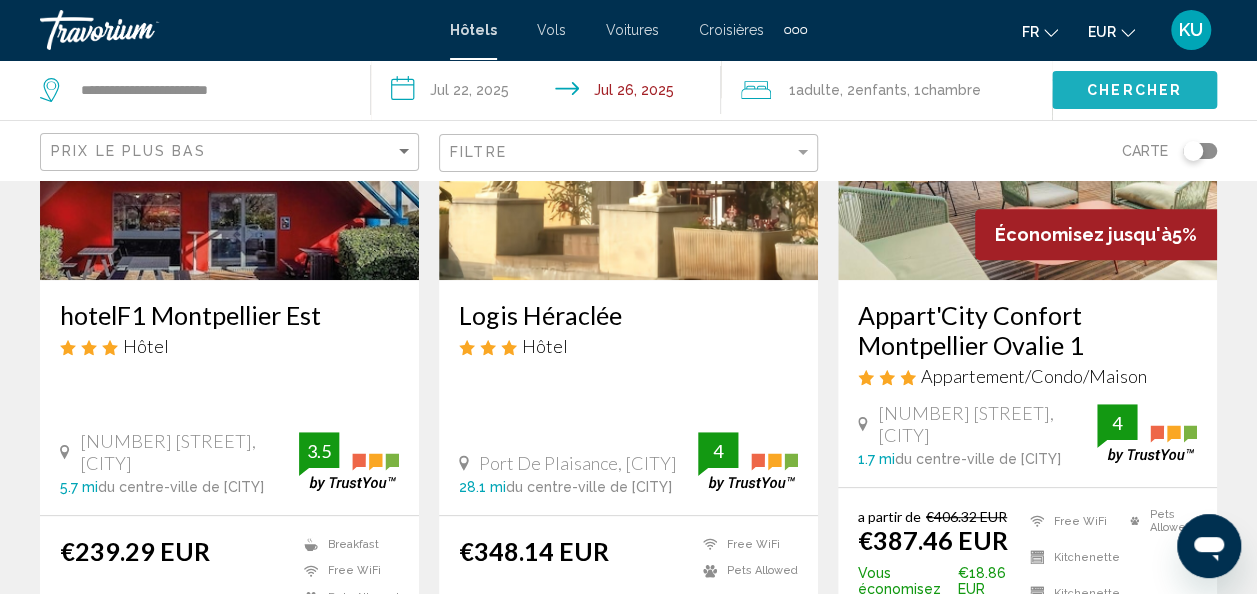 click on "Chercher" 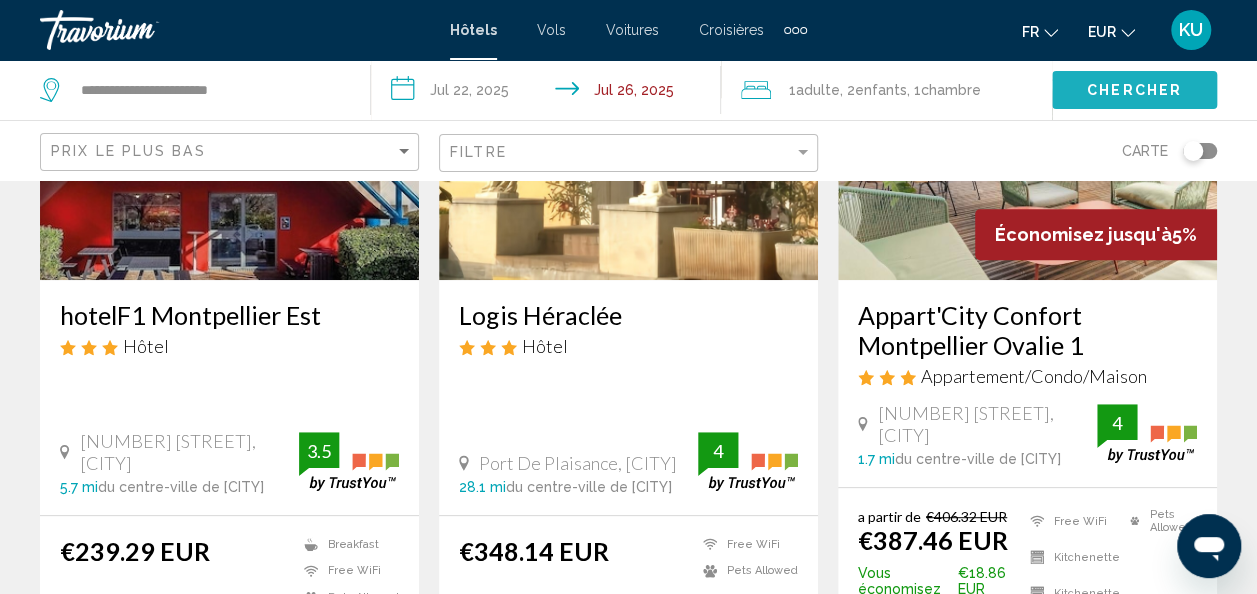click on "Chercher" 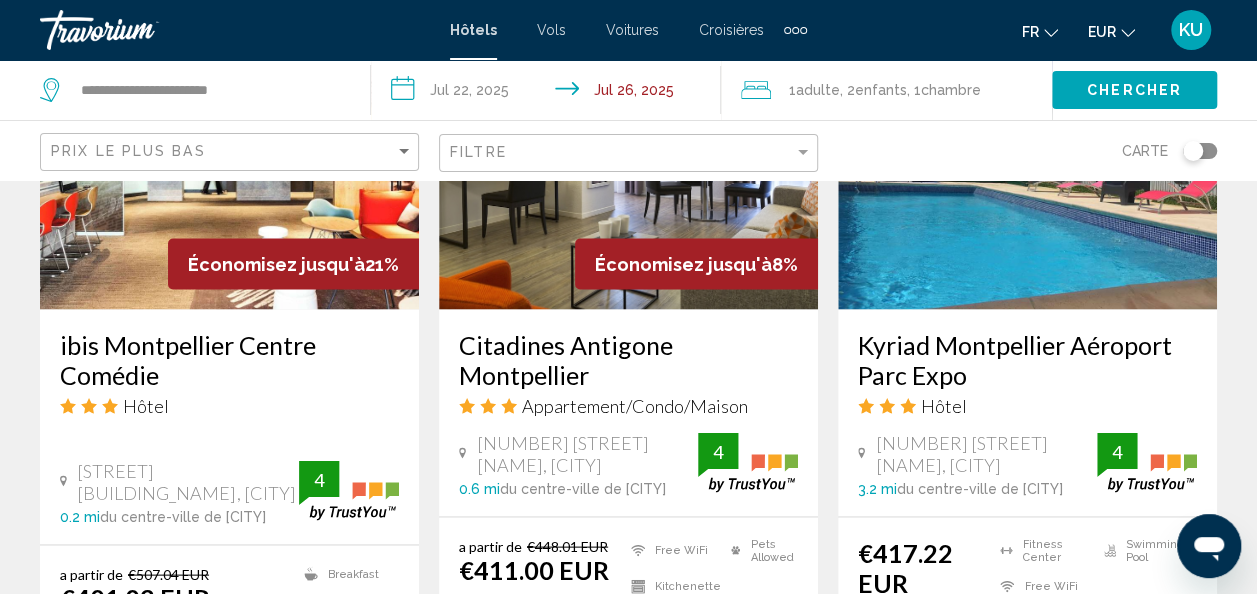 scroll, scrollTop: 1777, scrollLeft: 0, axis: vertical 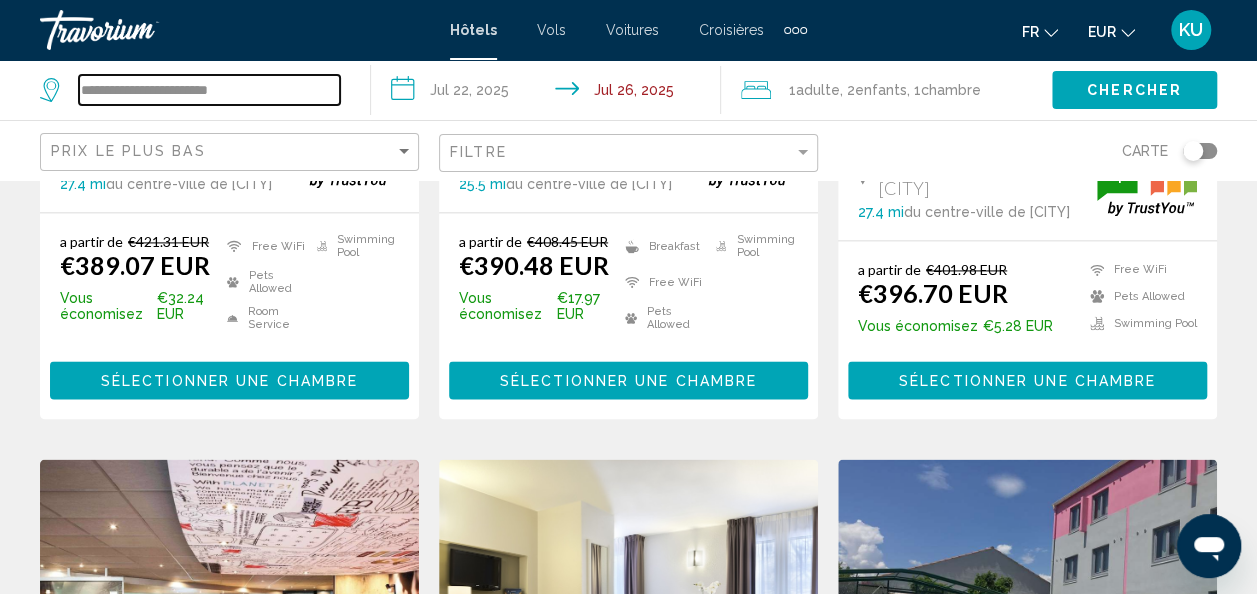 click on "**********" at bounding box center [209, 90] 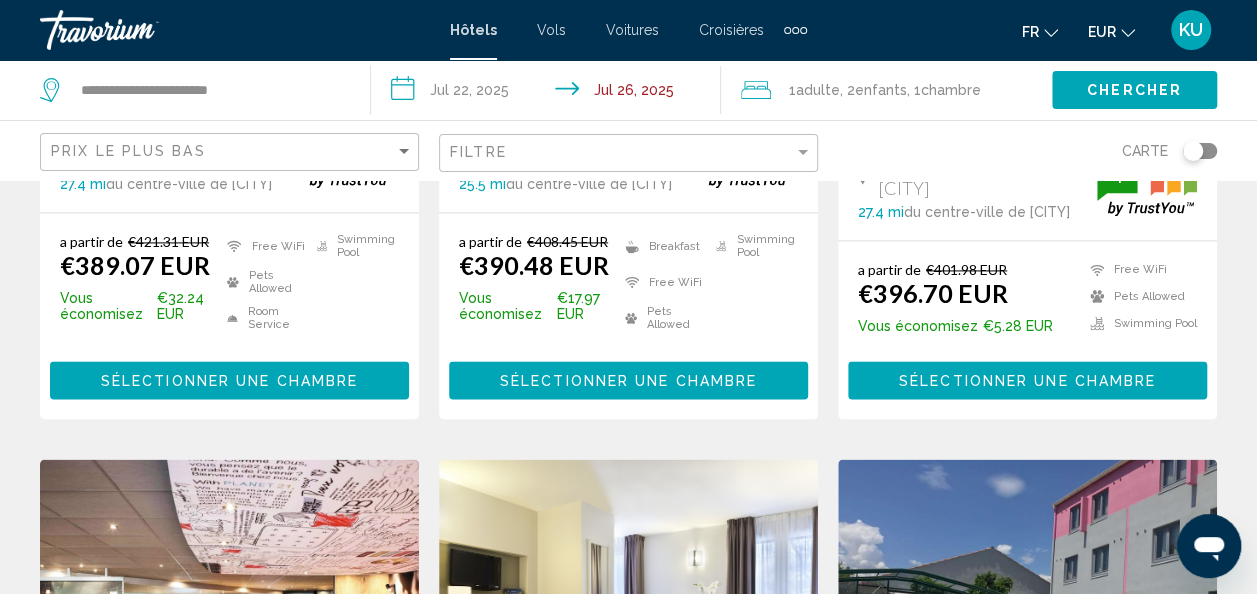 click on "**********" at bounding box center [550, 93] 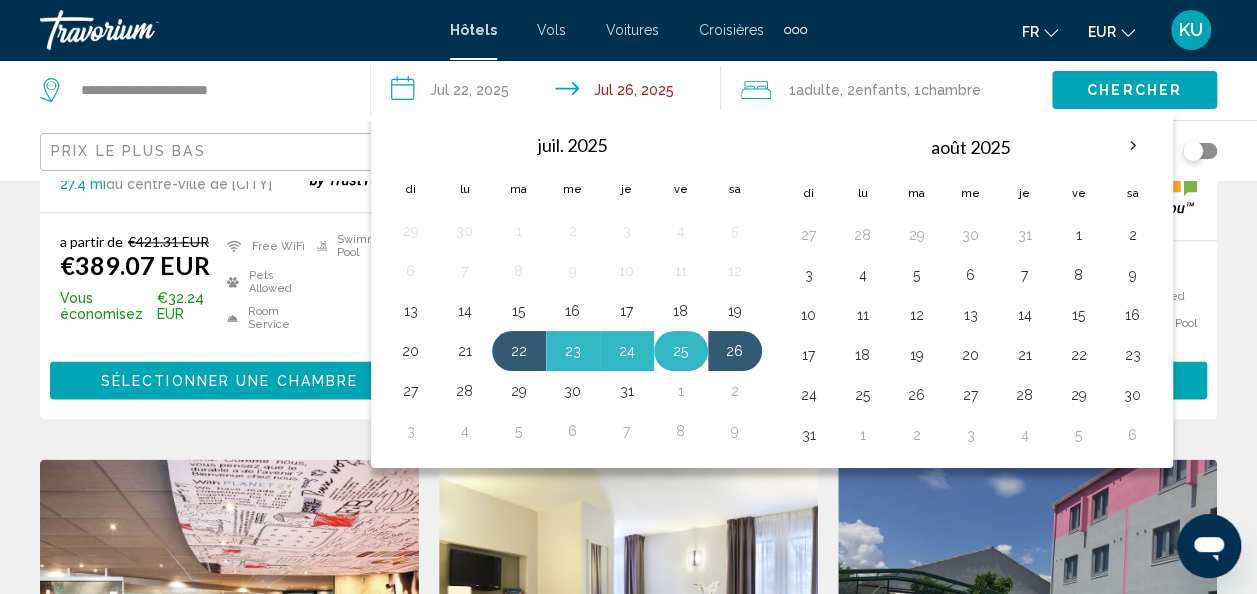 click on "25" at bounding box center (681, 351) 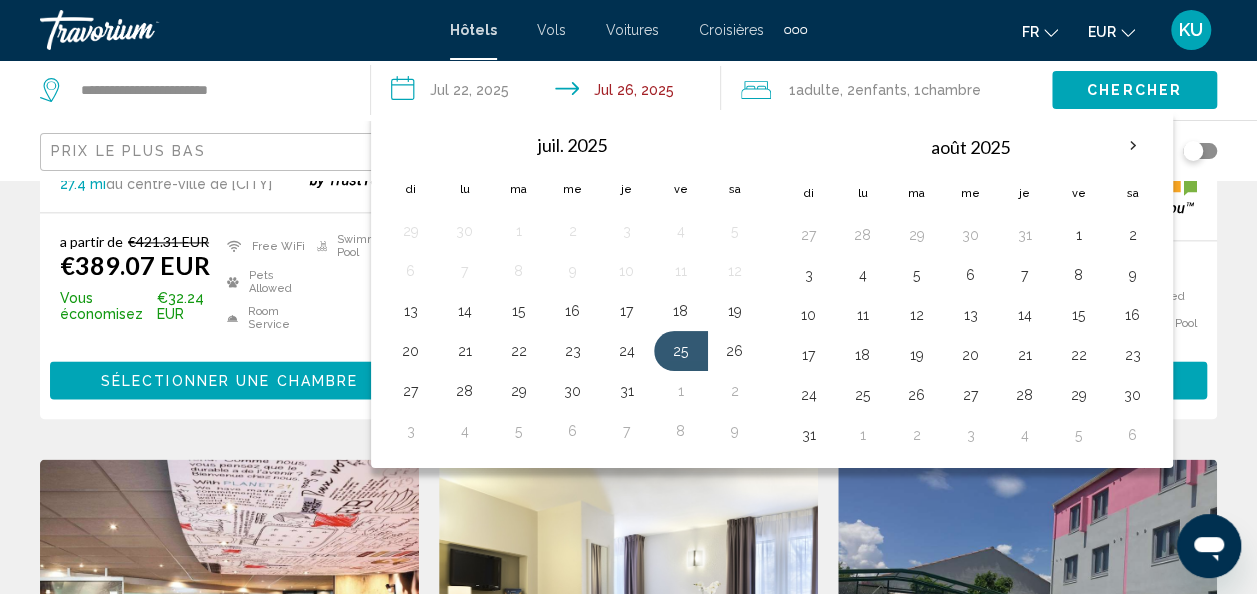 click on "**********" at bounding box center (550, 93) 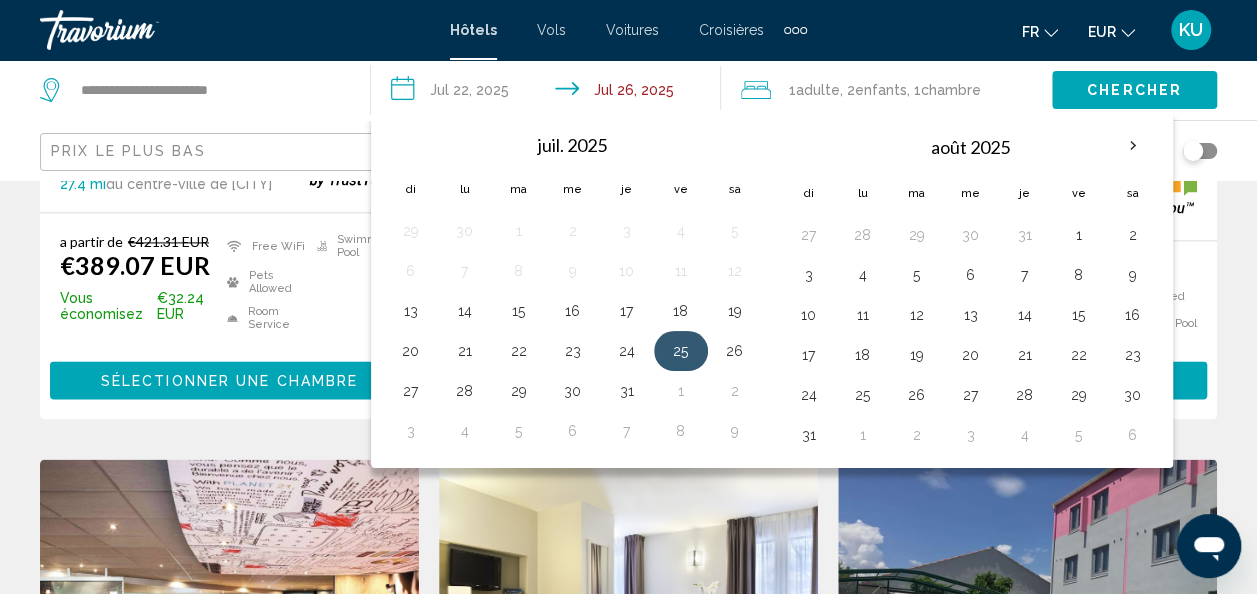 click on "25" at bounding box center (681, 351) 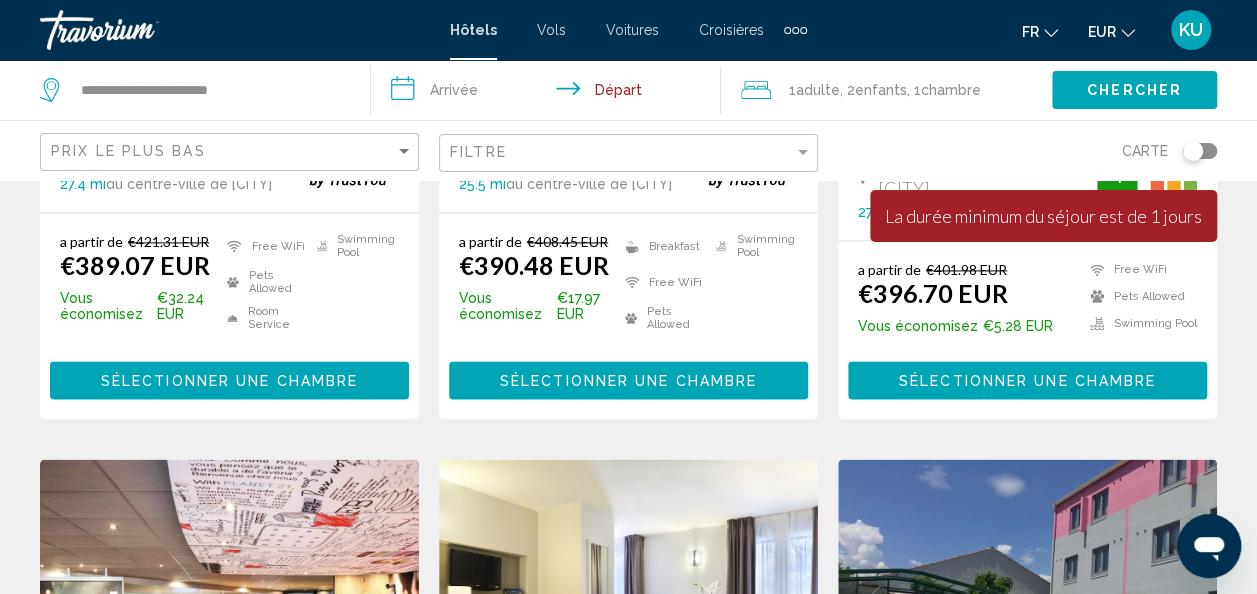 click on "**********" at bounding box center (550, 93) 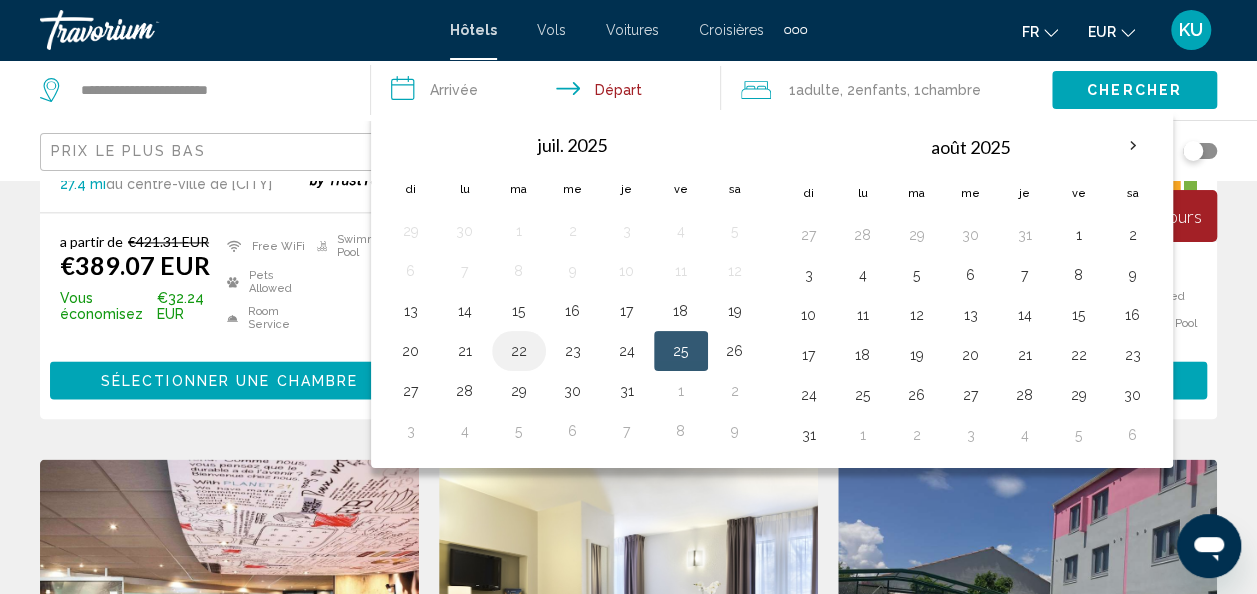 click on "22" at bounding box center (519, 351) 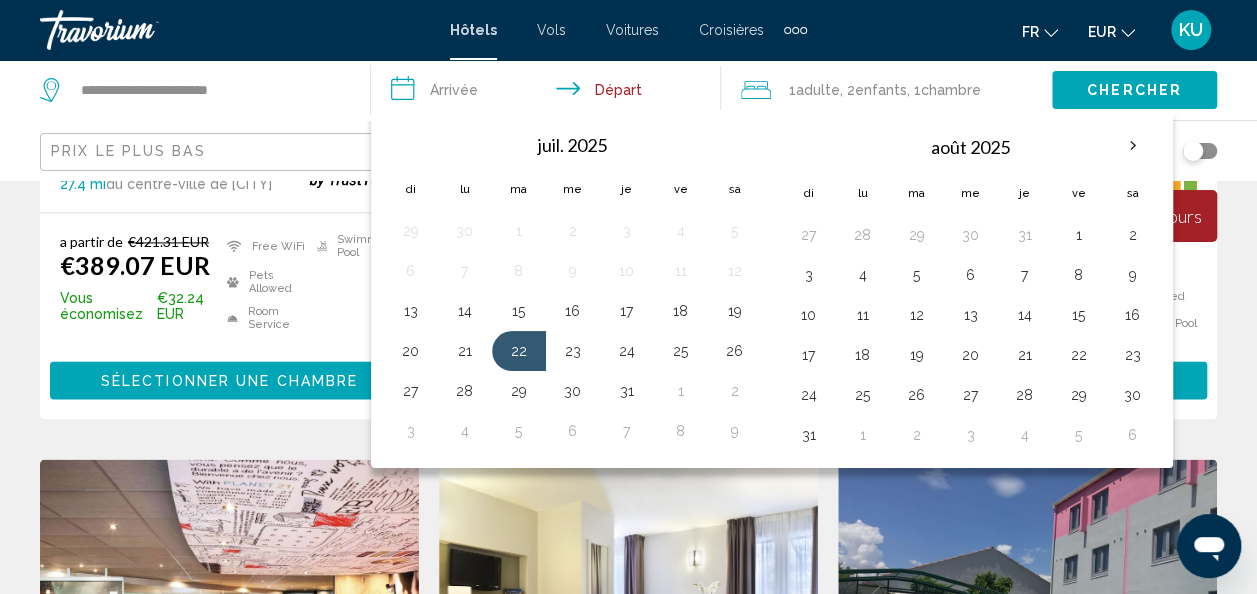 click on "**********" at bounding box center (550, 93) 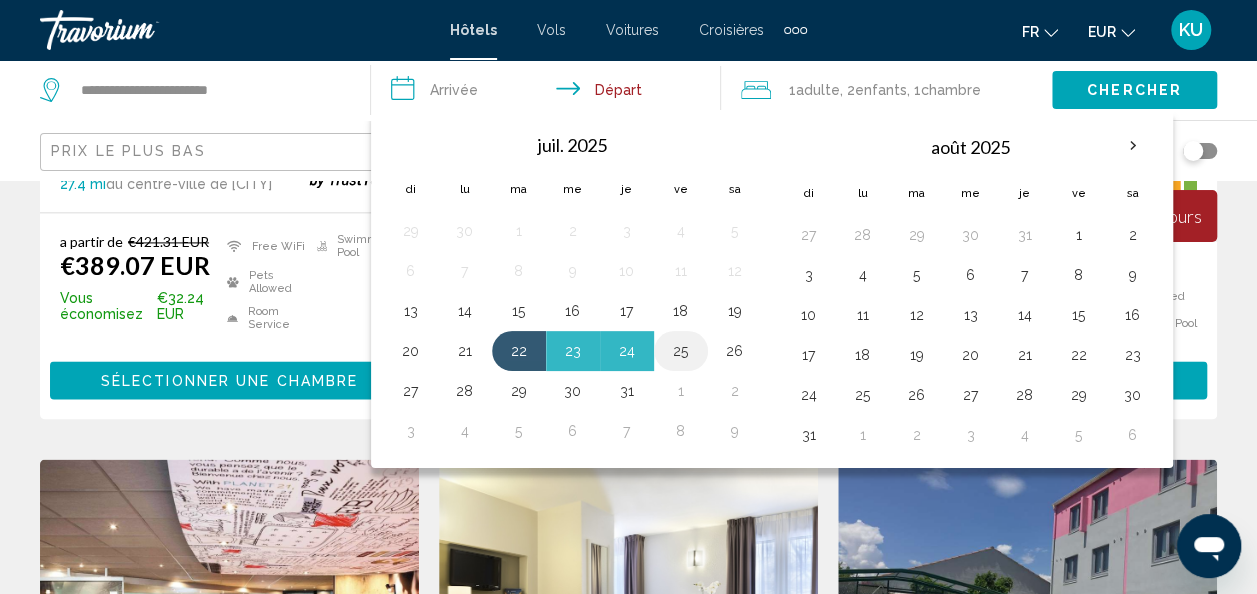 click on "25" at bounding box center (681, 351) 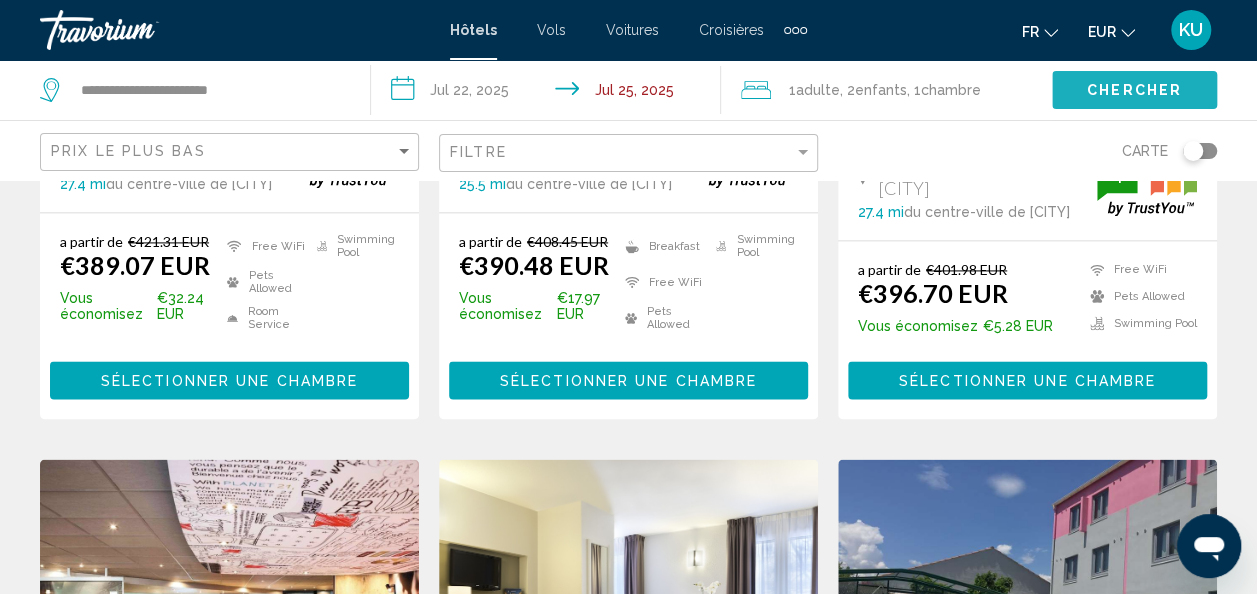click on "Chercher" 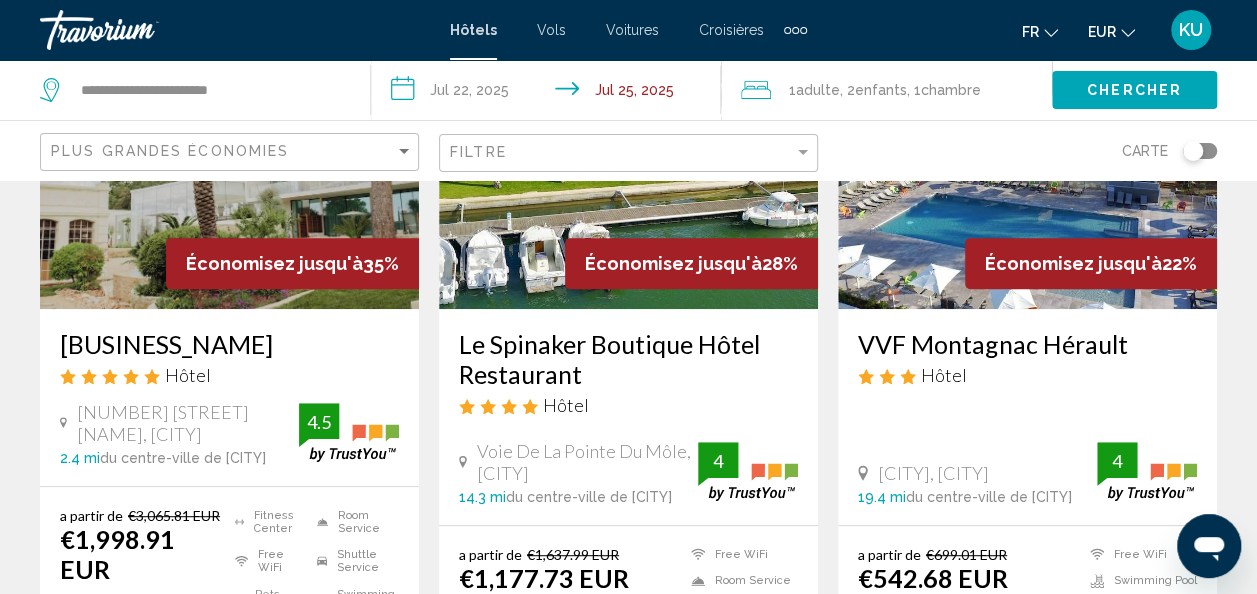 scroll, scrollTop: 0, scrollLeft: 0, axis: both 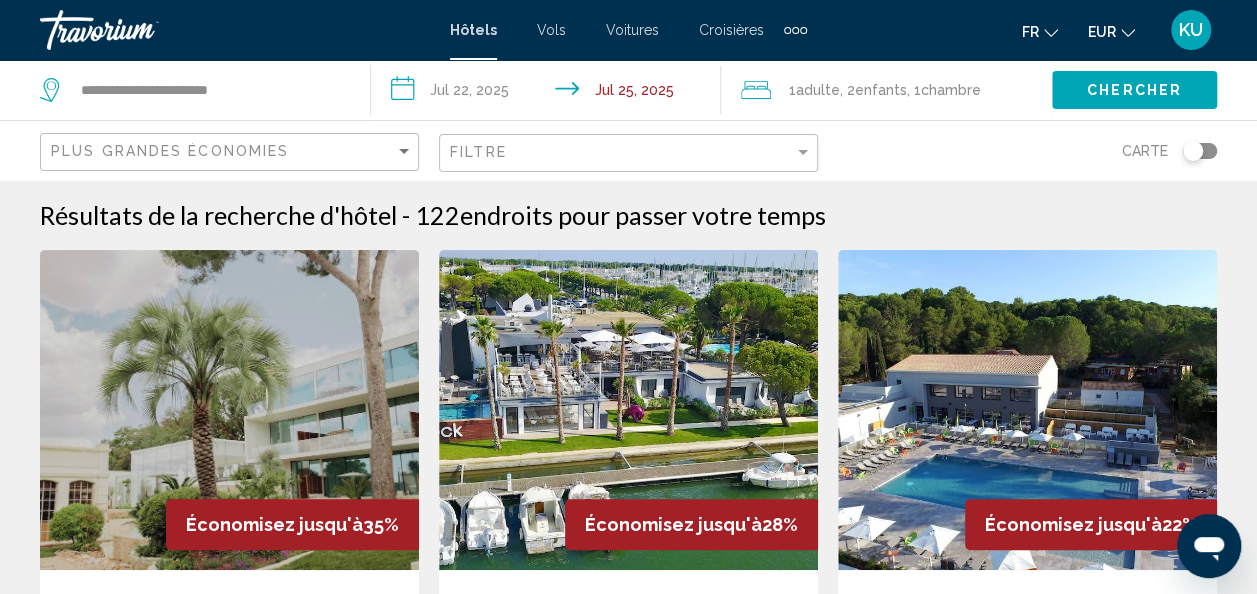 click on "**********" at bounding box center (550, 93) 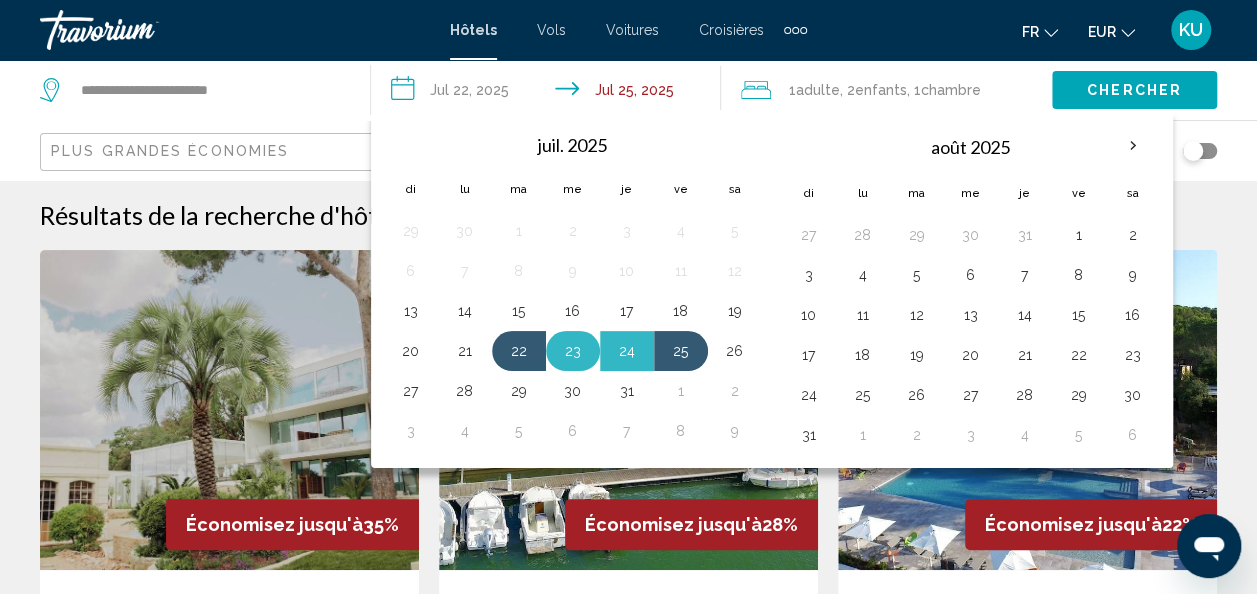 click on "23" at bounding box center (573, 351) 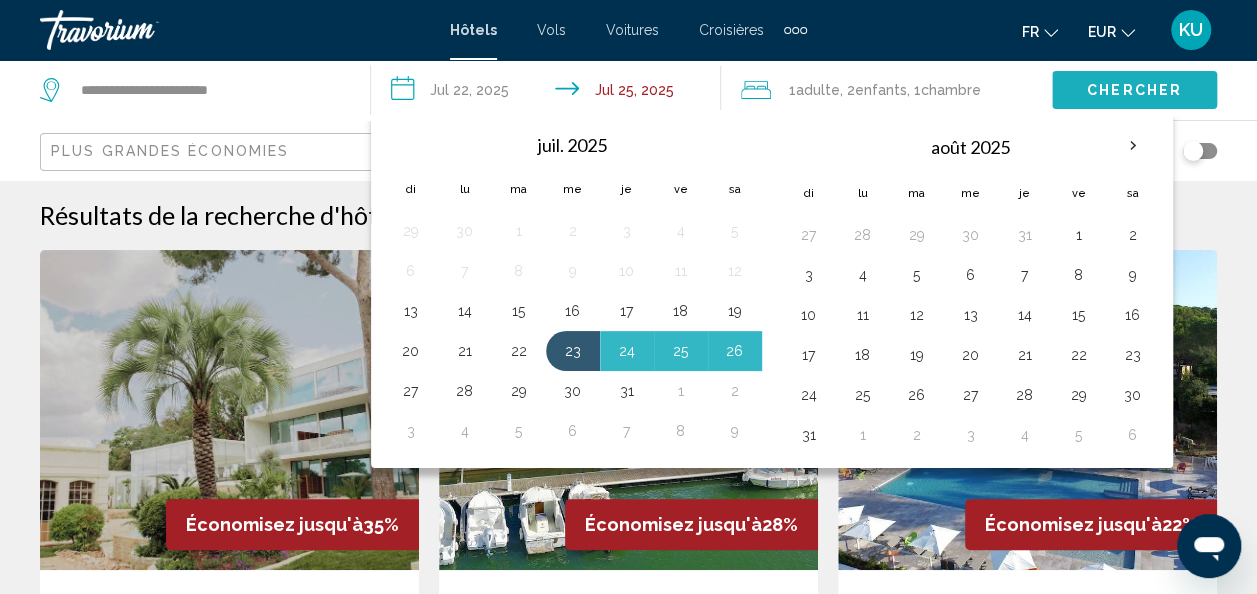 click on "Chercher" 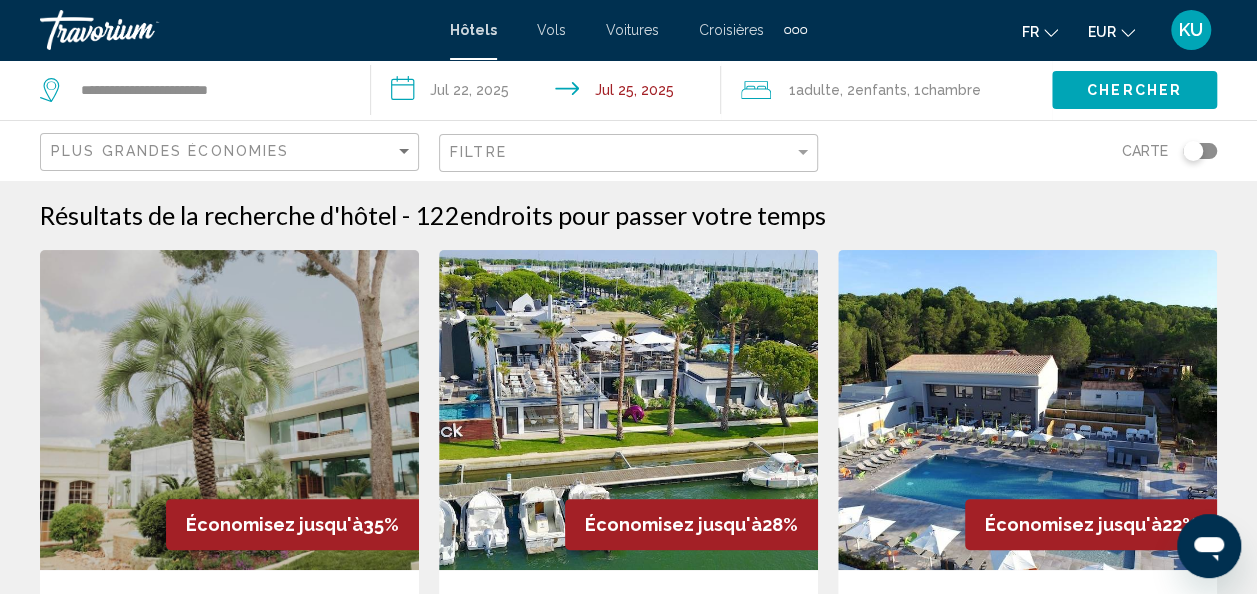click on "**********" at bounding box center [550, 93] 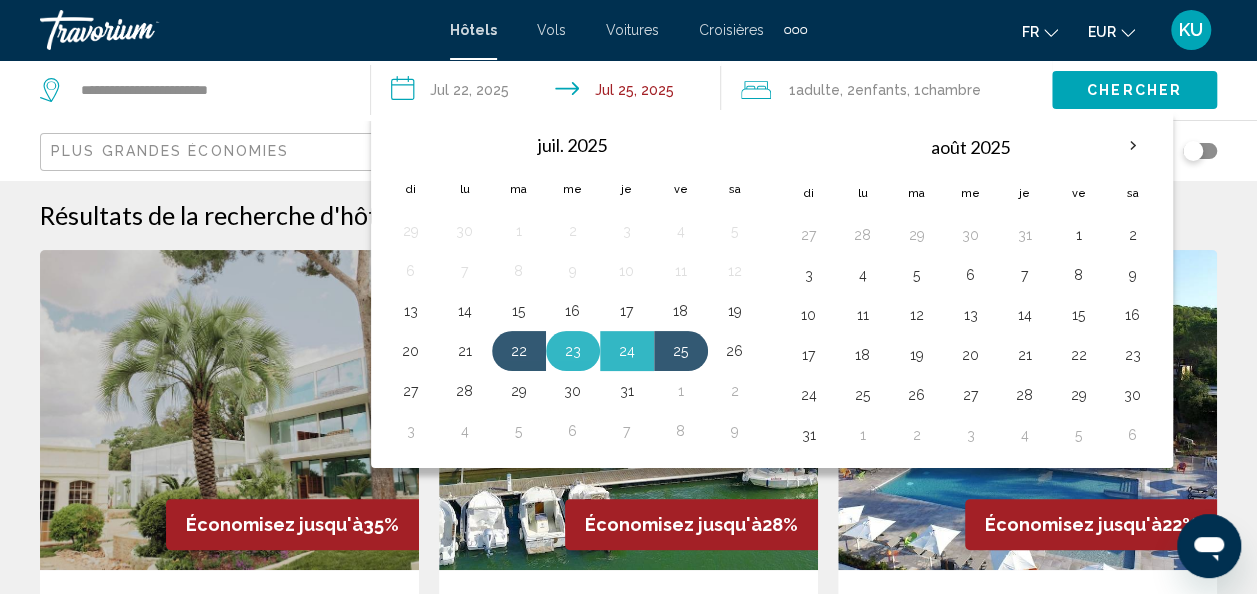 click on "23" at bounding box center (573, 351) 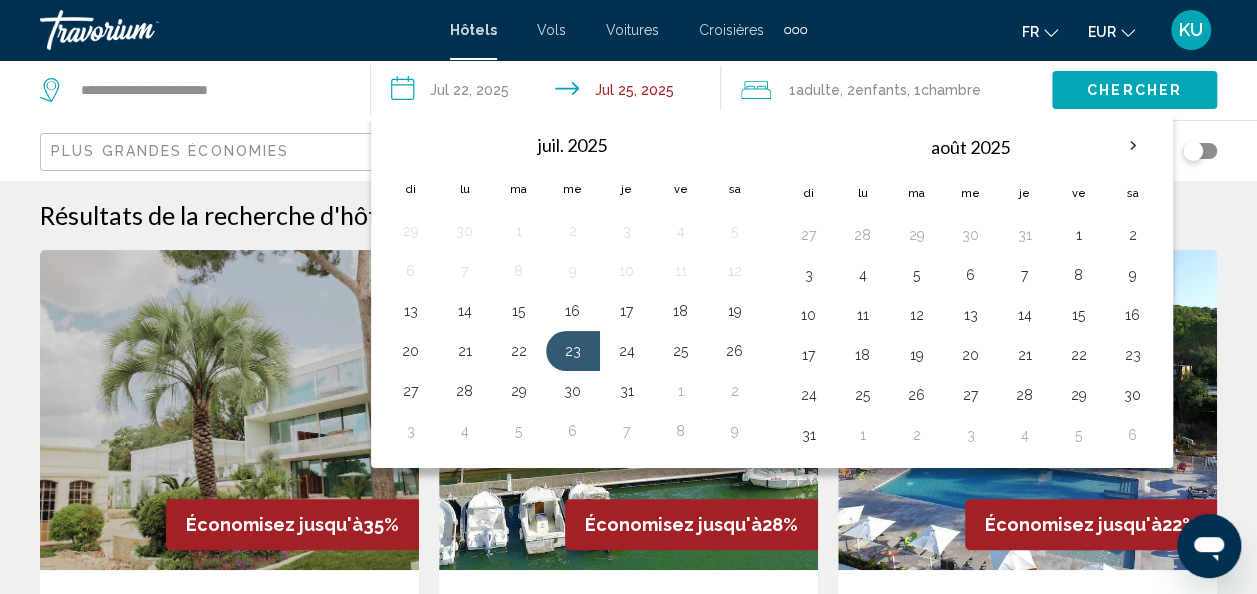 click on "**********" at bounding box center [550, 93] 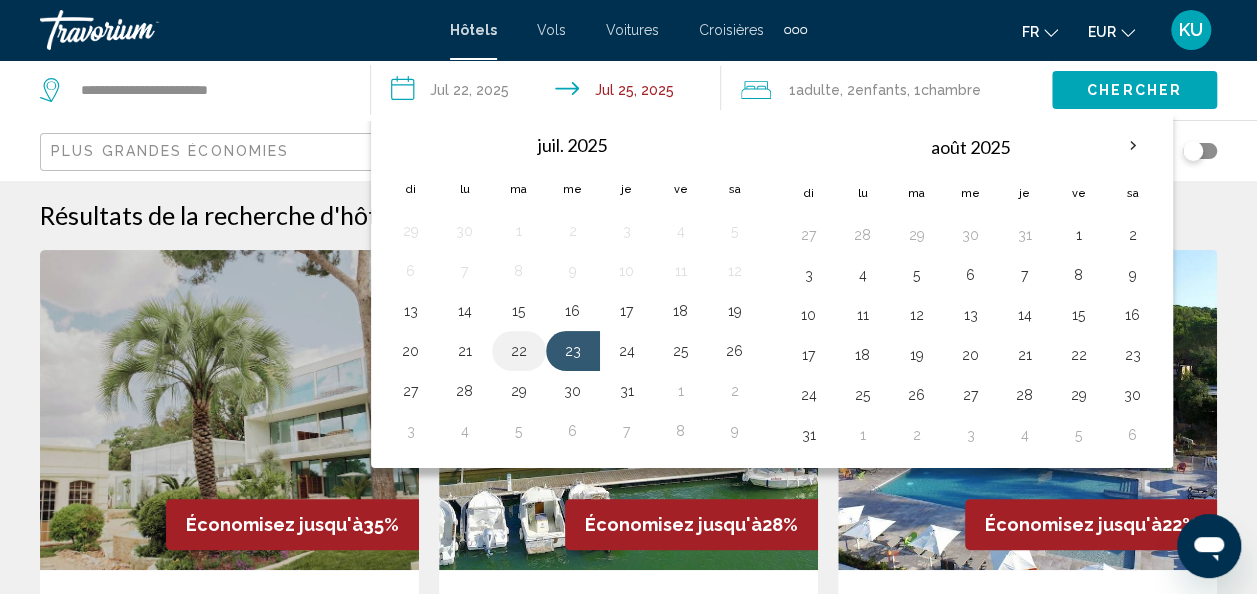 click on "22" at bounding box center (519, 351) 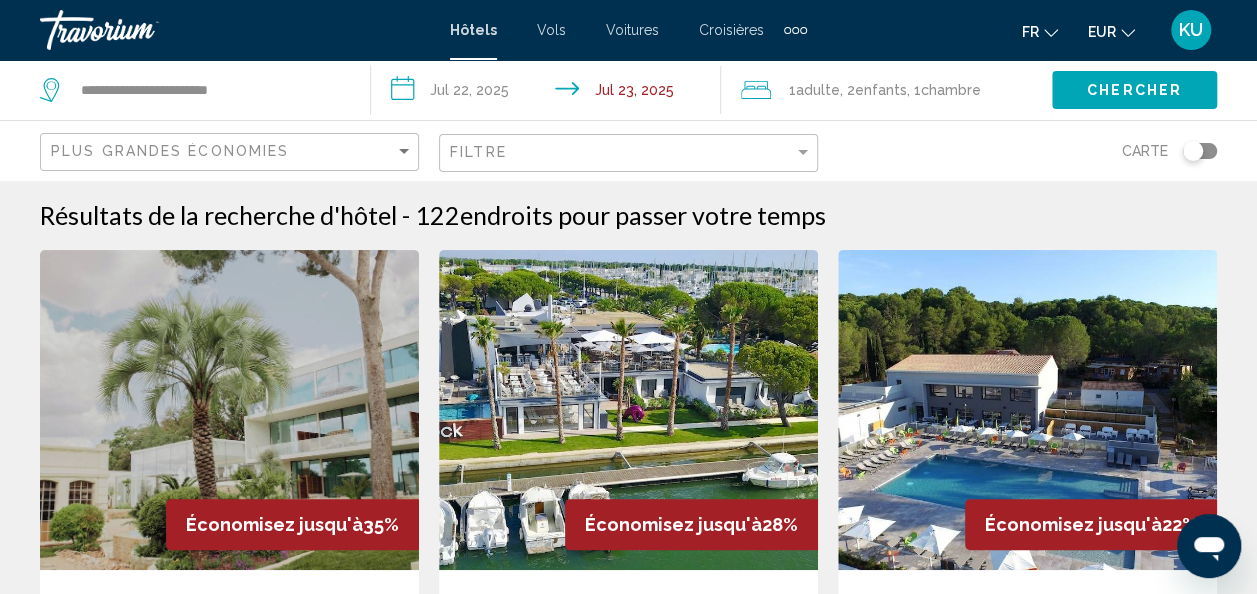 click on "**********" at bounding box center (550, 93) 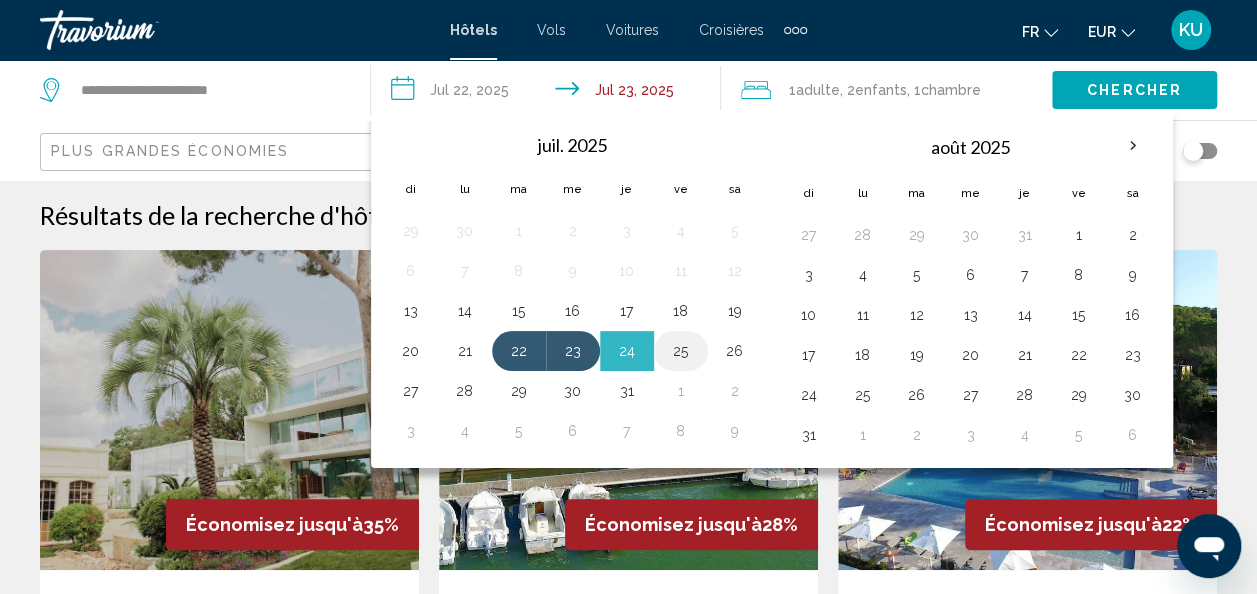 click on "25" at bounding box center [681, 351] 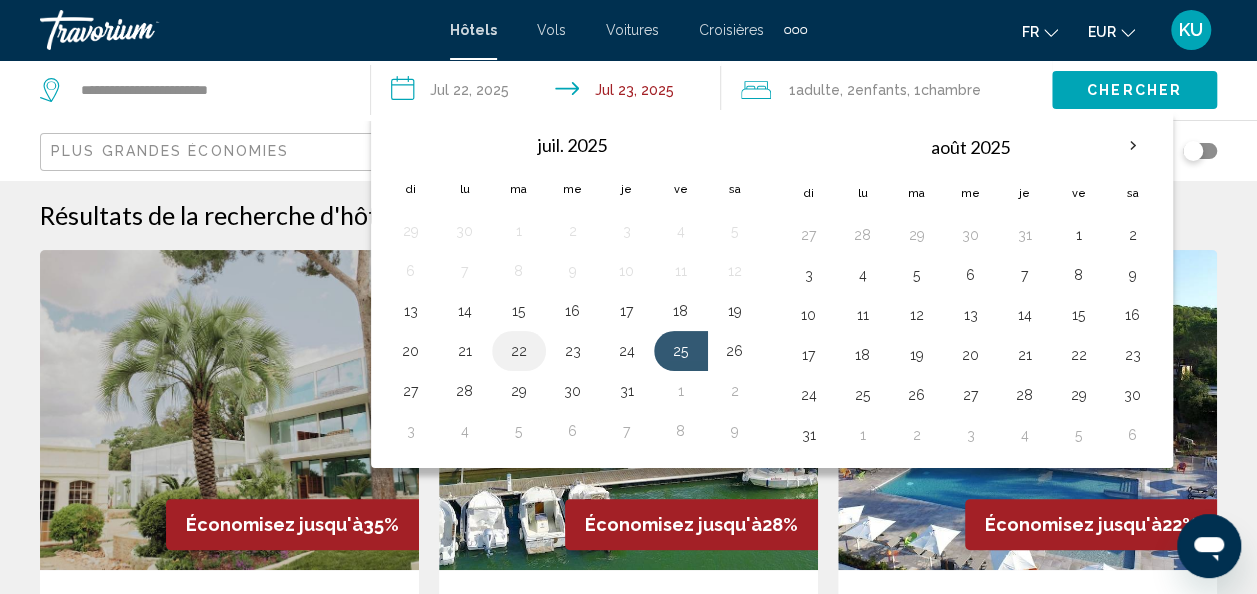 click on "22" at bounding box center [519, 351] 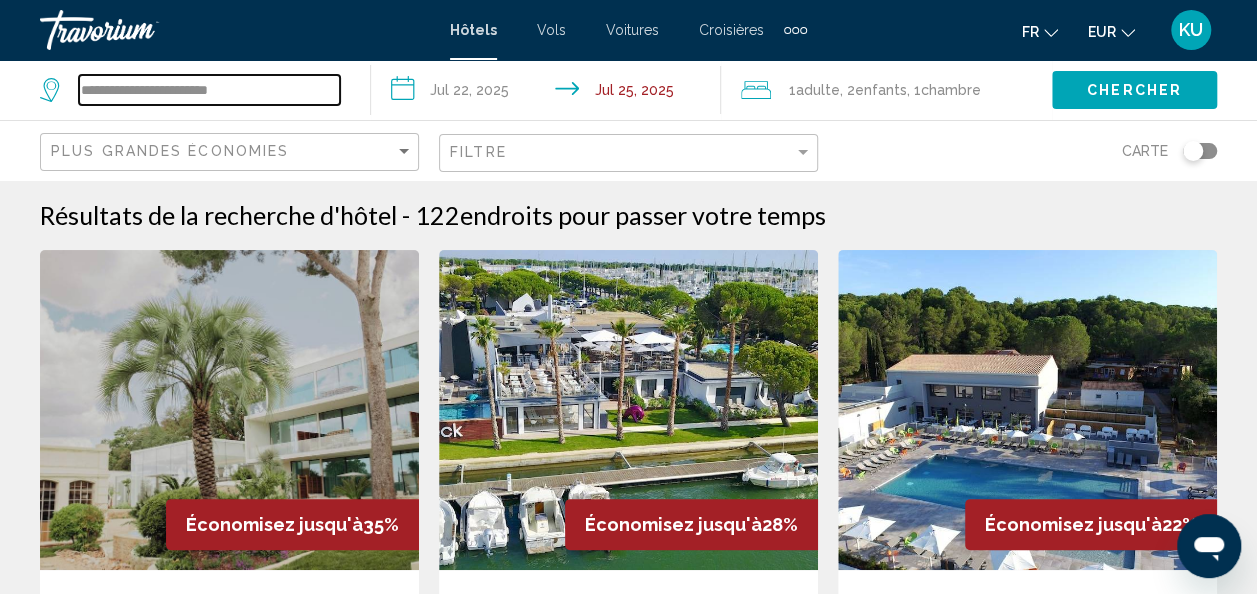 click on "**********" at bounding box center [209, 90] 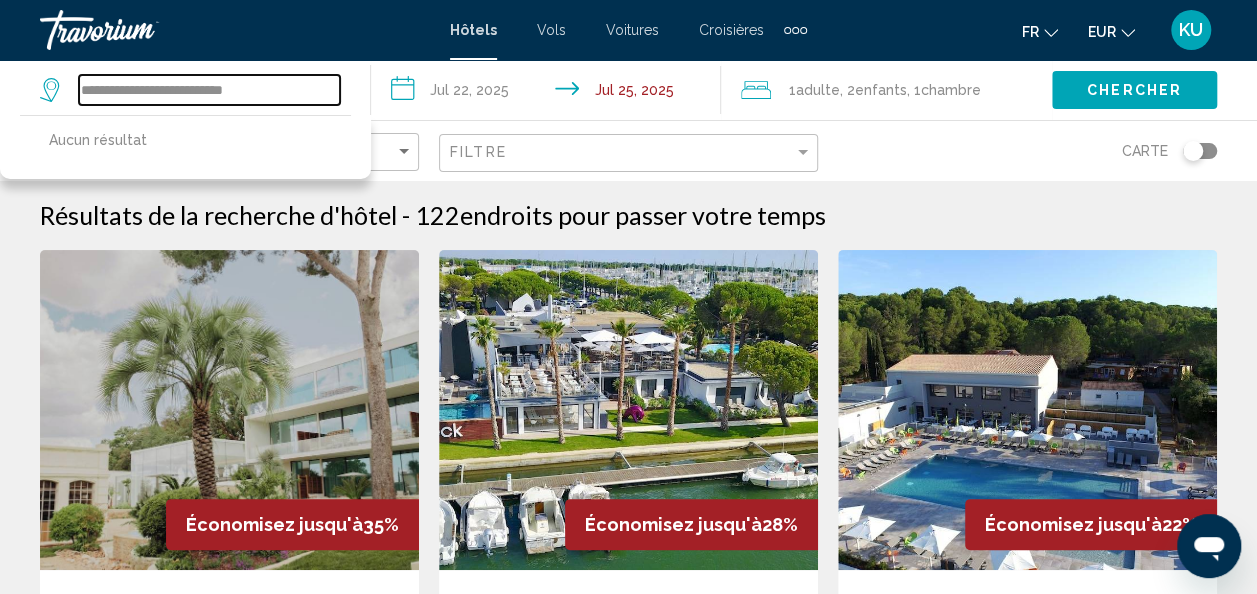 click on "**********" at bounding box center [209, 90] 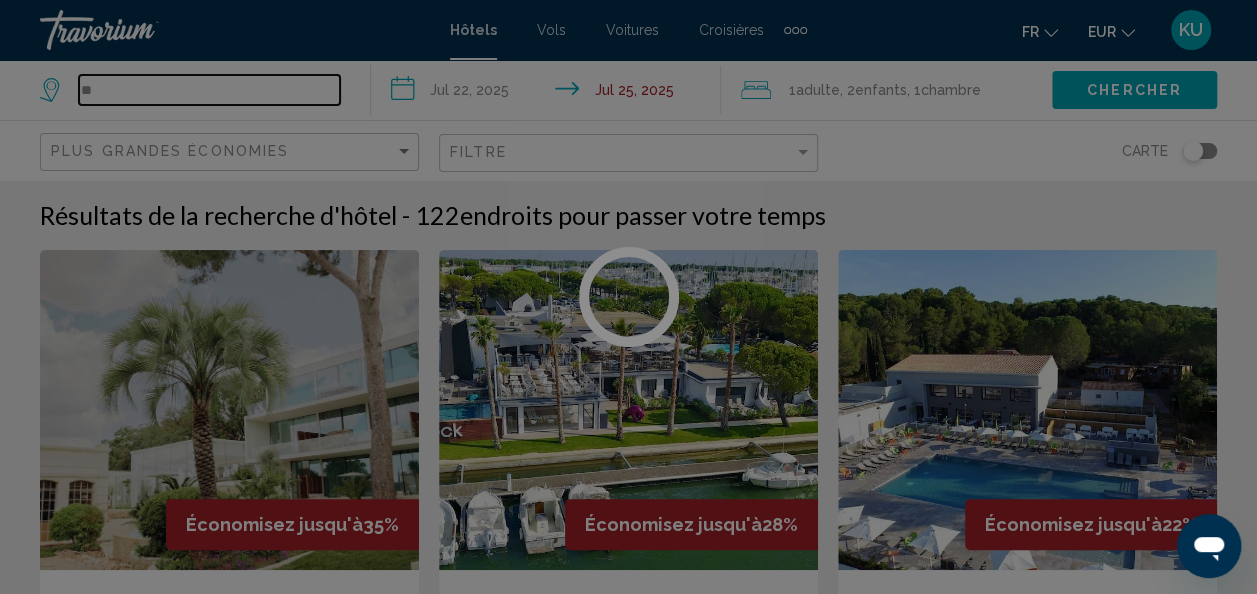 type on "*" 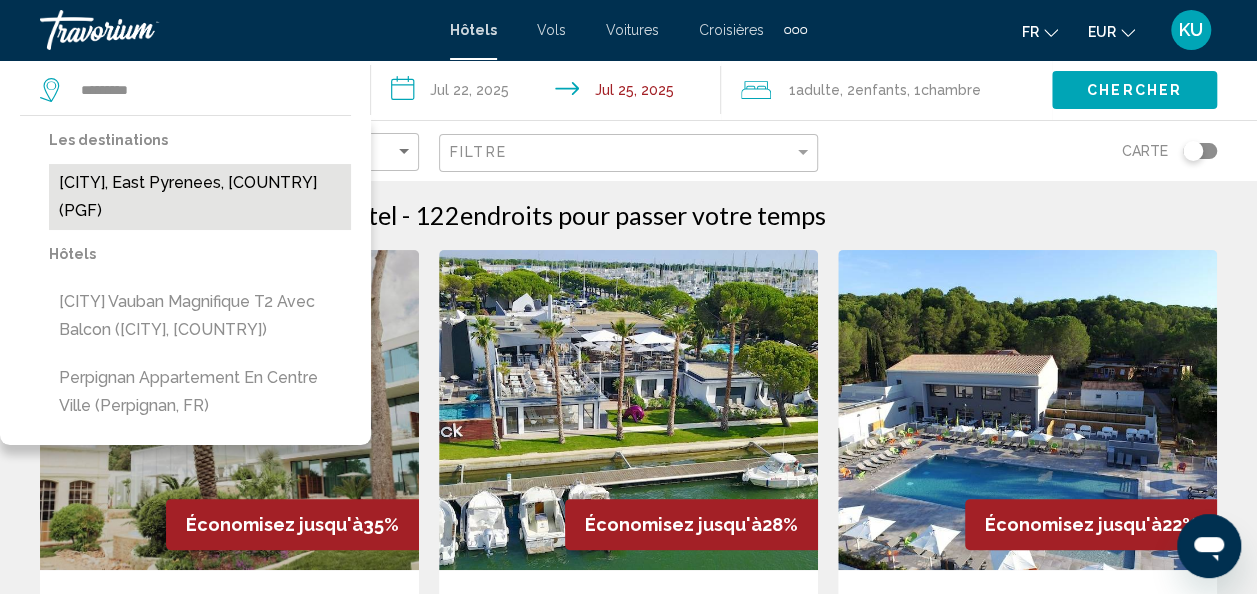 click on "[CITY], East Pyrenees, [COUNTRY] (PGF)" at bounding box center (200, 197) 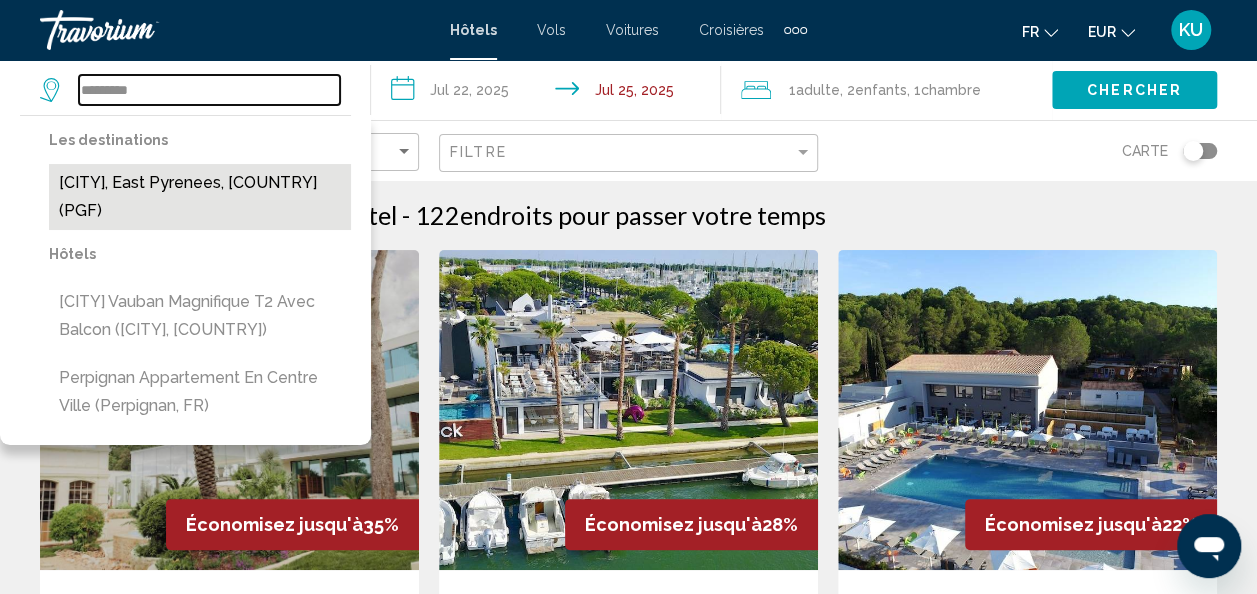 type on "**********" 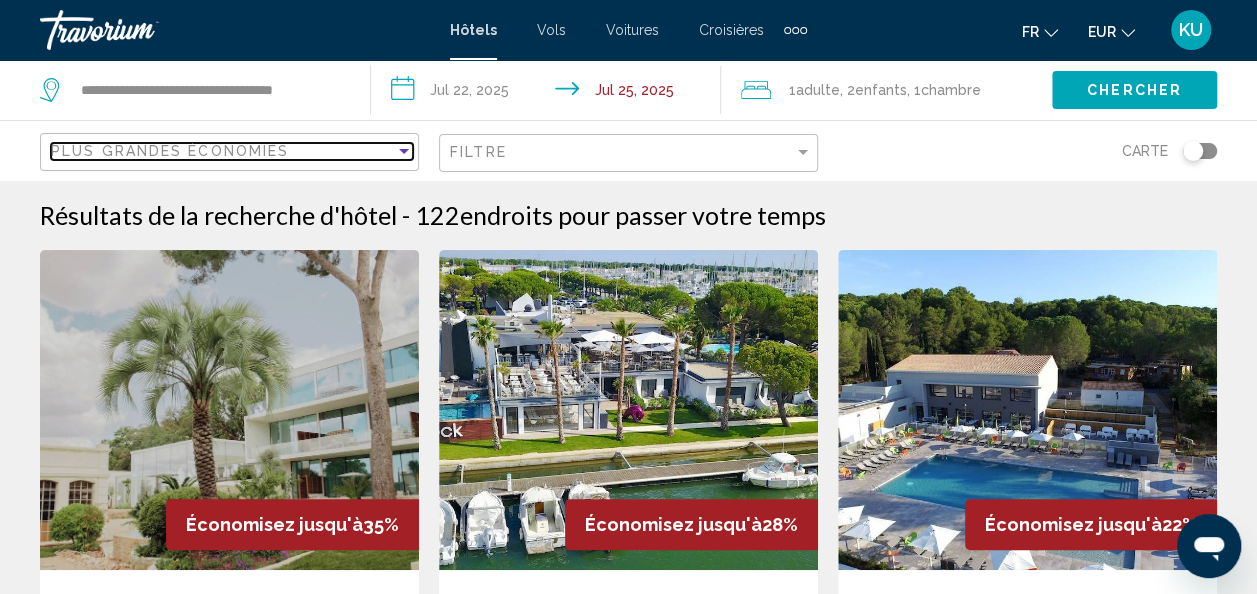 click at bounding box center (404, 151) 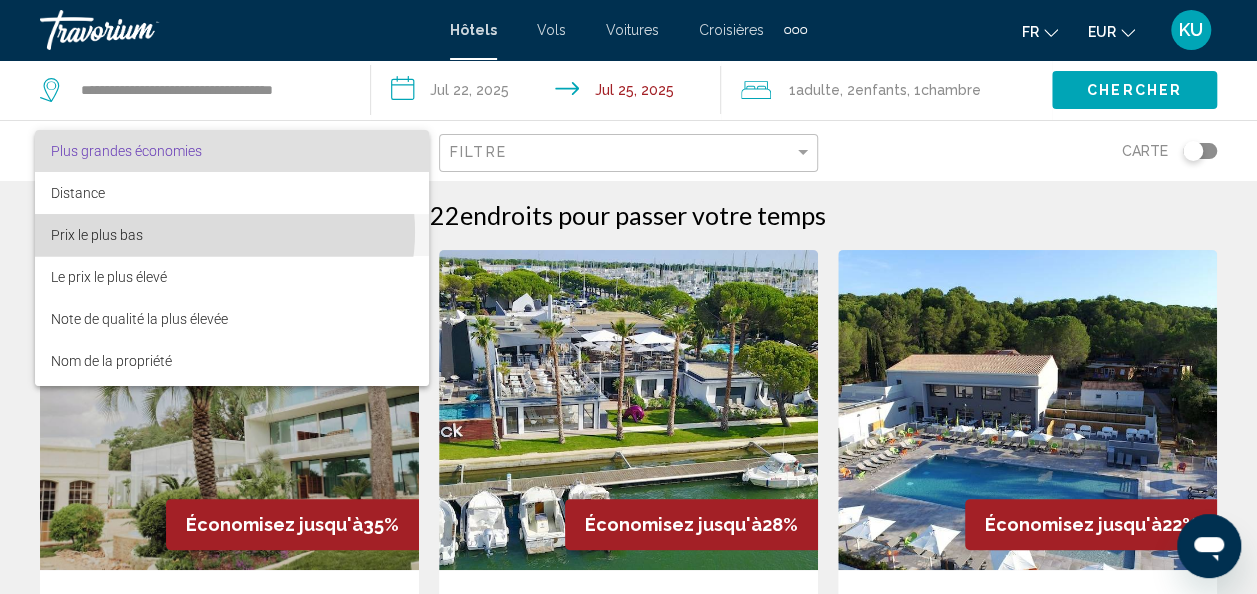 click on "Prix le plus bas" at bounding box center (232, 235) 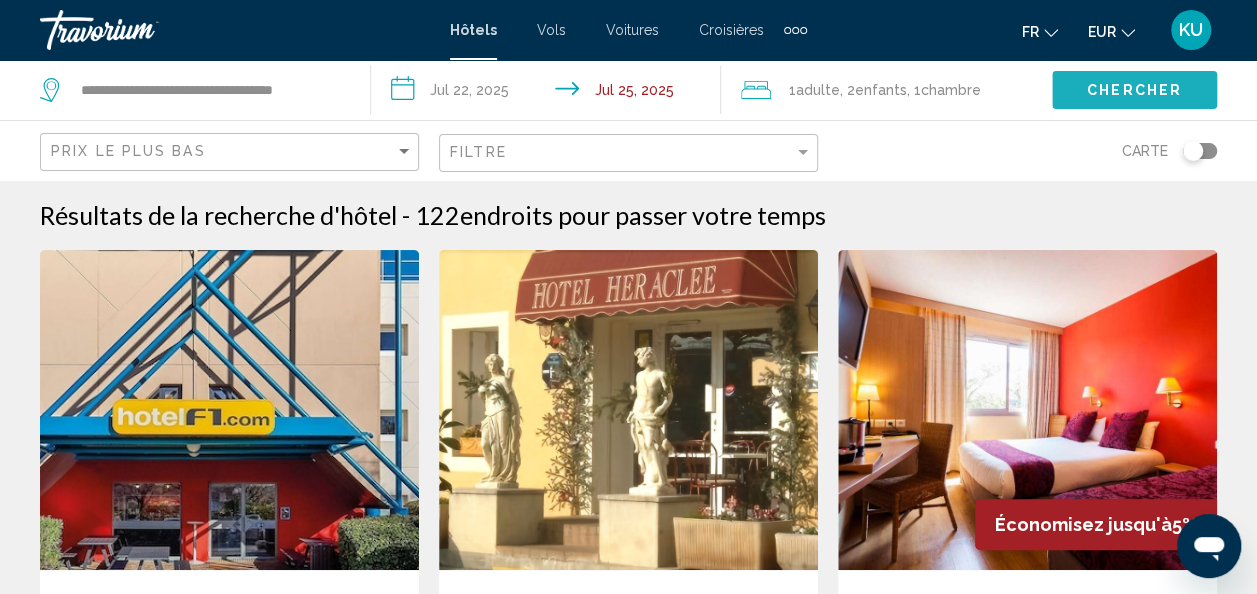 click on "Chercher" 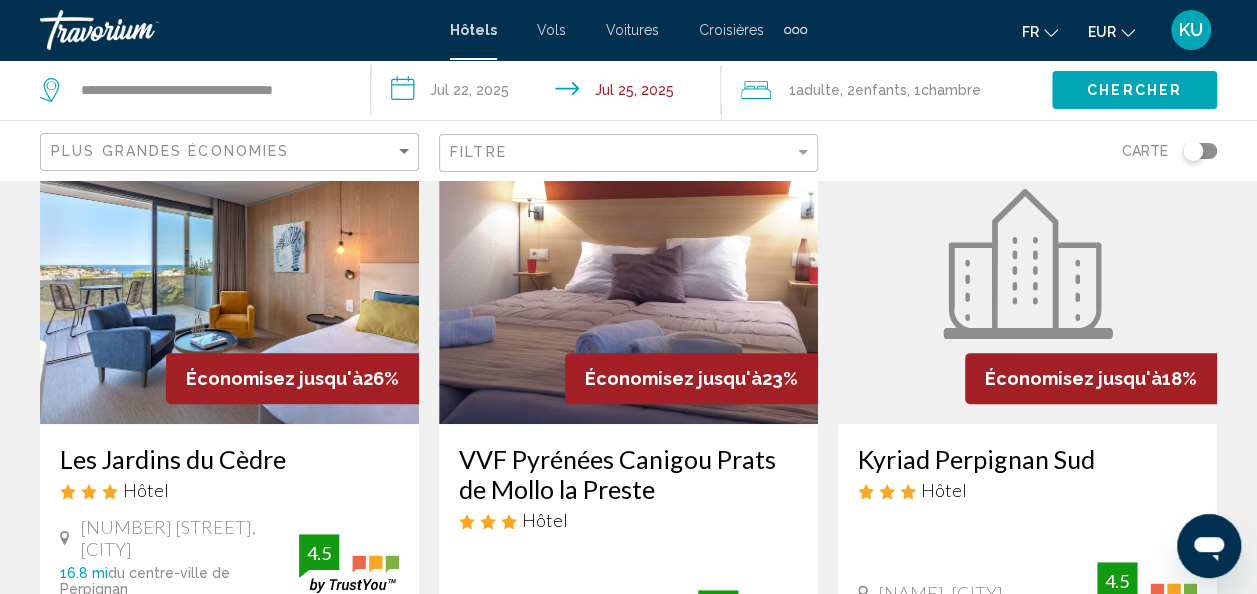scroll, scrollTop: 148, scrollLeft: 0, axis: vertical 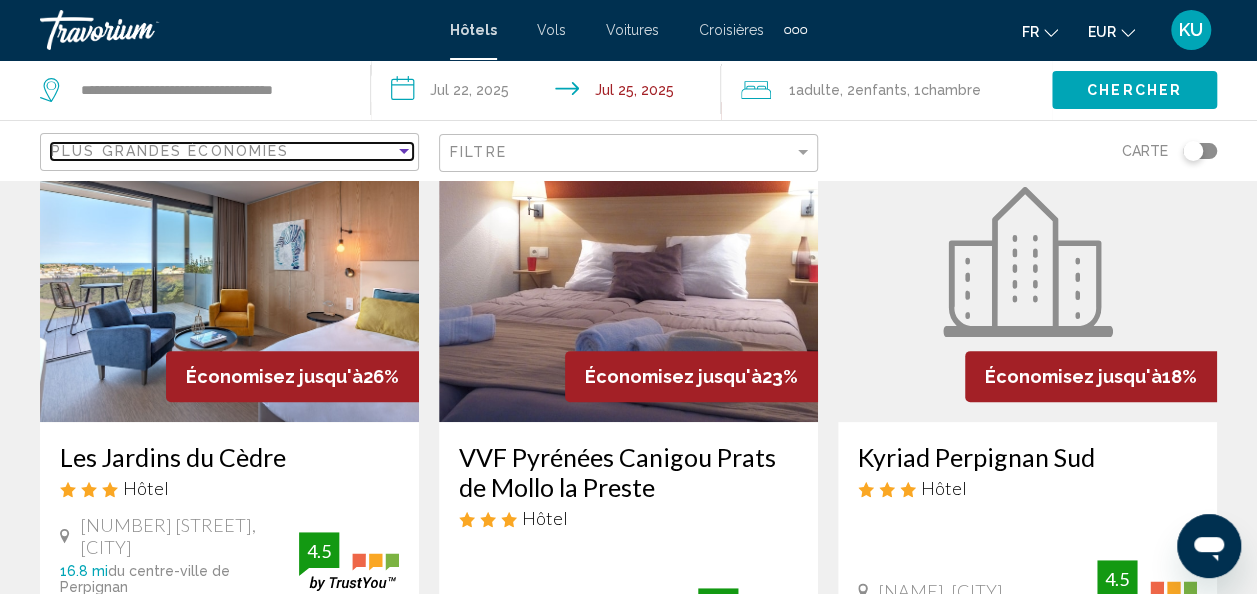 click at bounding box center (404, 151) 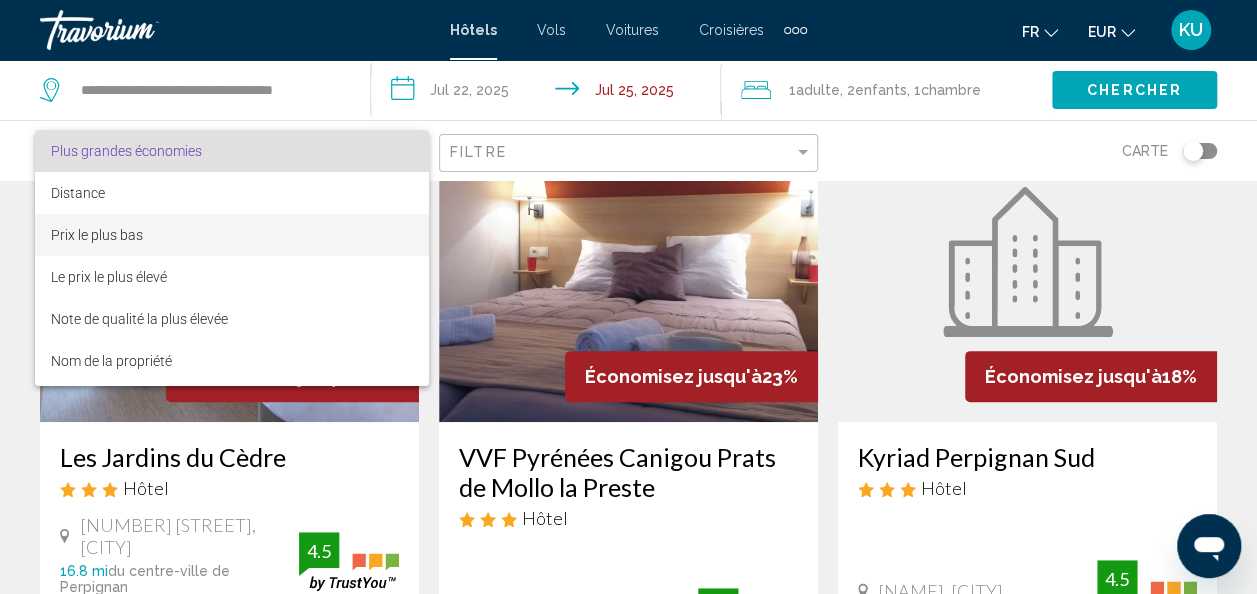 click on "Prix le plus bas" at bounding box center [232, 235] 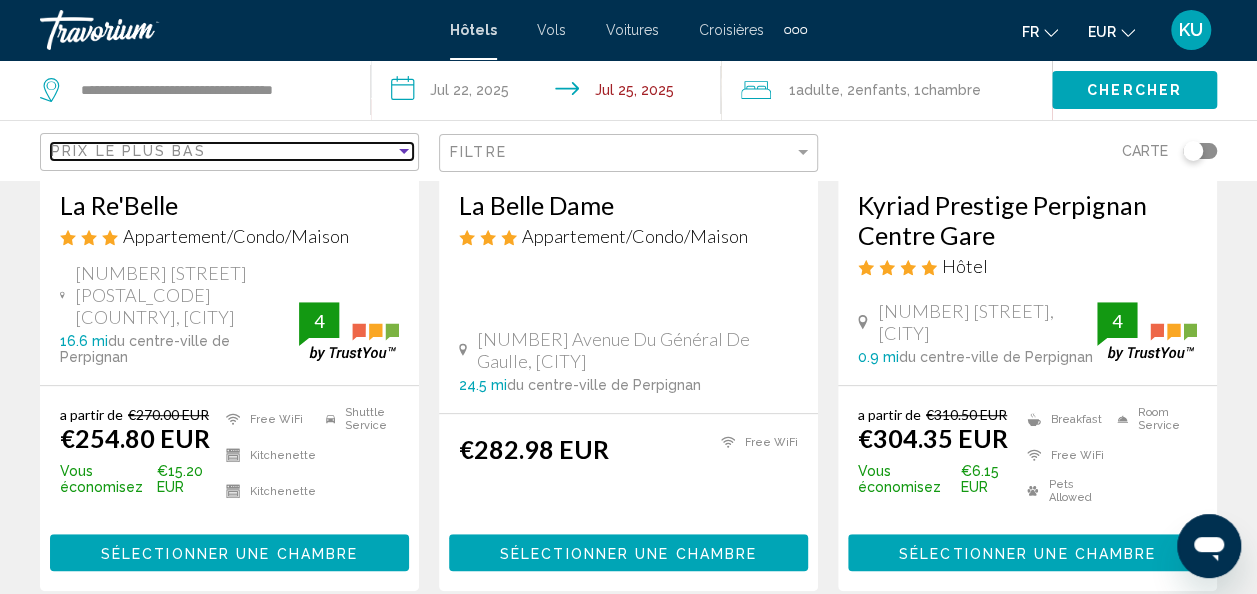 scroll, scrollTop: 401, scrollLeft: 0, axis: vertical 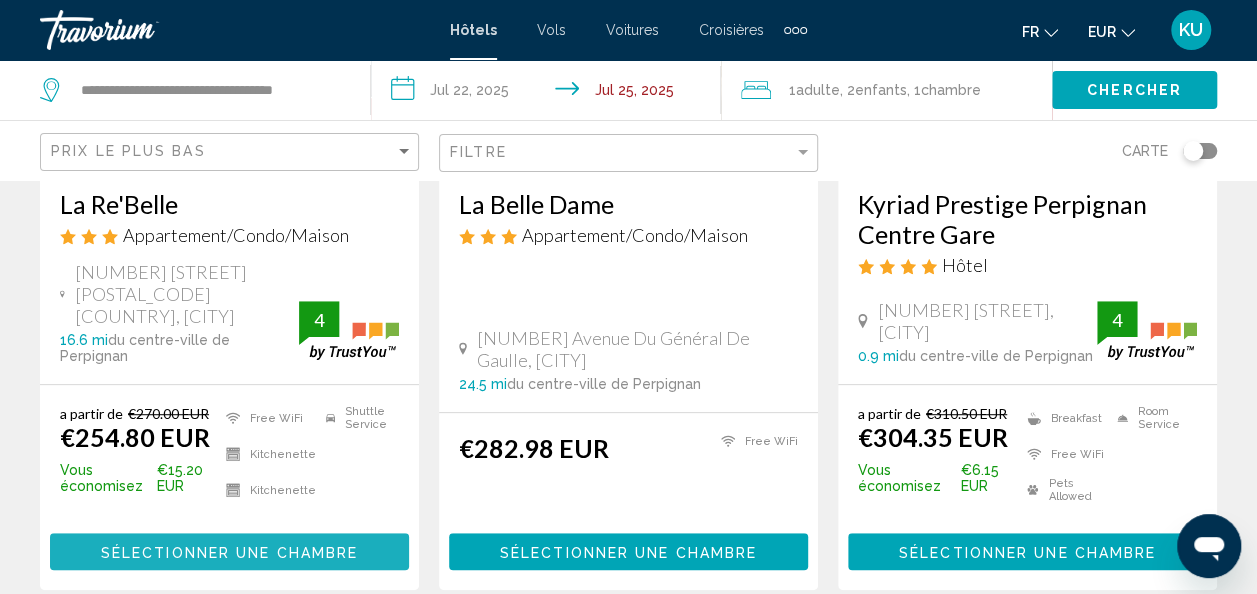 click on "Sélectionner une chambre" at bounding box center (229, 551) 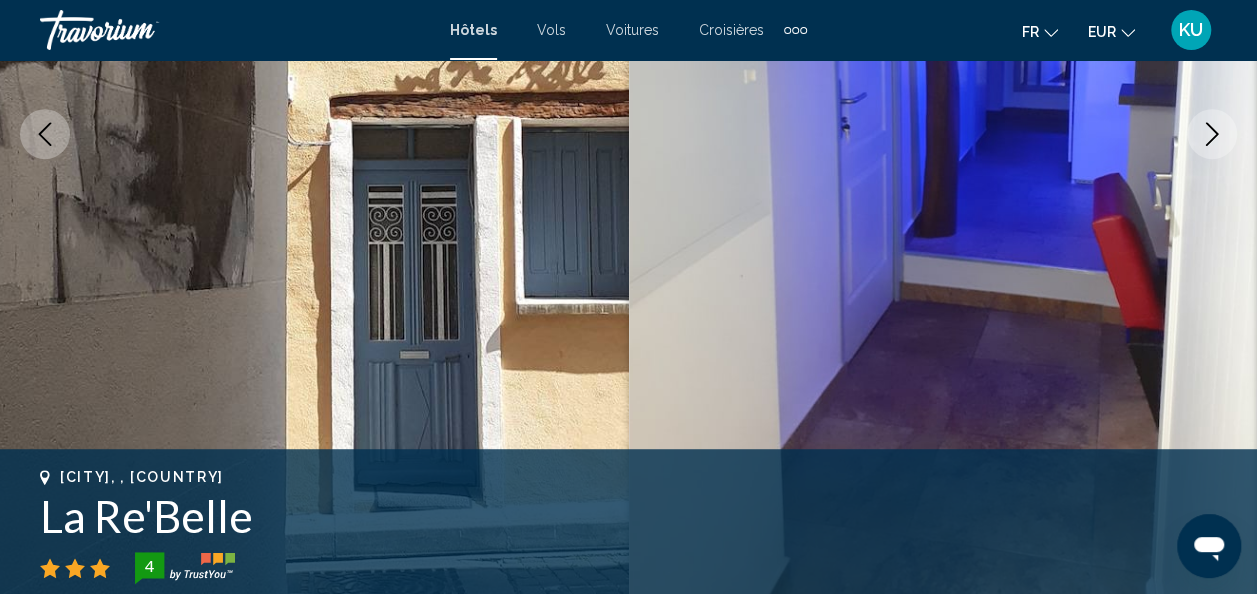 scroll, scrollTop: 238, scrollLeft: 0, axis: vertical 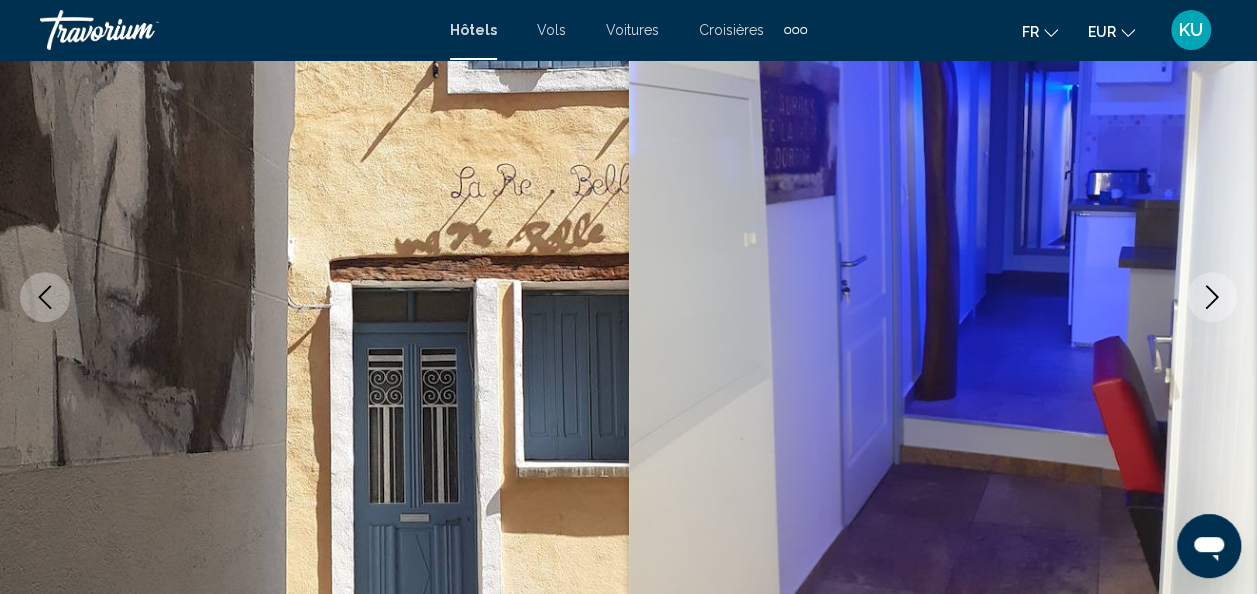click 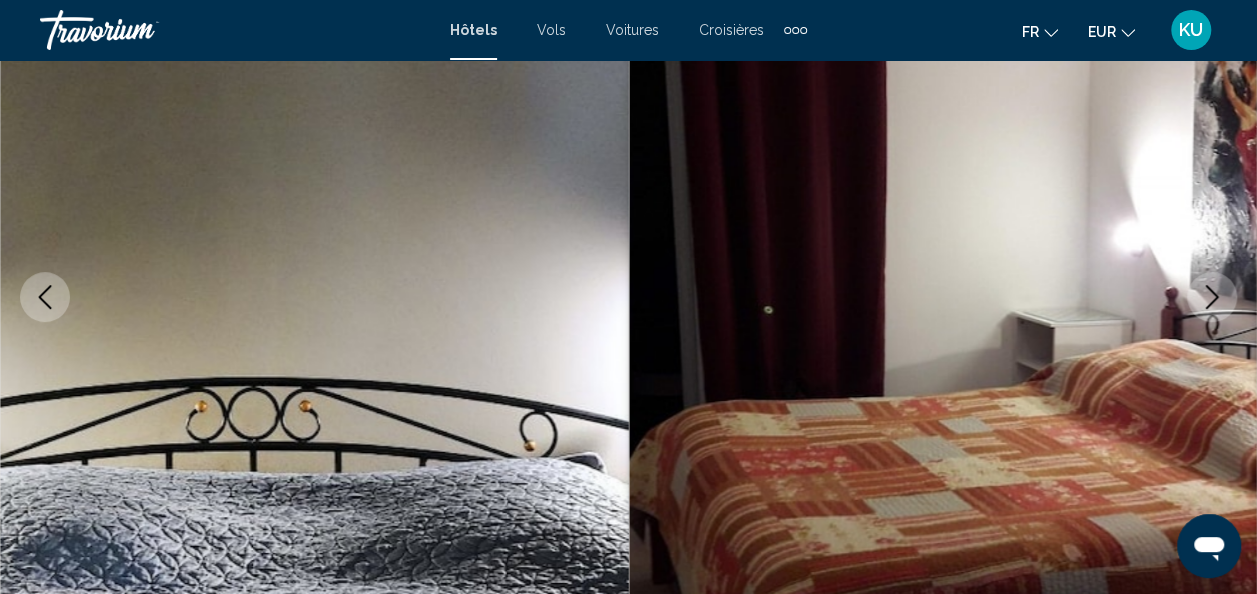 click 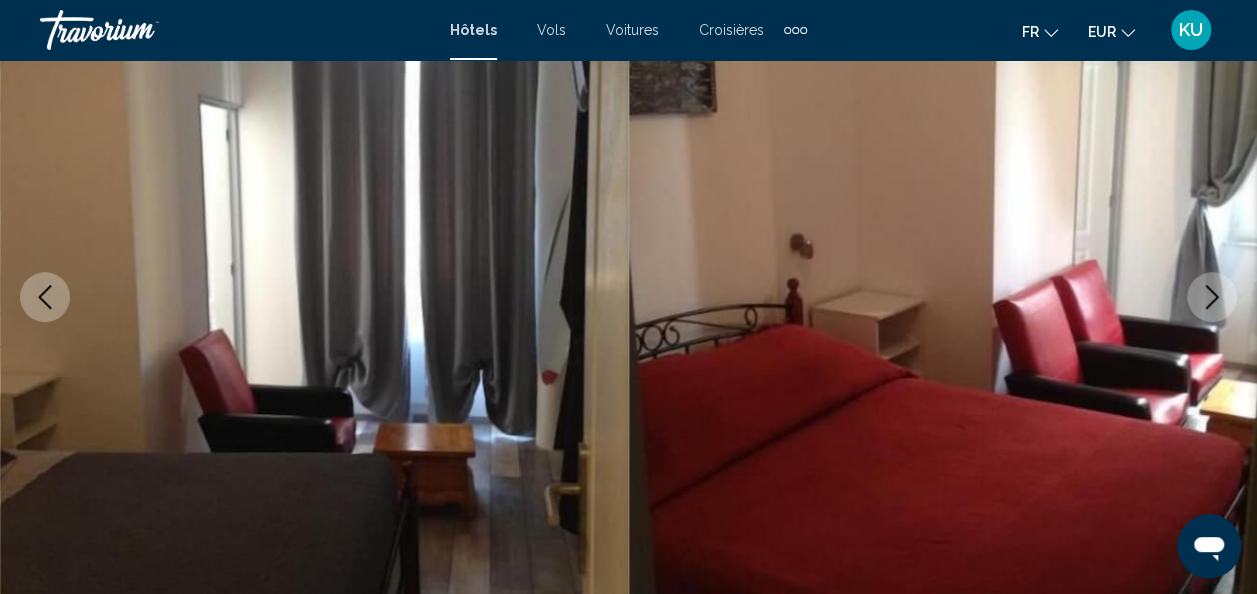 click 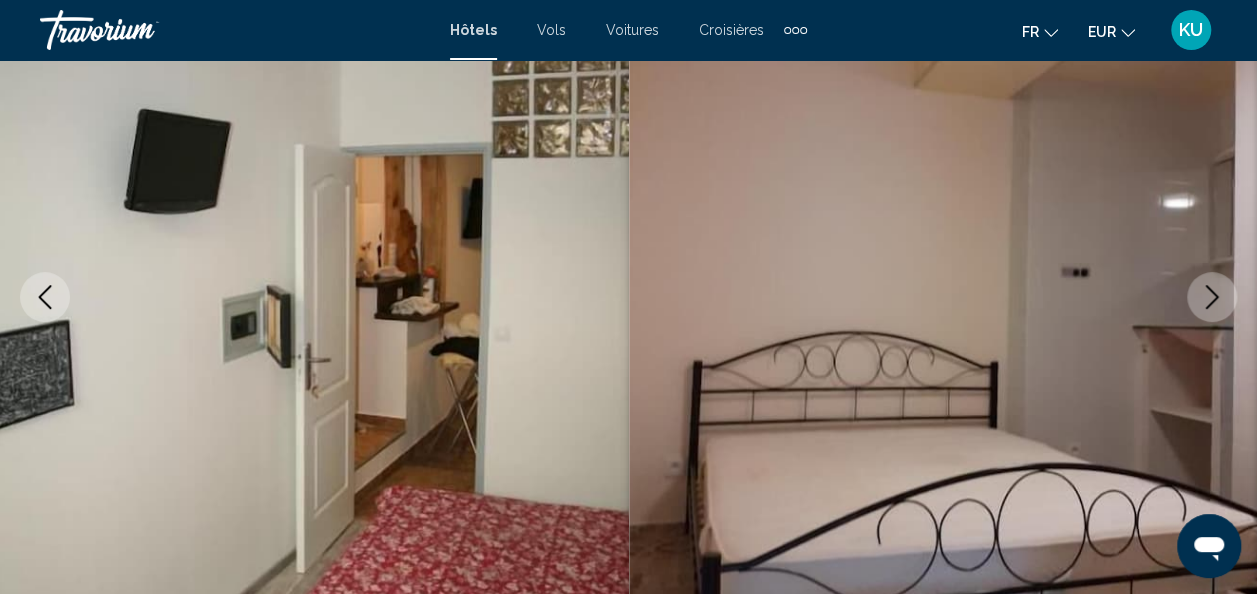click 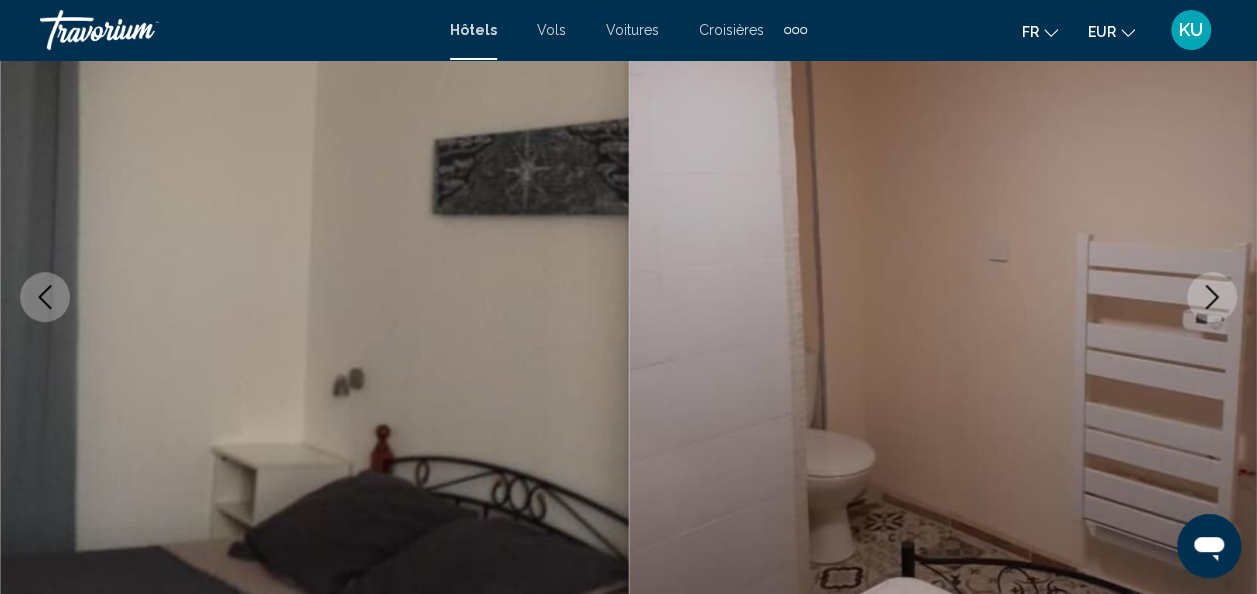 click 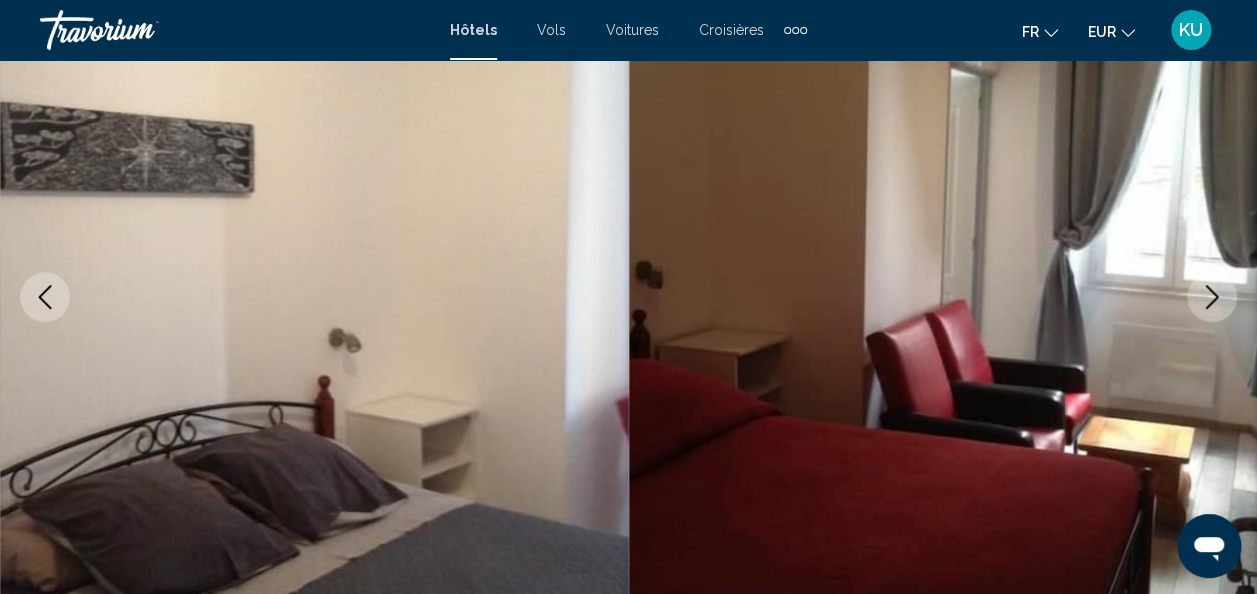 click 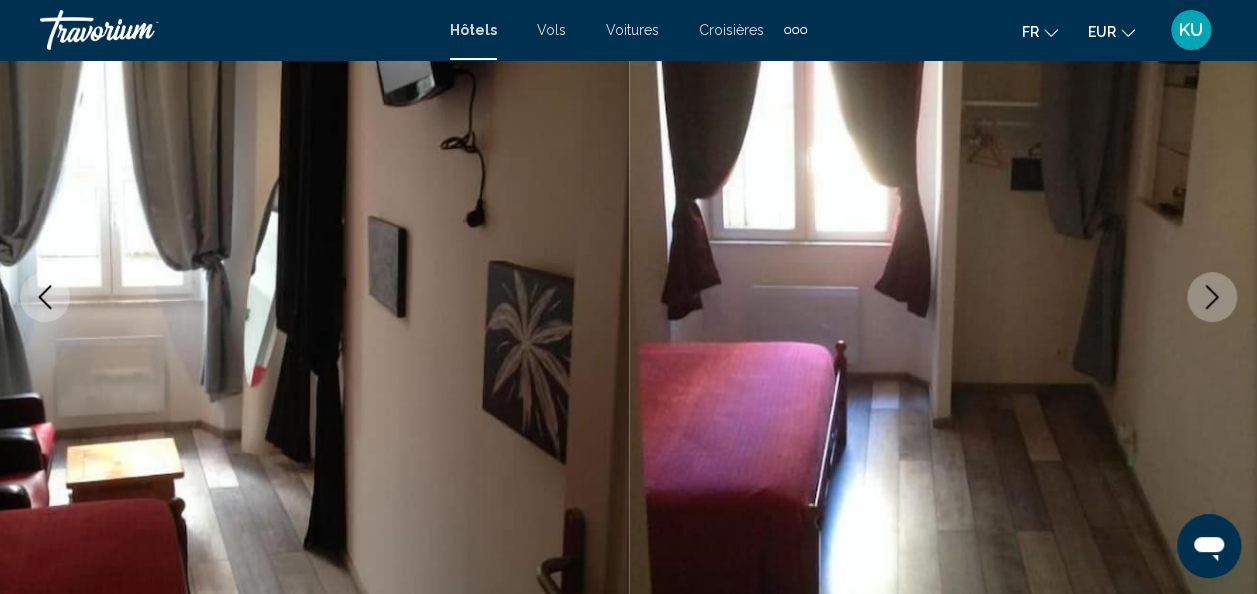 drag, startPoint x: 1208, startPoint y: 301, endPoint x: 1208, endPoint y: 312, distance: 11 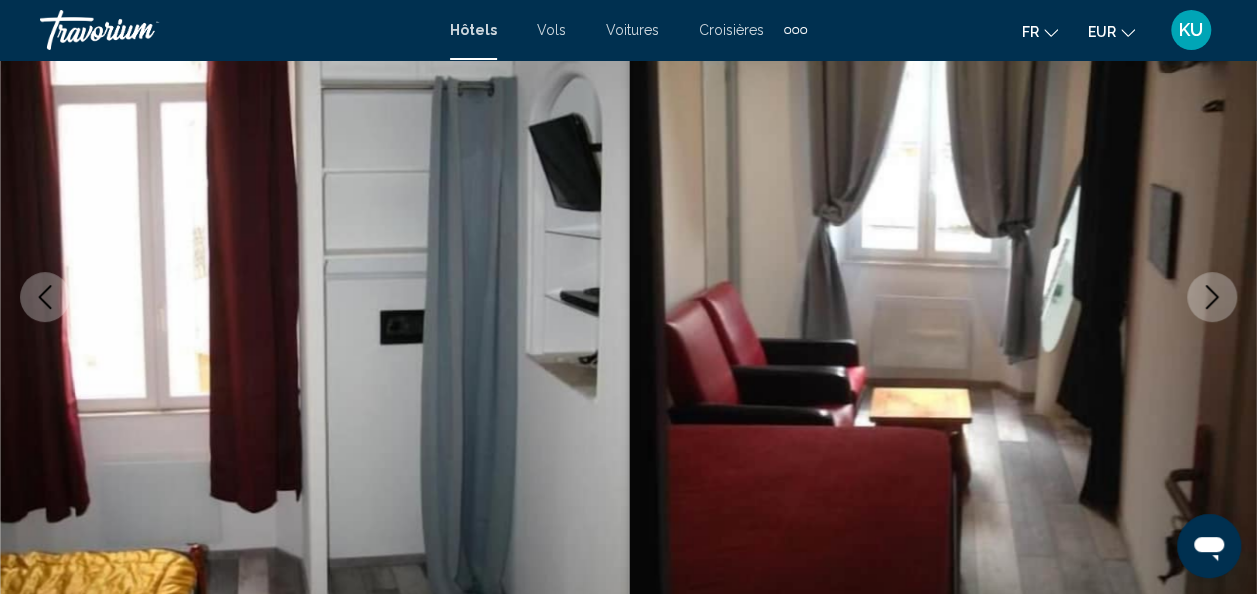 click at bounding box center (1212, 297) 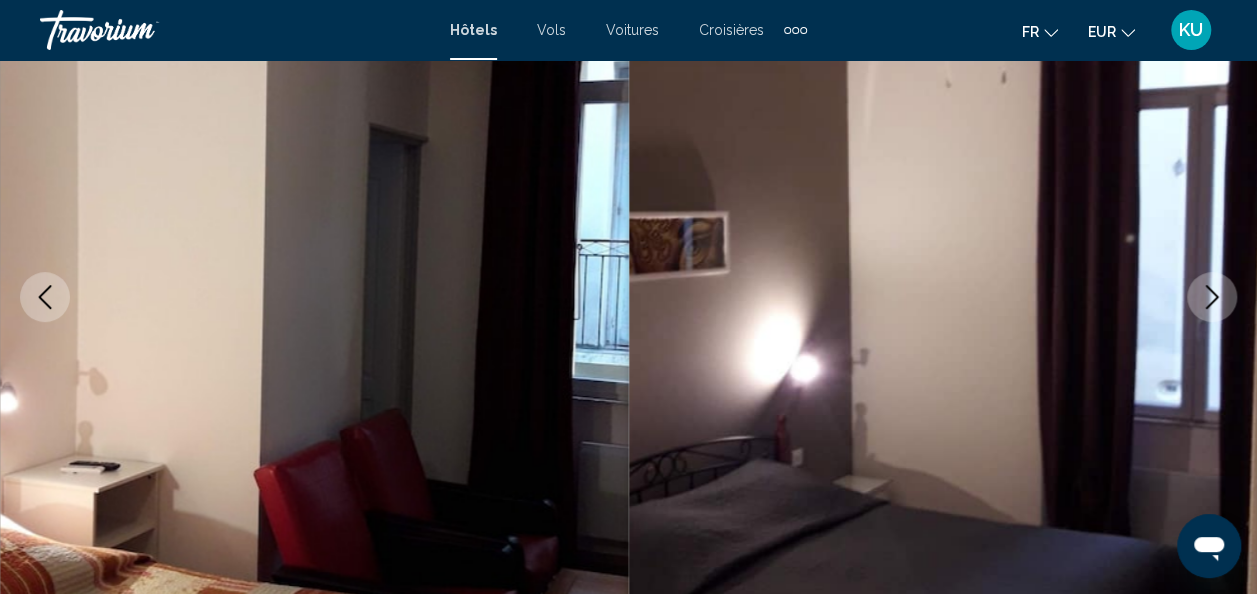 click at bounding box center (1212, 297) 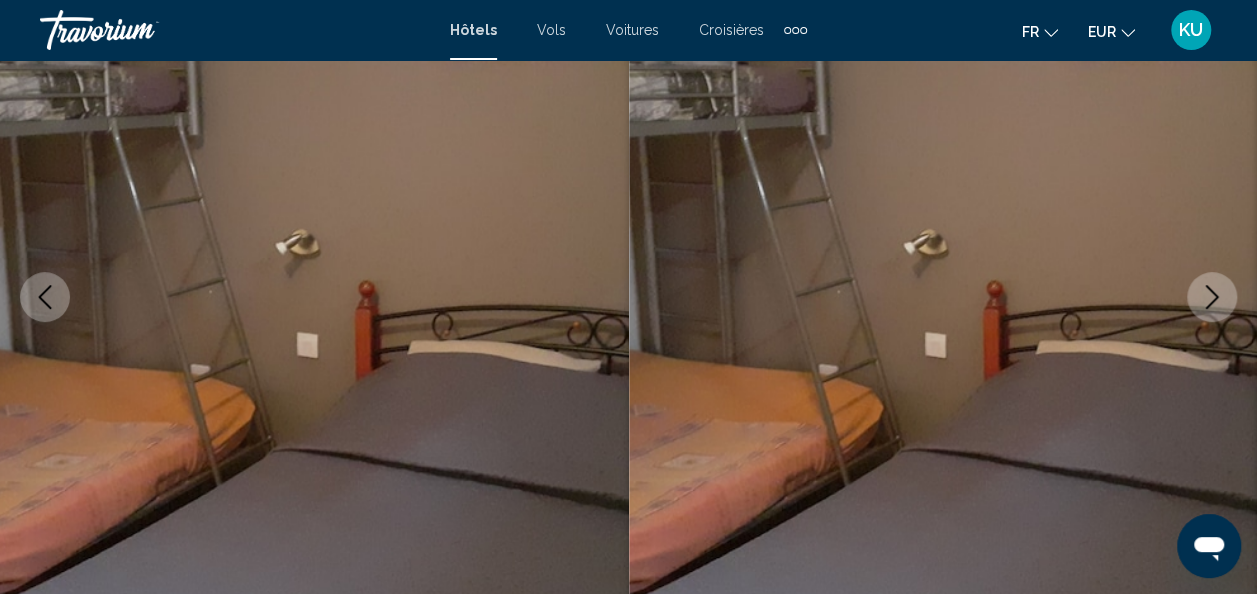 click at bounding box center (1212, 297) 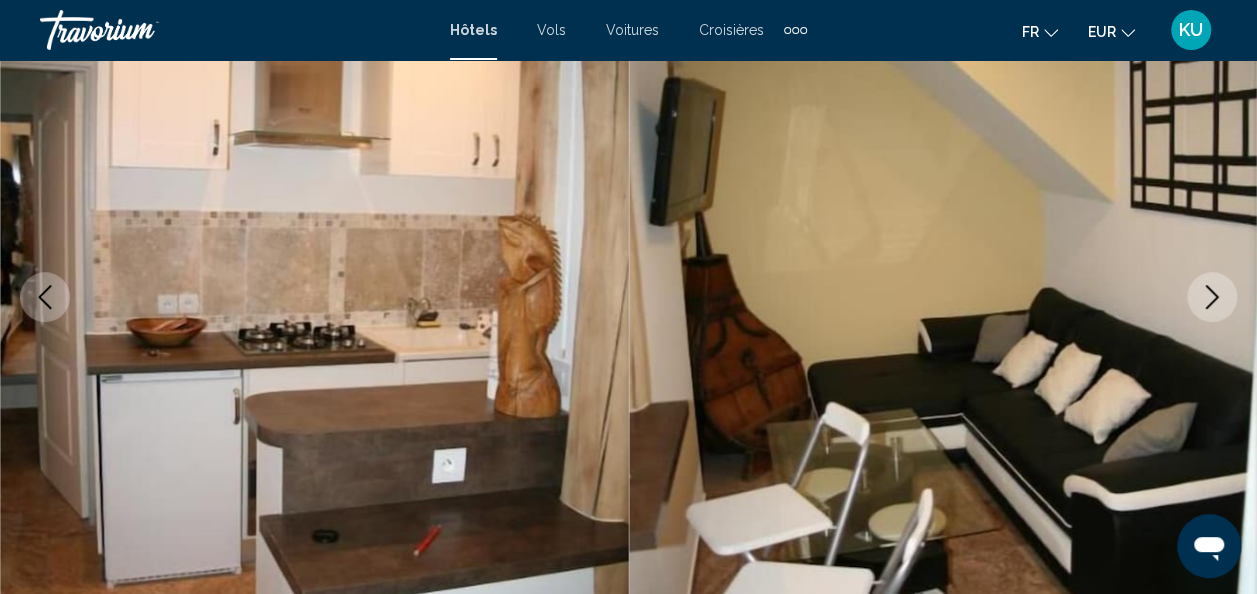 click at bounding box center (1212, 297) 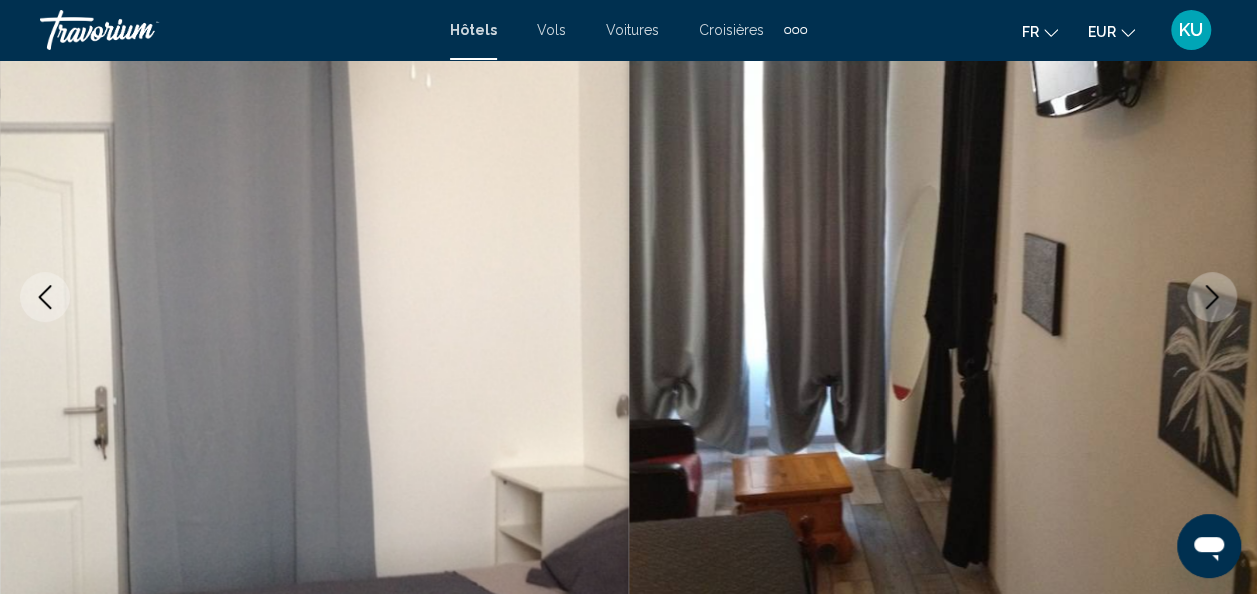 click at bounding box center [1212, 297] 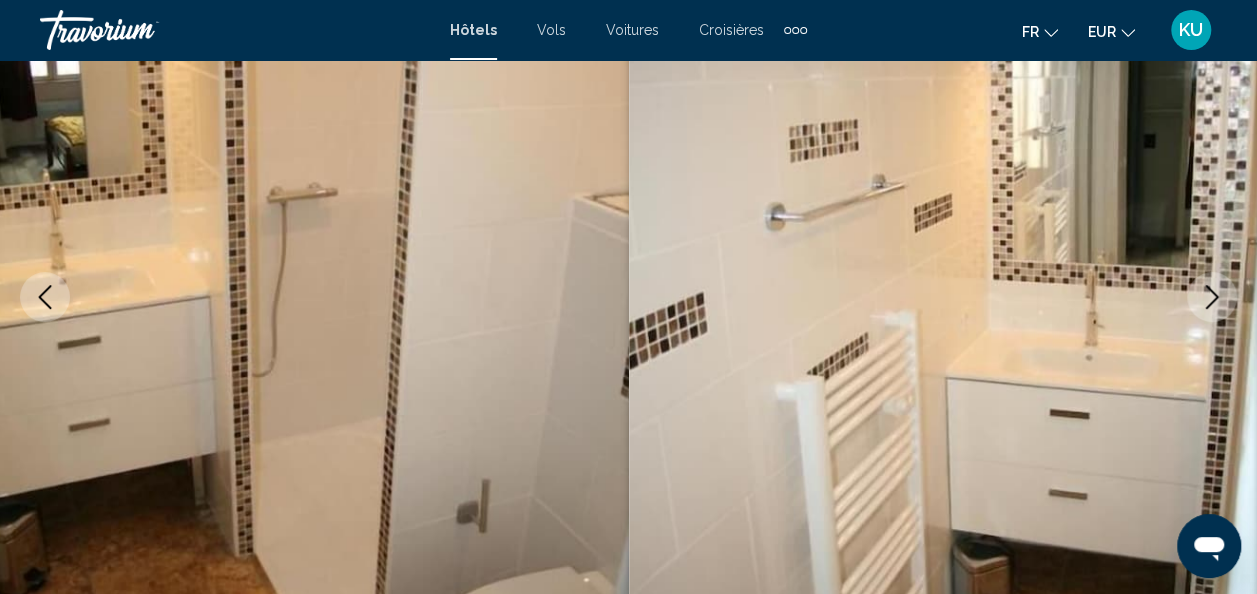 click at bounding box center (1212, 297) 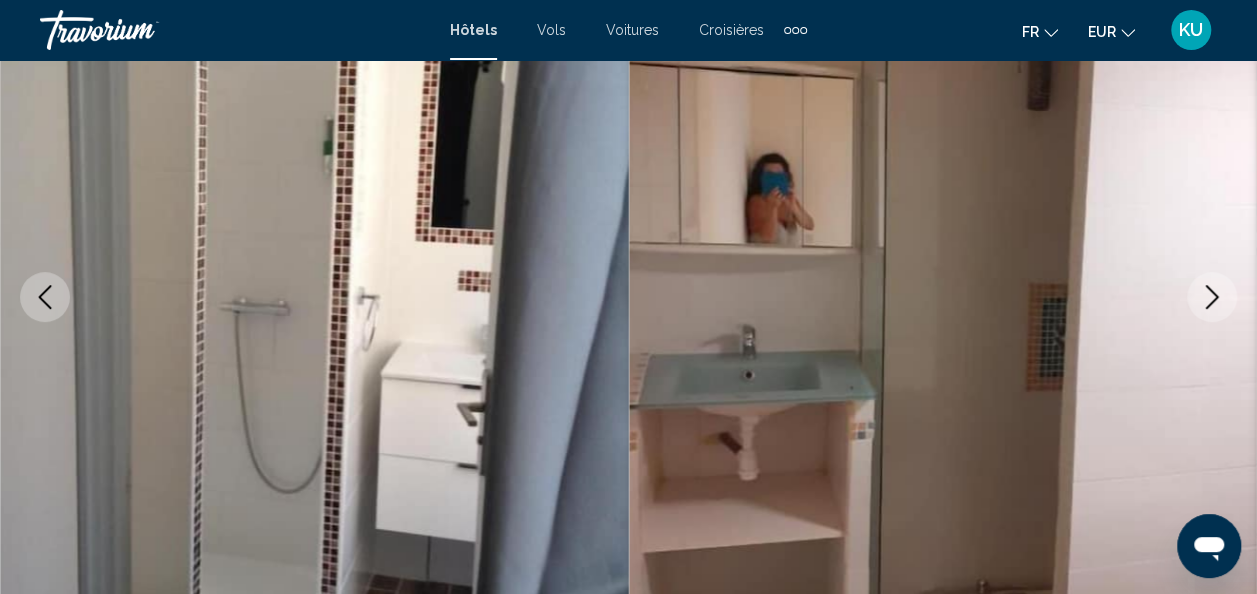 click at bounding box center (1212, 297) 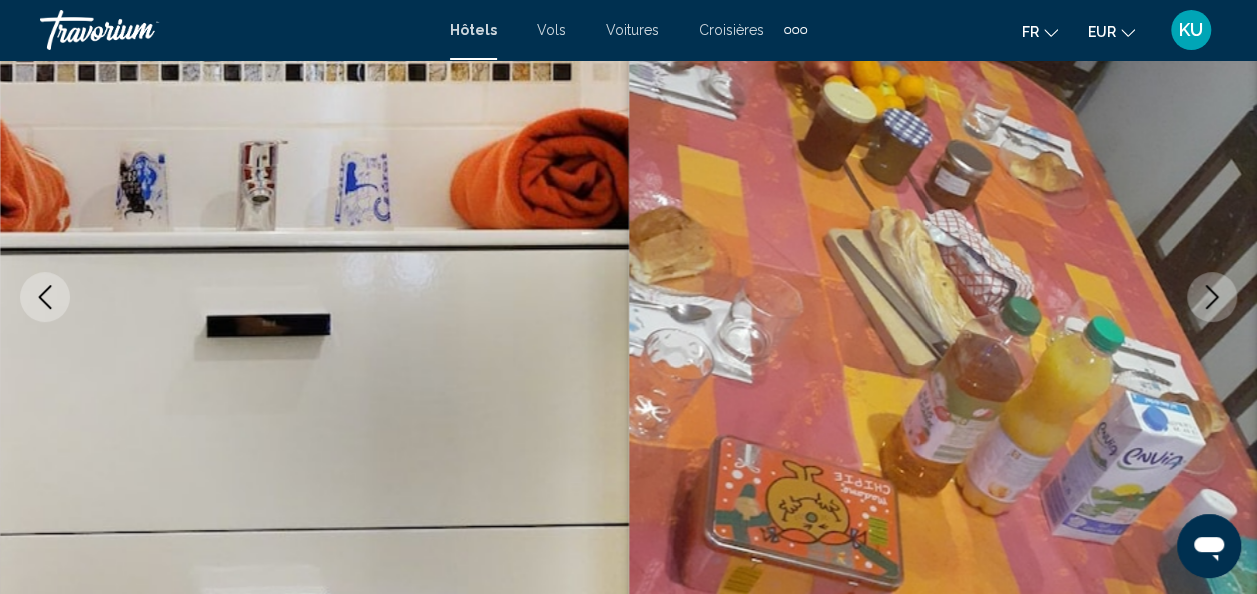 click at bounding box center (1212, 297) 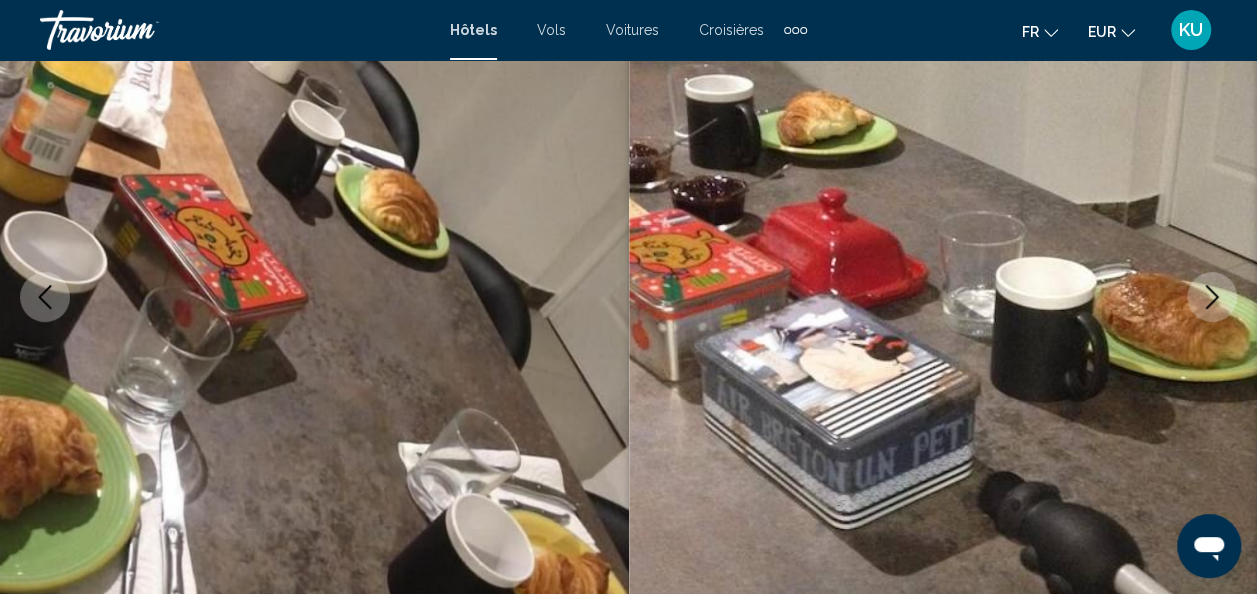 click at bounding box center (1212, 297) 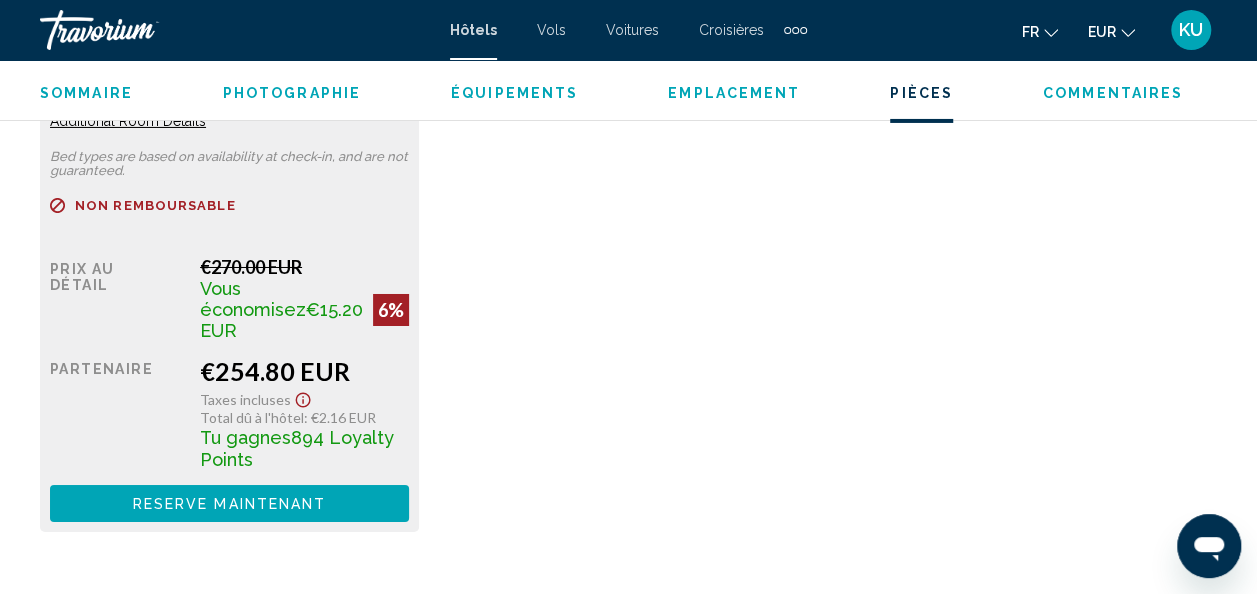 scroll, scrollTop: 3414, scrollLeft: 0, axis: vertical 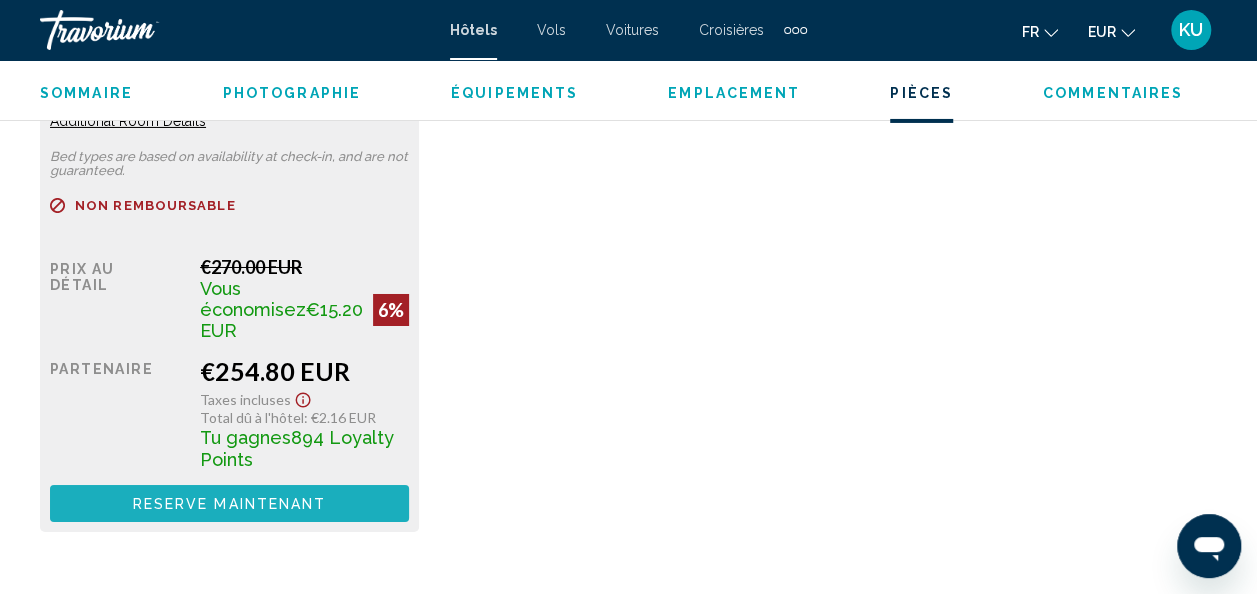 click on "Reserve maintenant" at bounding box center (230, 504) 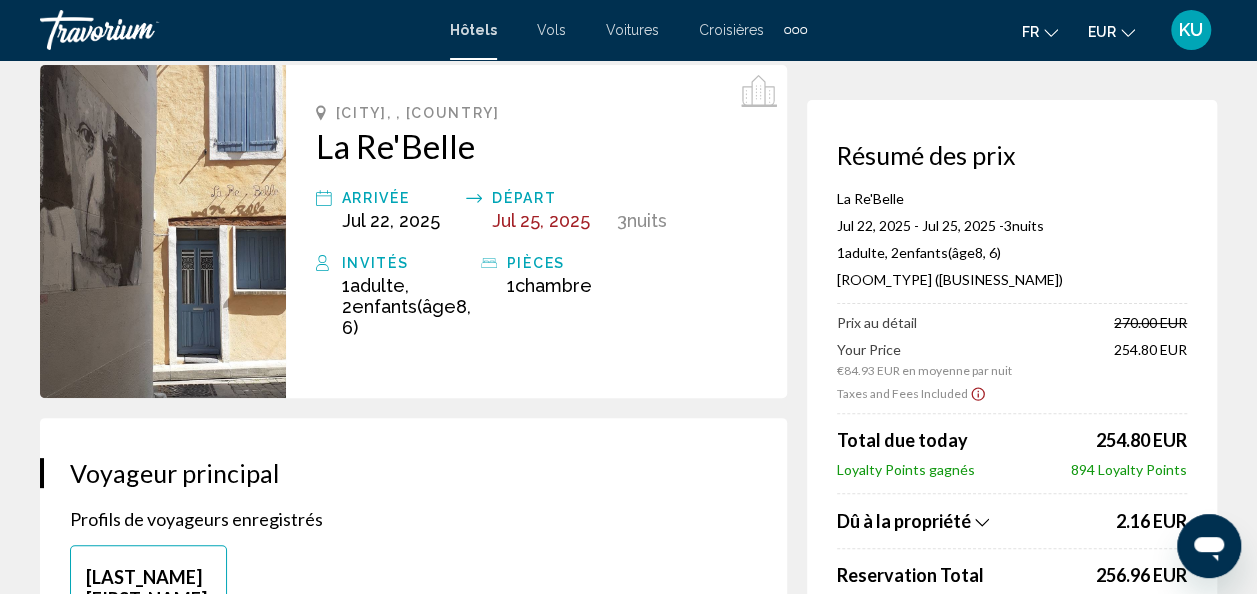 scroll, scrollTop: 0, scrollLeft: 0, axis: both 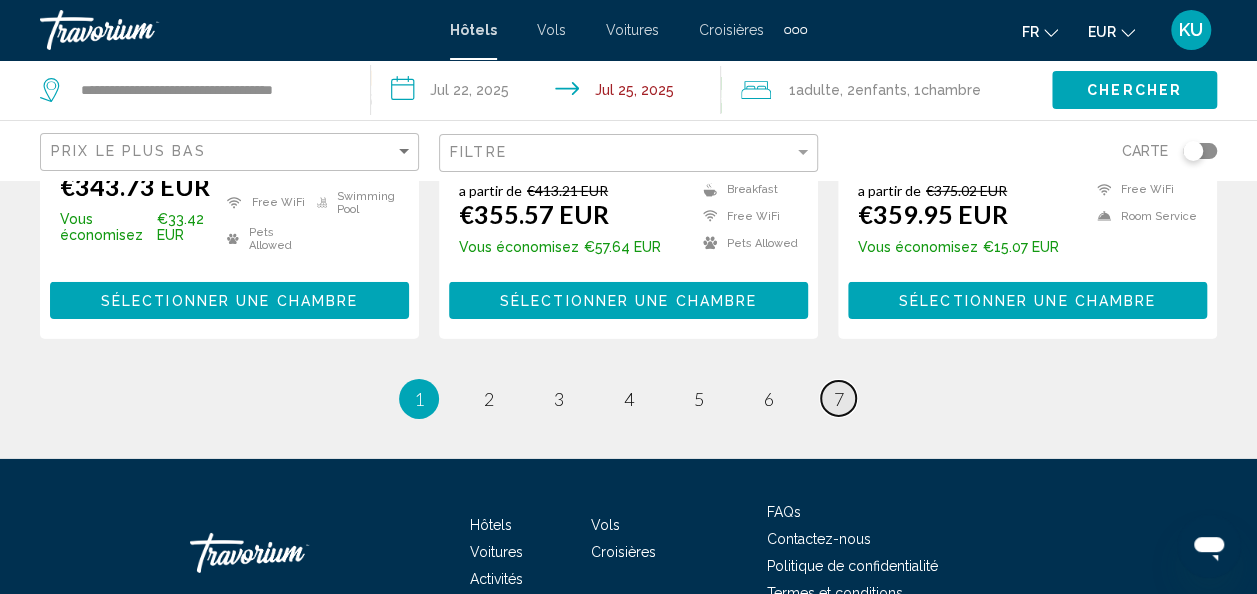 click on "7" at bounding box center [839, 399] 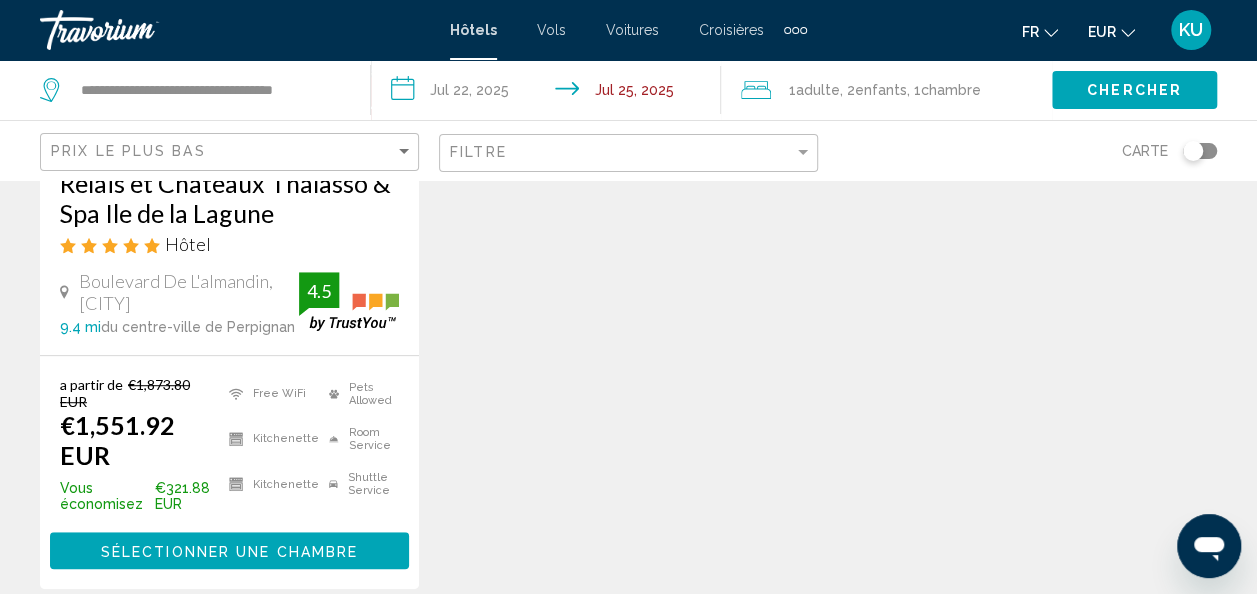 scroll, scrollTop: 764, scrollLeft: 0, axis: vertical 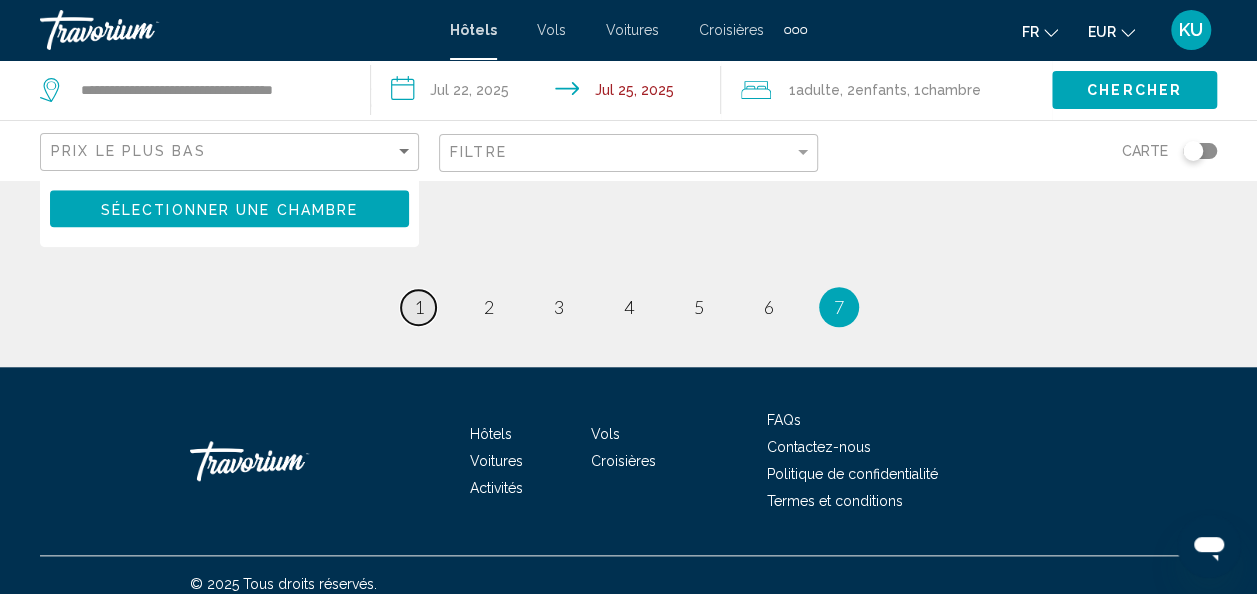 click on "page  1" at bounding box center [418, 307] 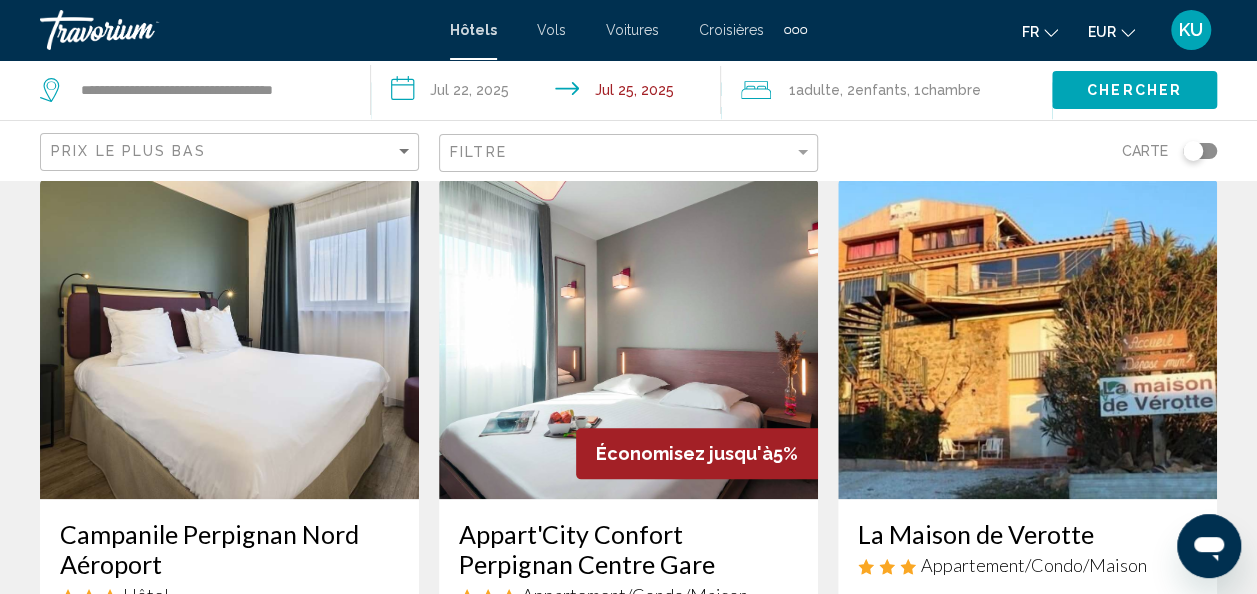 scroll, scrollTop: 754, scrollLeft: 0, axis: vertical 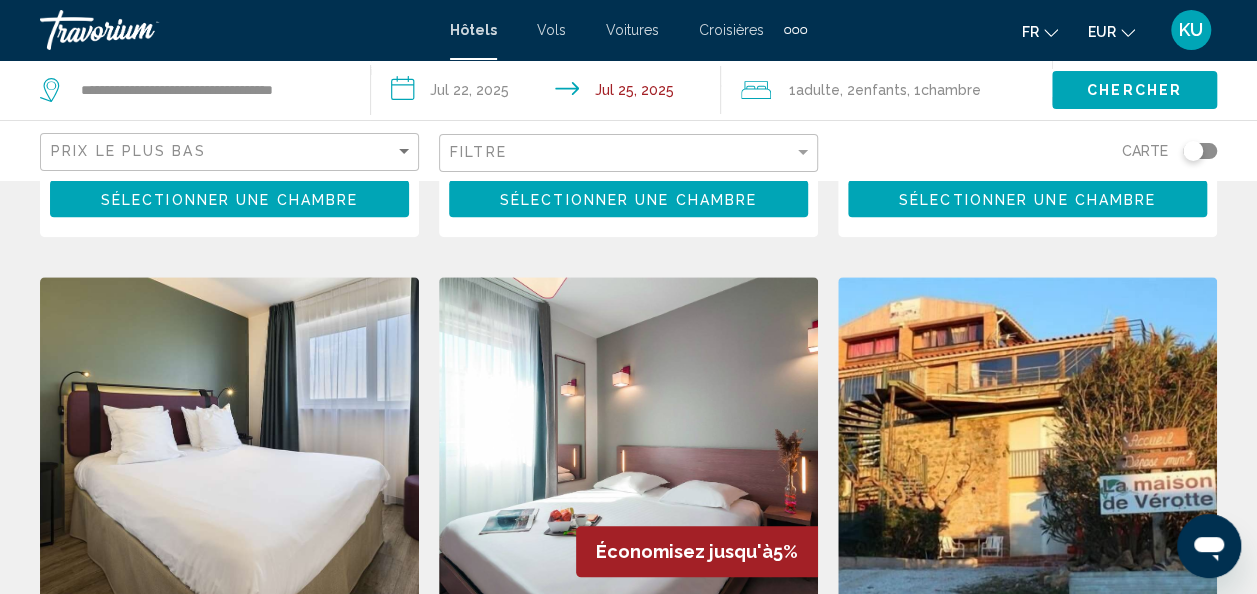 click on "**********" 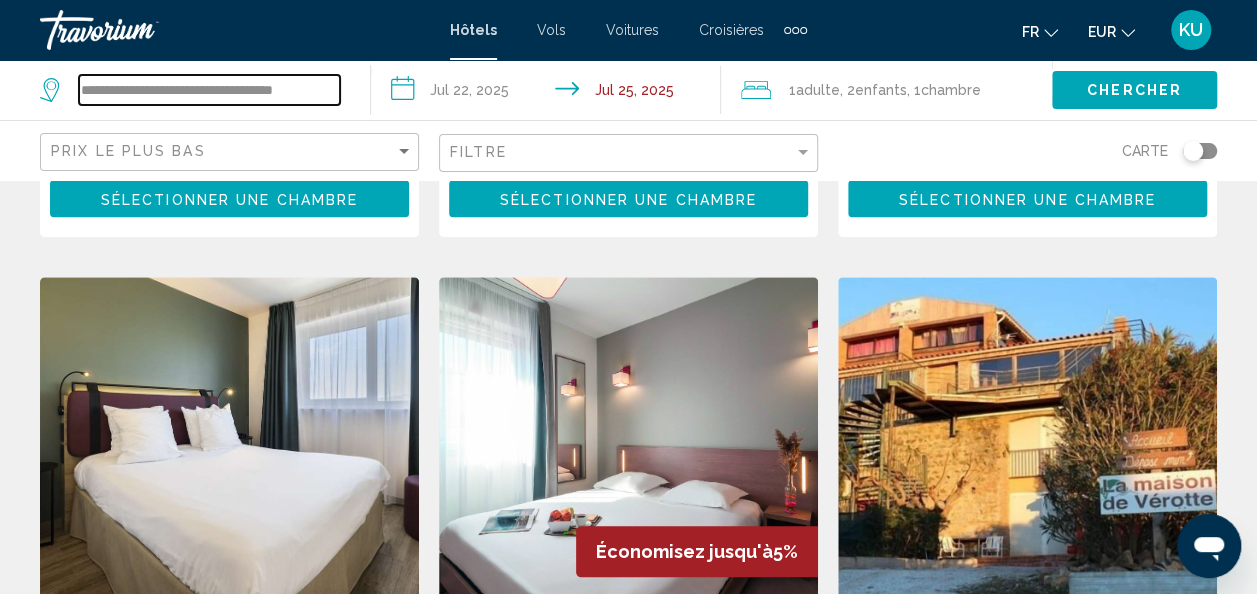 click on "**********" at bounding box center (209, 90) 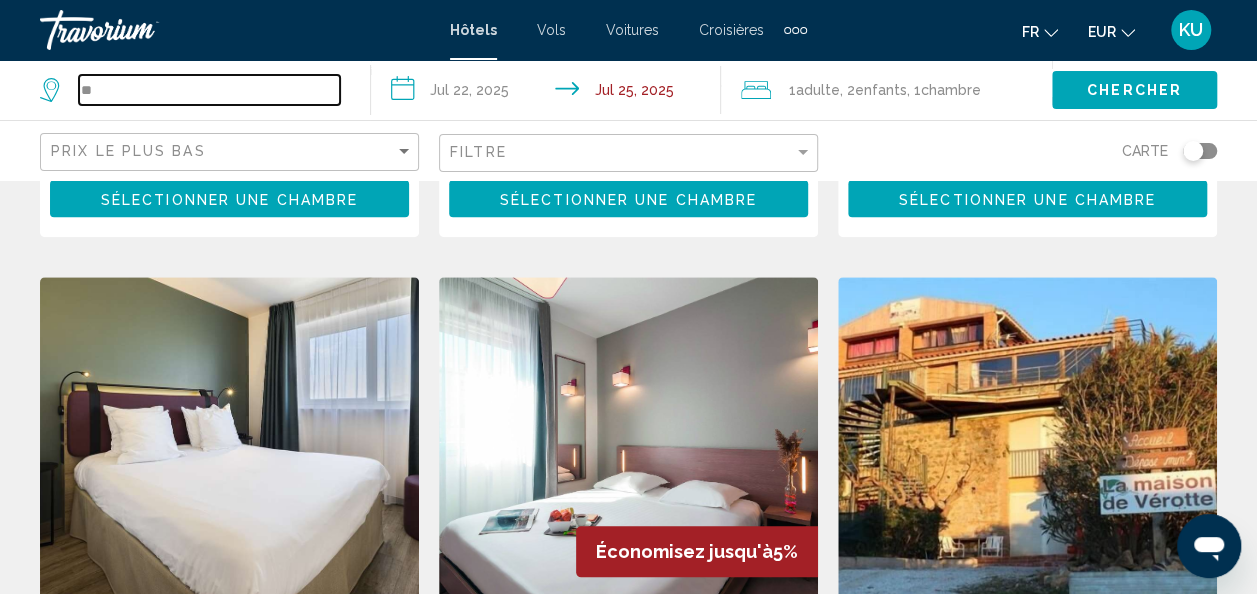 click on "**" at bounding box center [209, 90] 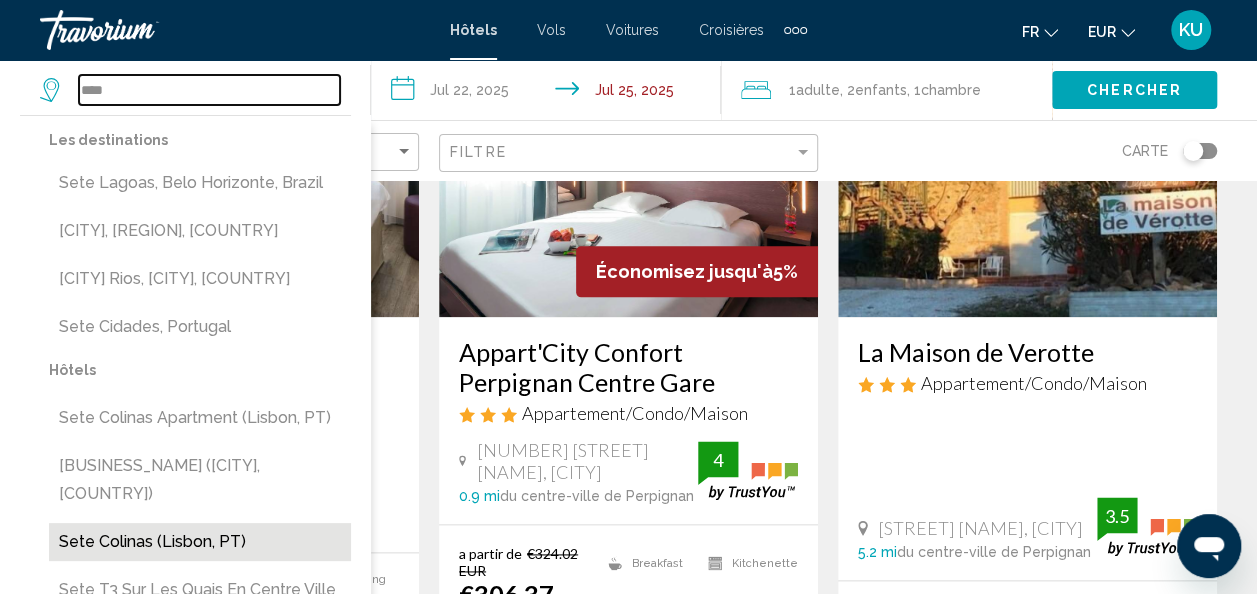 scroll, scrollTop: 1025, scrollLeft: 0, axis: vertical 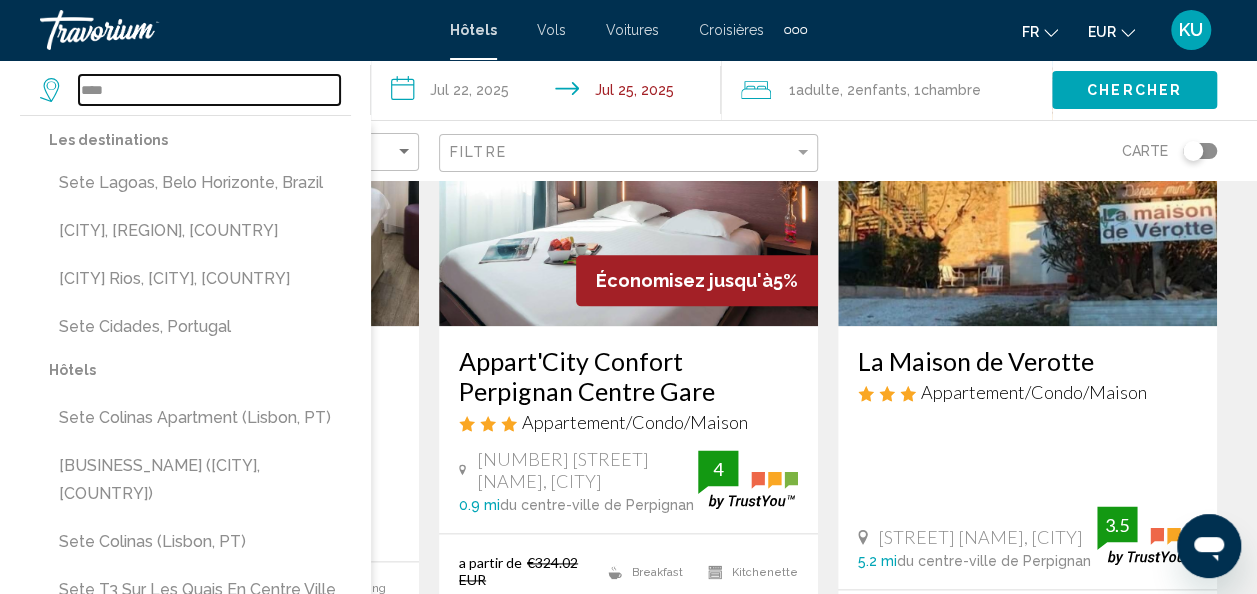 click on "****" at bounding box center (209, 90) 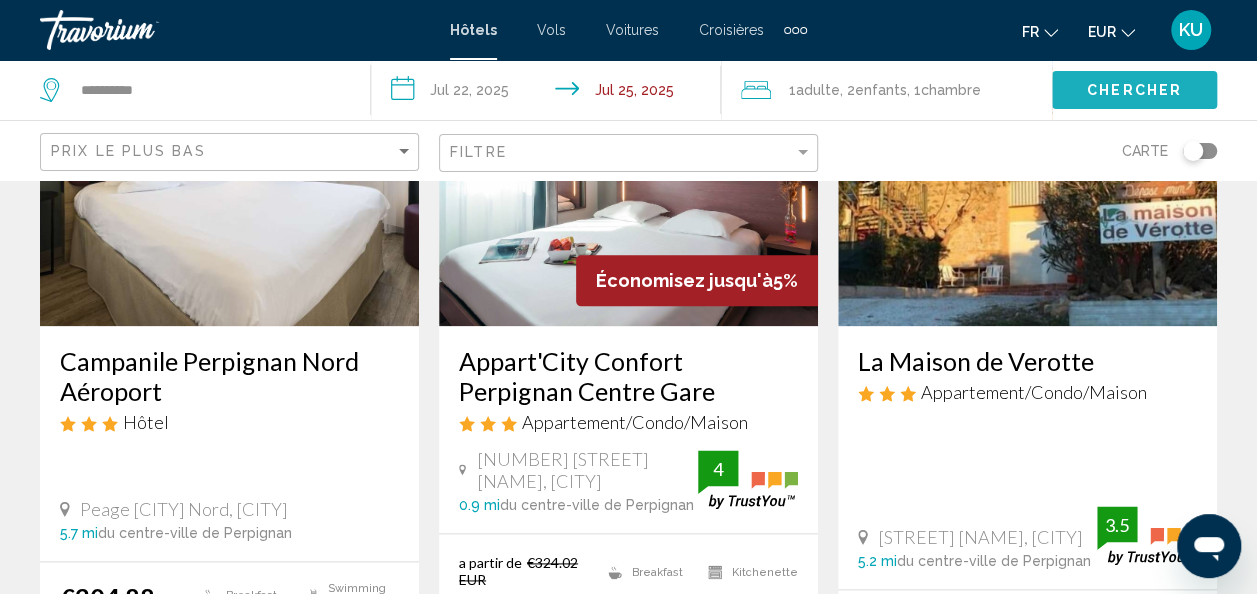 click on "Chercher" 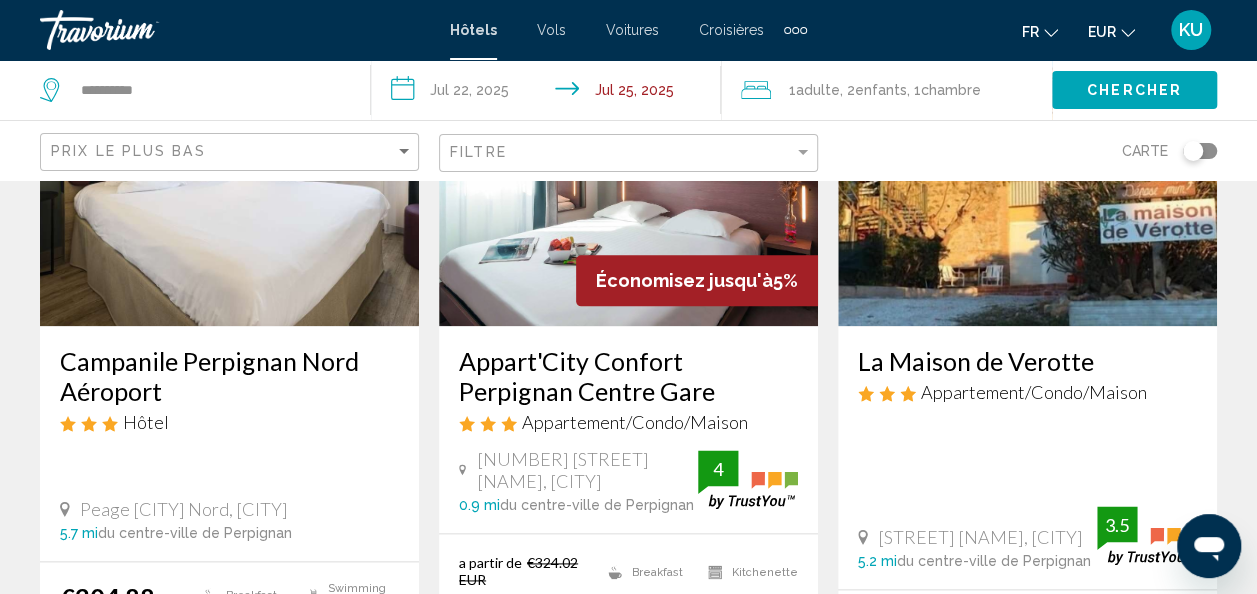 click on "Chercher" 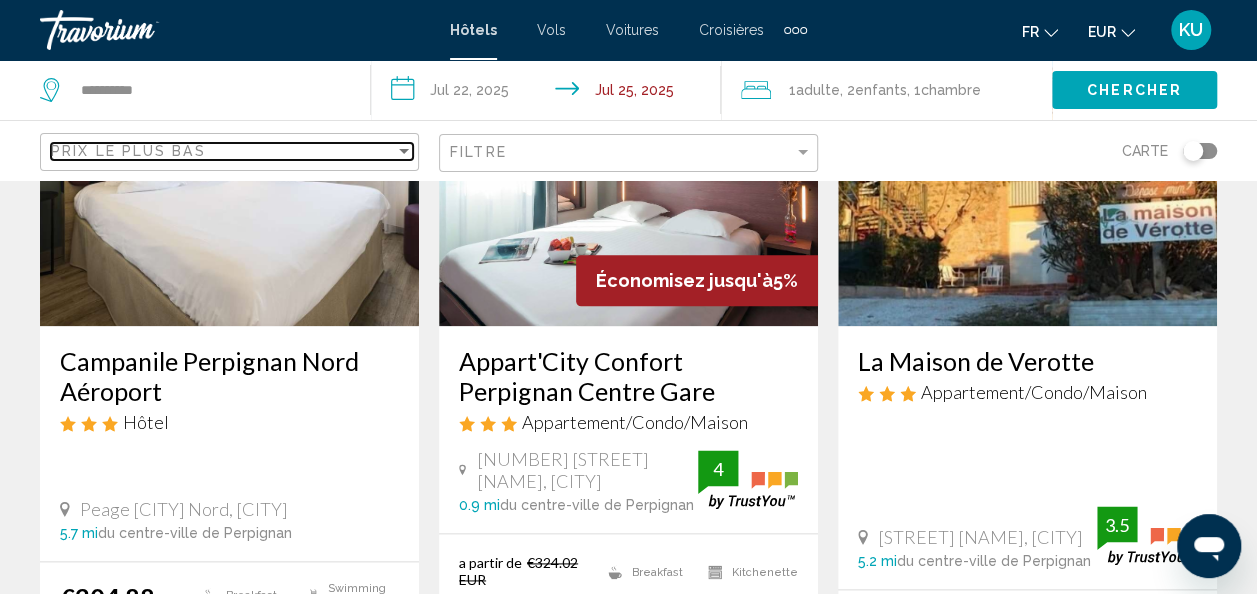 click at bounding box center (404, 151) 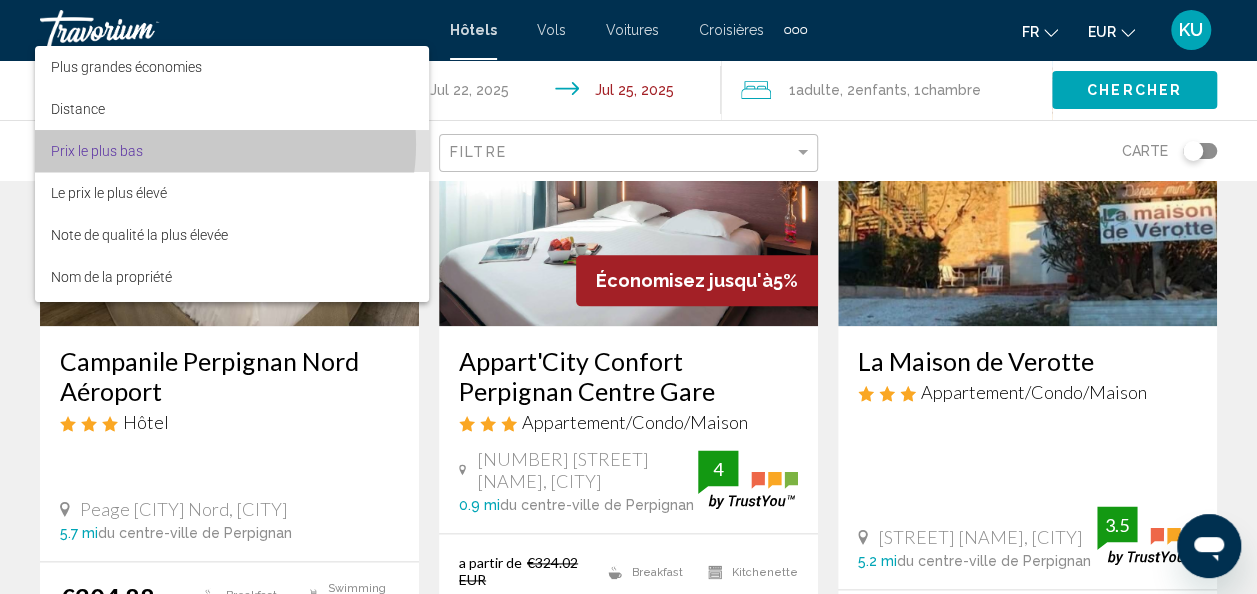 click on "Prix le plus bas" at bounding box center (232, 151) 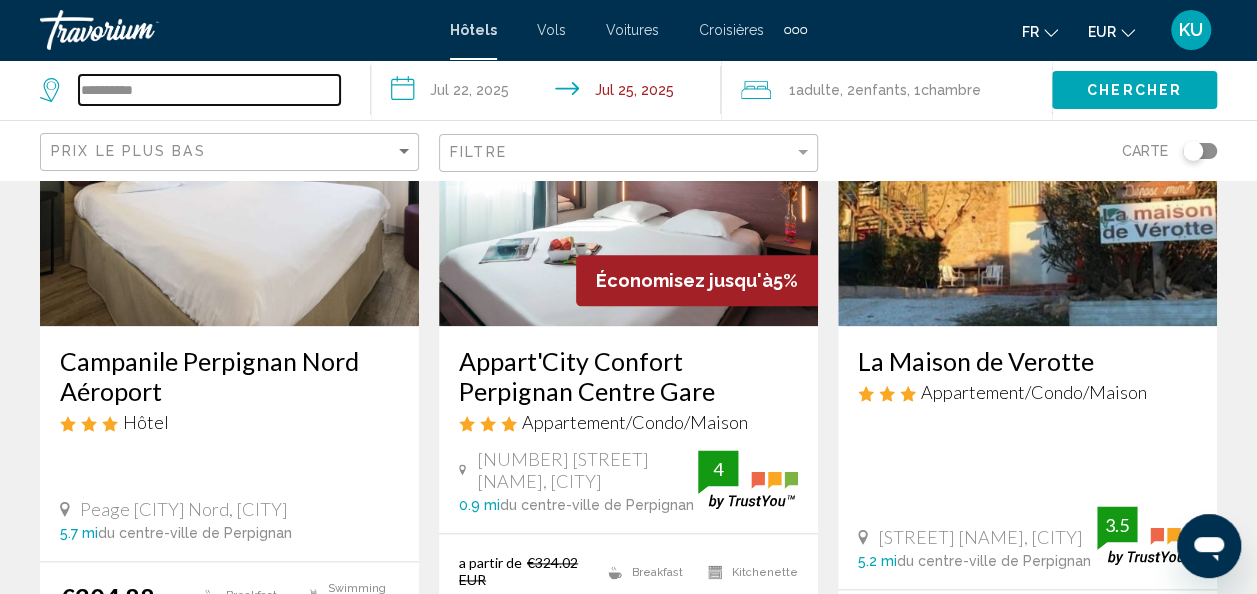 click on "**********" at bounding box center [209, 90] 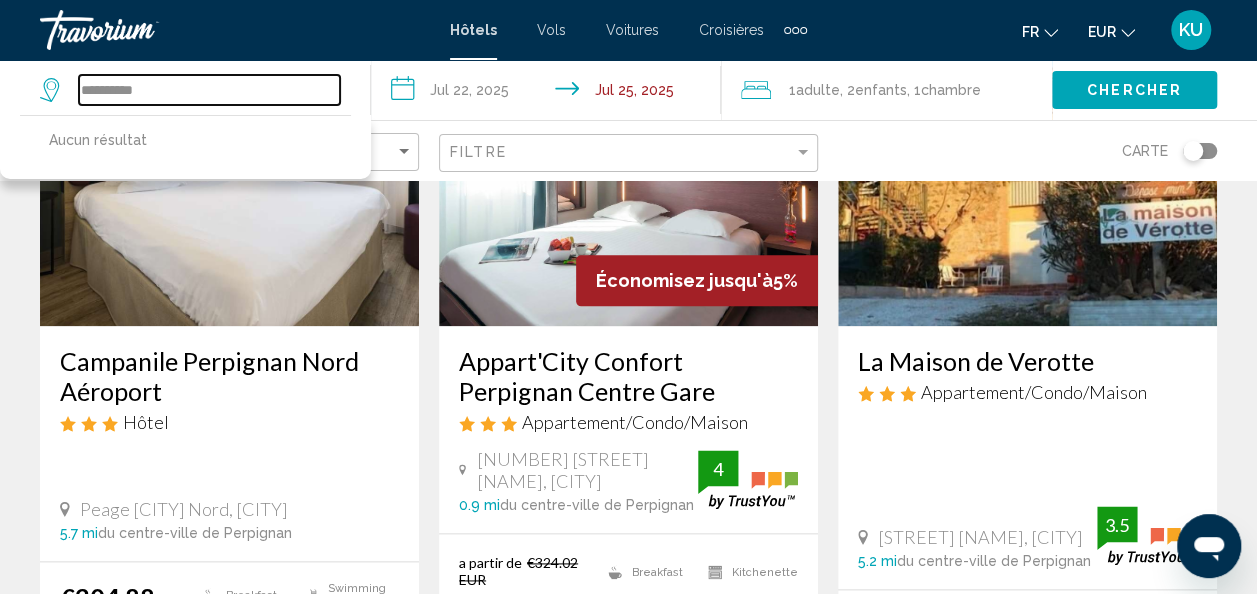 click on "**********" at bounding box center (209, 90) 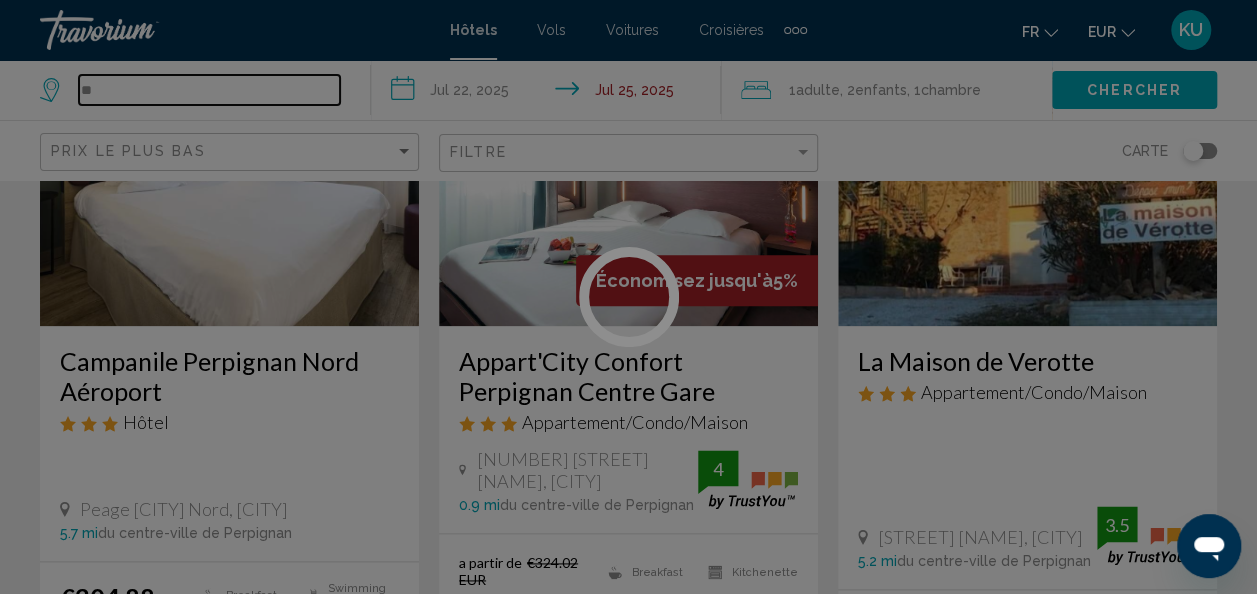type on "*" 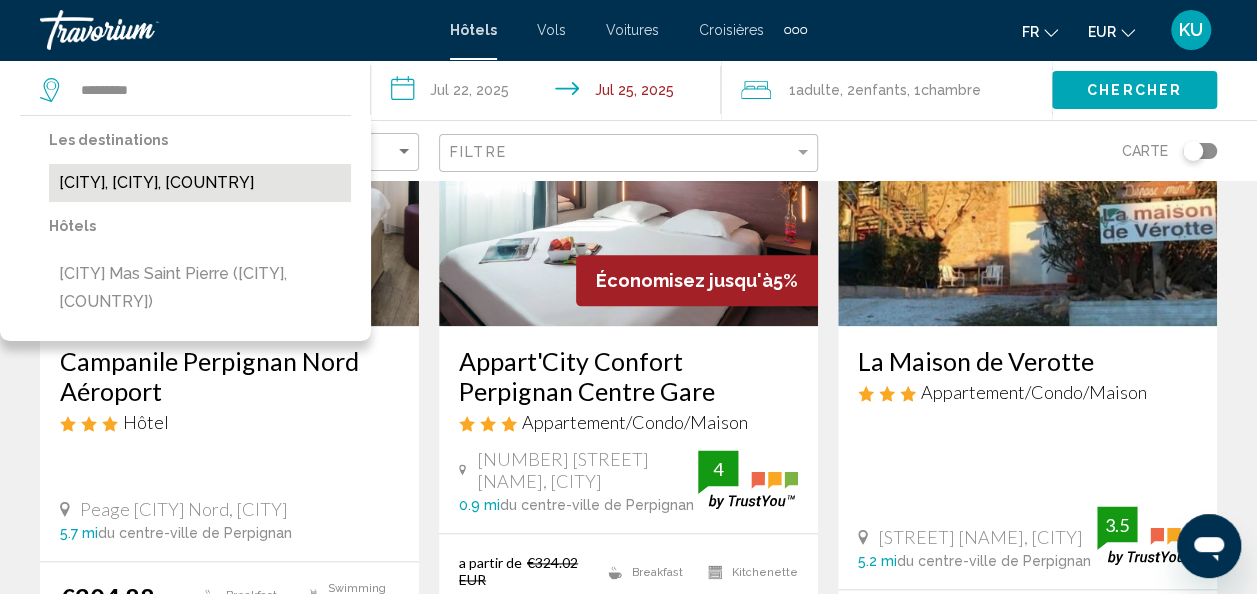 click on "[CITY], [CITY], [COUNTRY]" at bounding box center (200, 183) 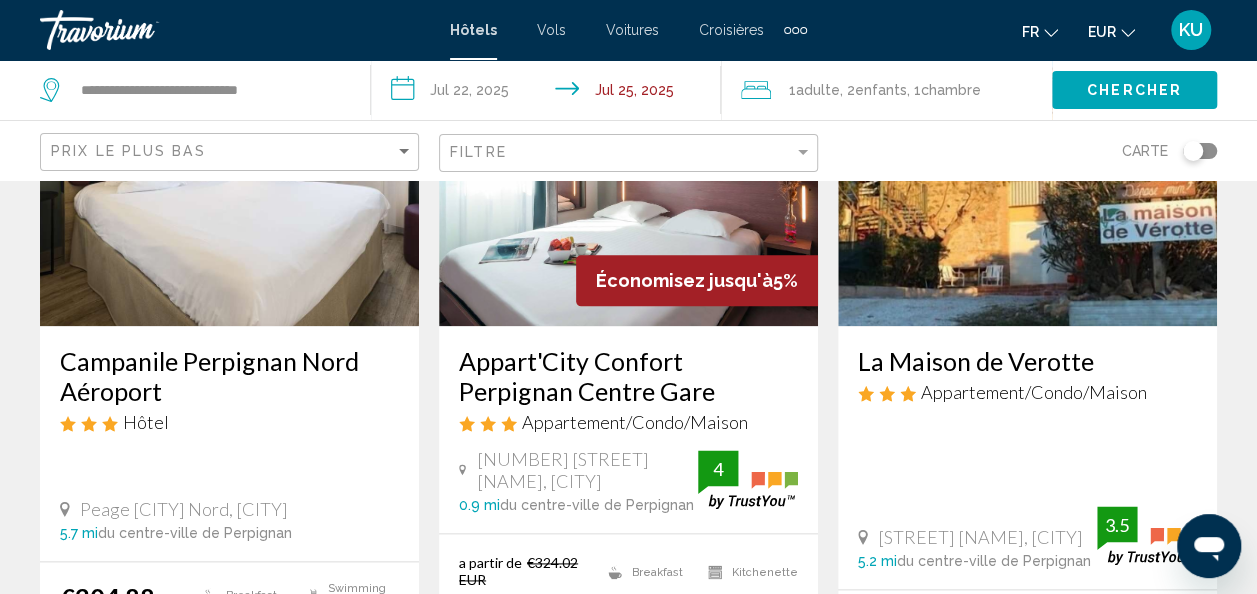click on "Chercher" 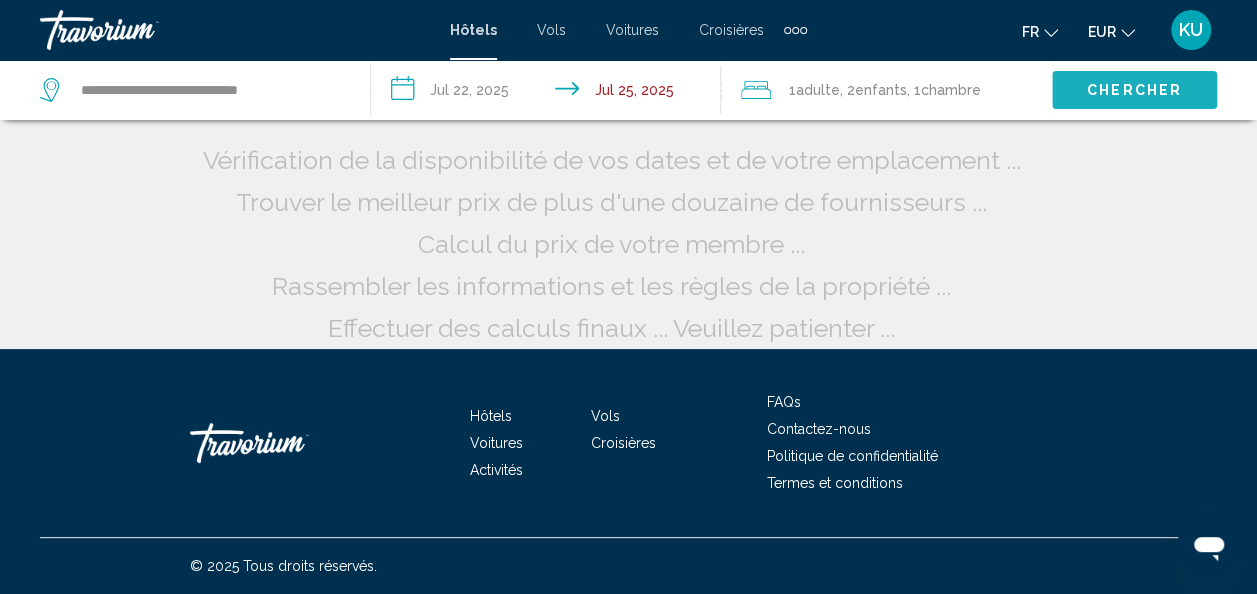 scroll, scrollTop: 62, scrollLeft: 0, axis: vertical 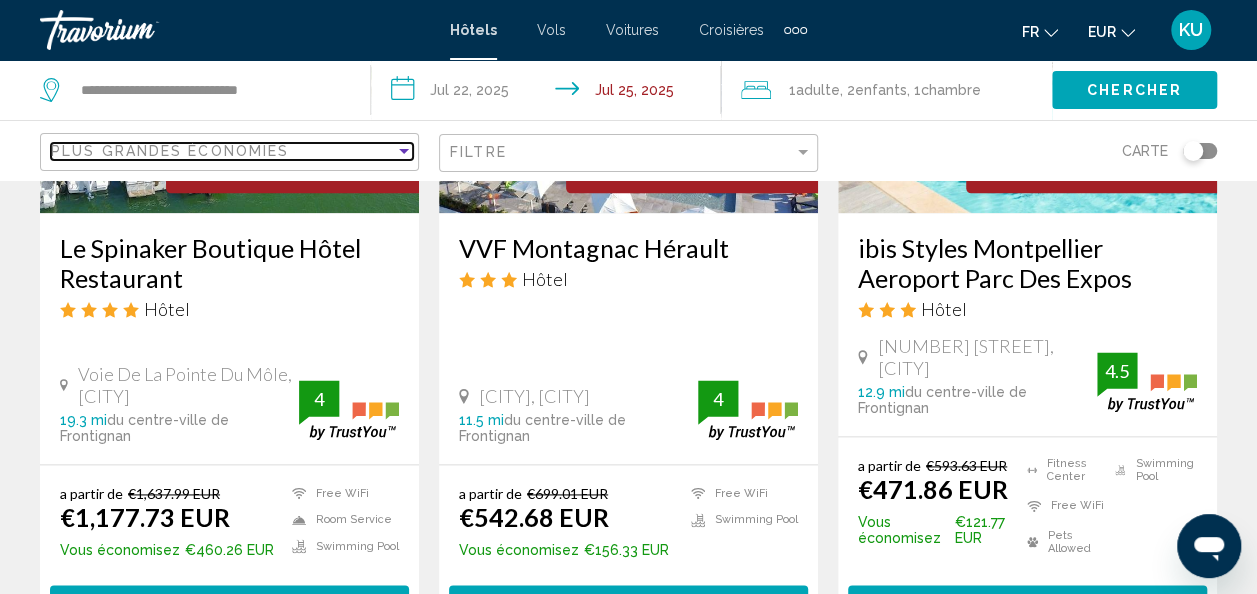 click at bounding box center [404, 151] 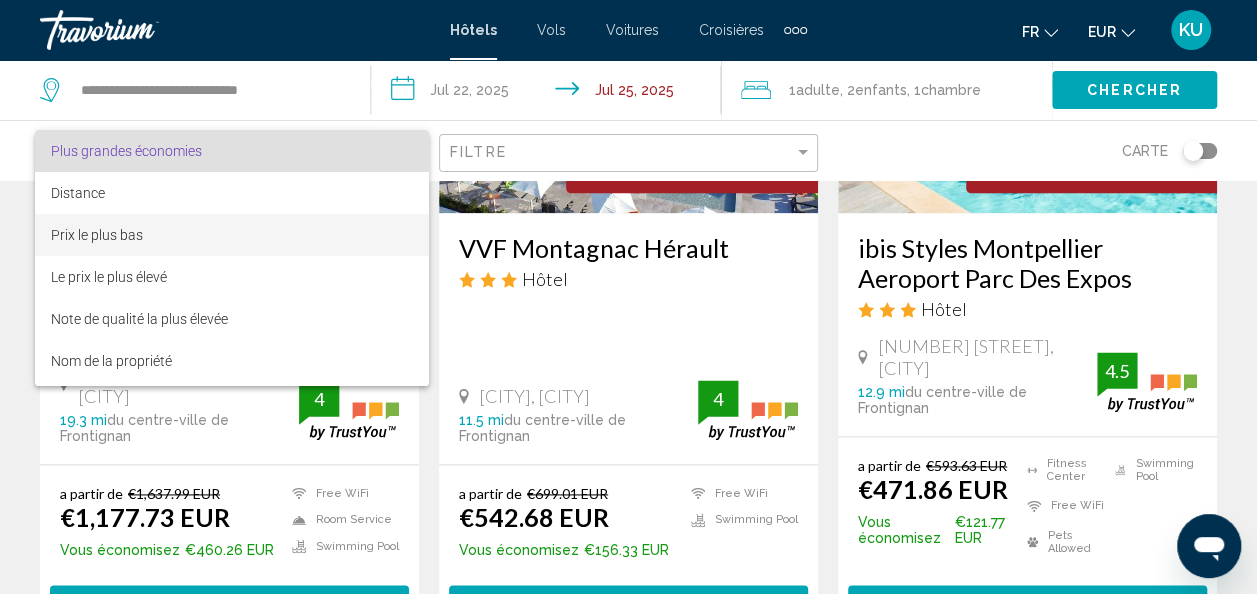 click on "Prix le plus bas" at bounding box center [232, 235] 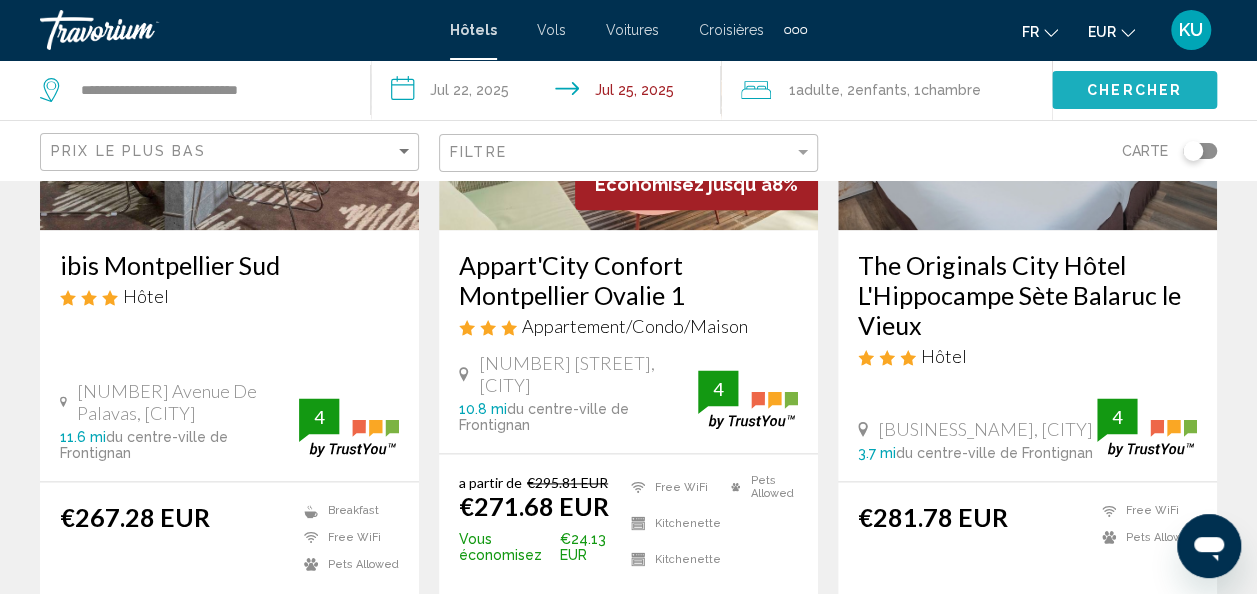 click on "Chercher" 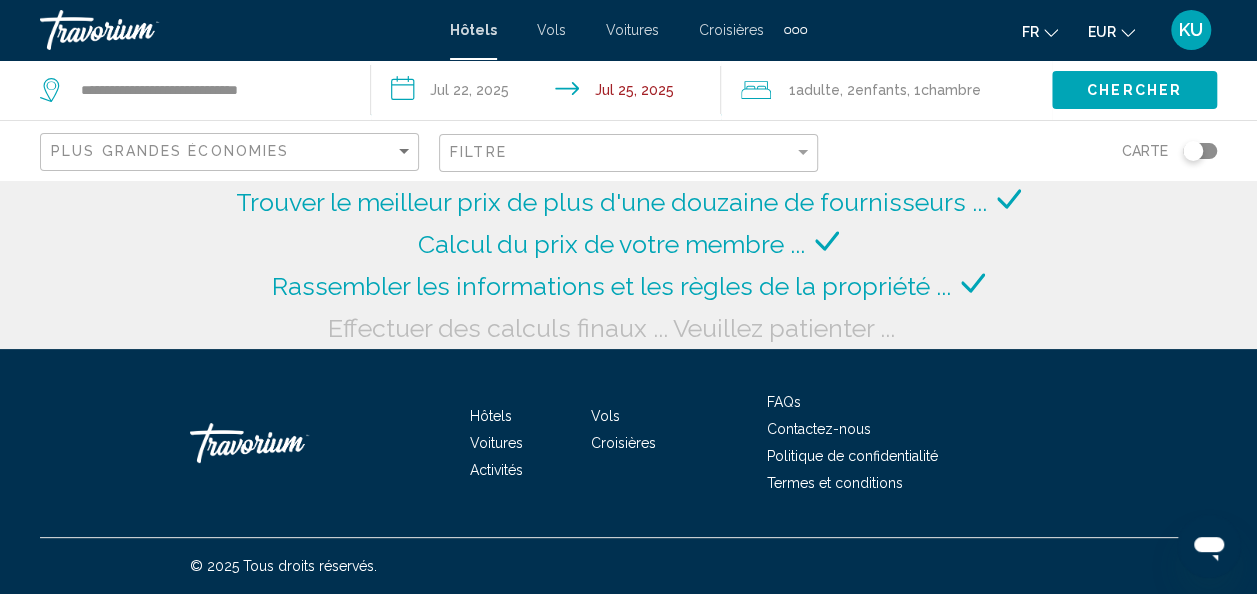 scroll, scrollTop: 32, scrollLeft: 0, axis: vertical 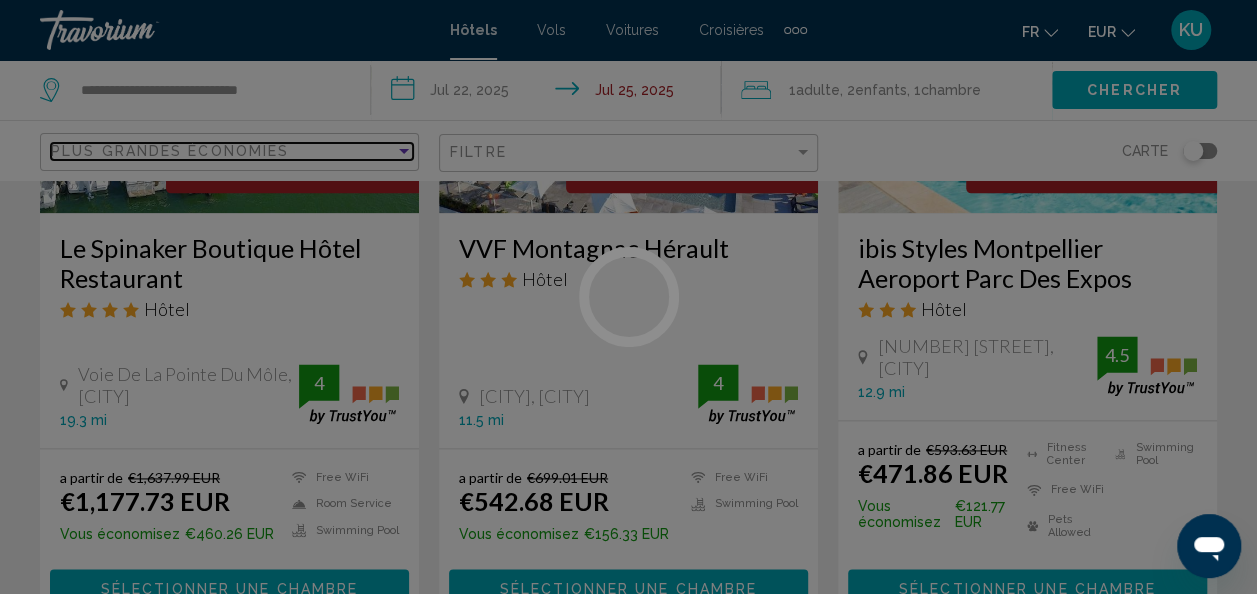 click on "**********" at bounding box center [628, -832] 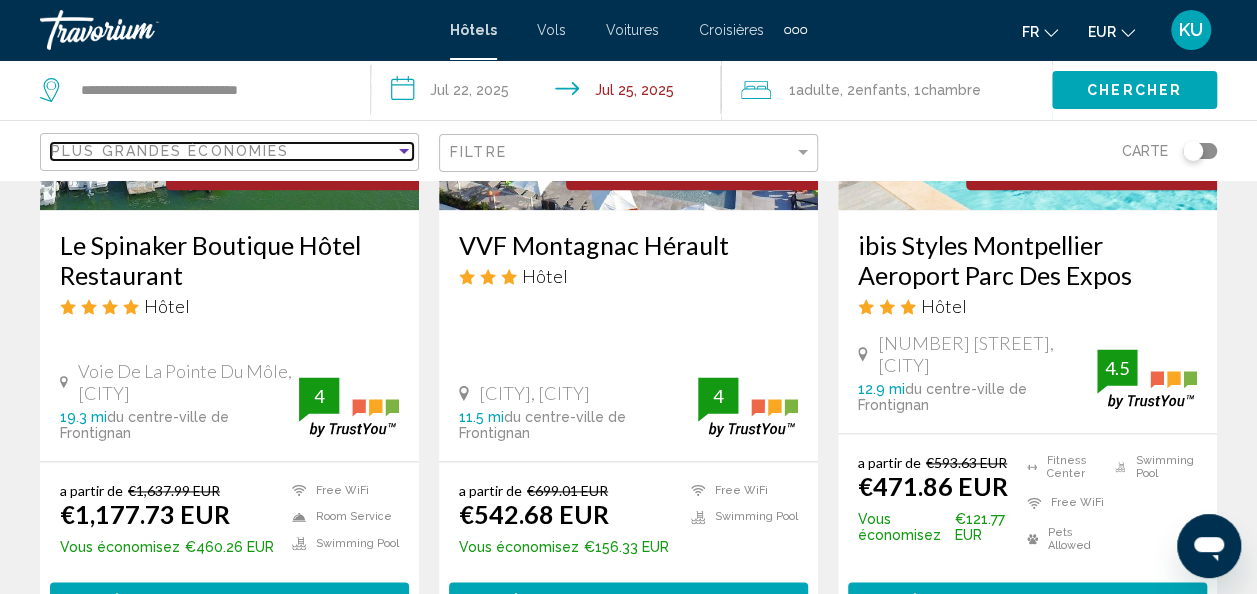 click on "Plus grandes économies" at bounding box center (223, 151) 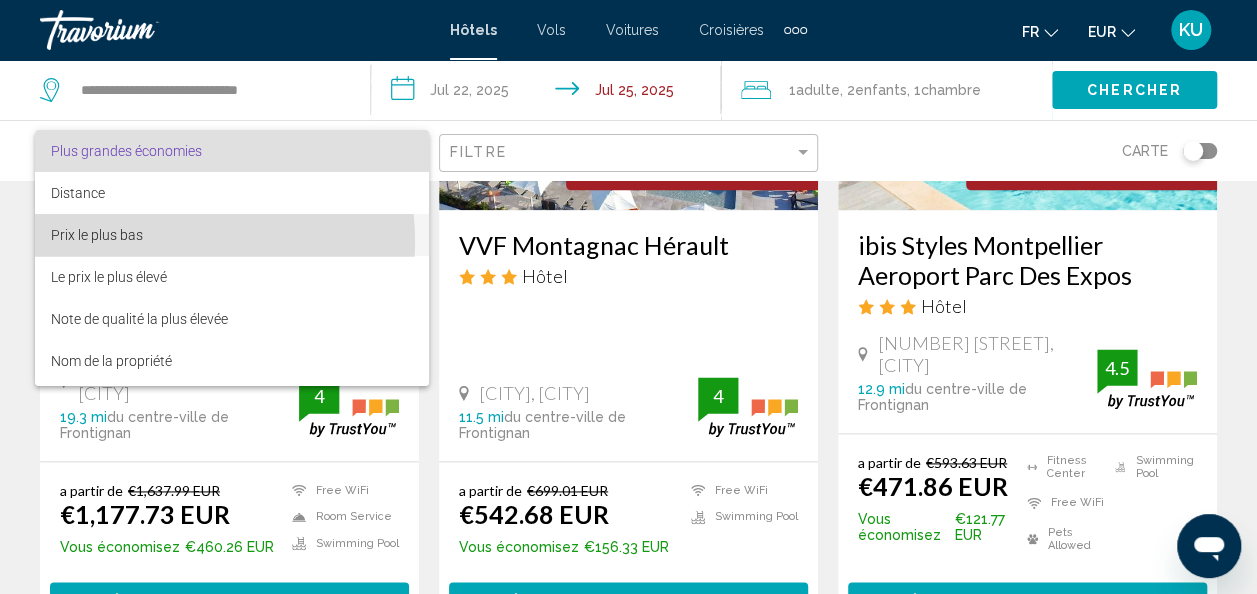 click on "Prix le plus bas" at bounding box center [232, 235] 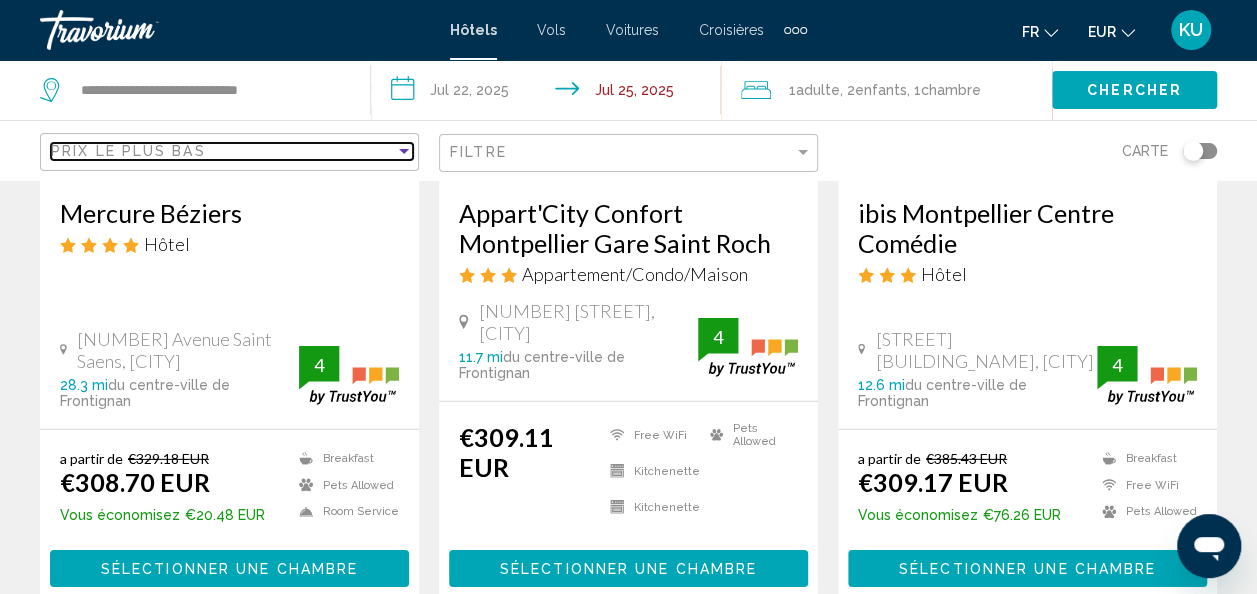 scroll, scrollTop: 2762, scrollLeft: 0, axis: vertical 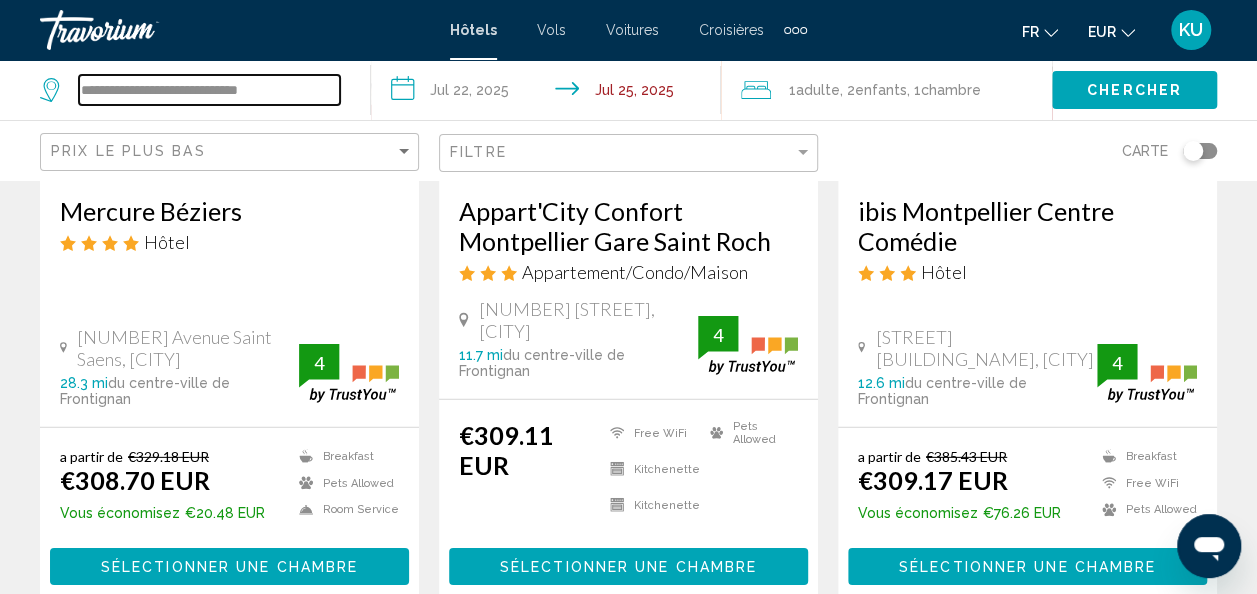 click on "**********" at bounding box center (209, 90) 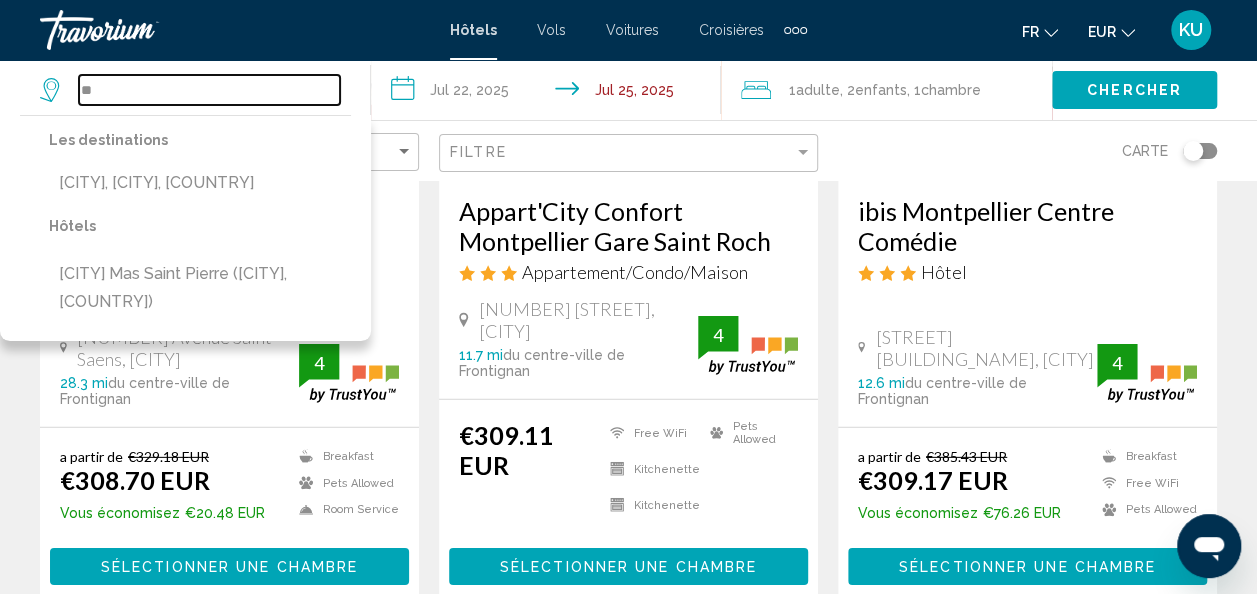 type on "*" 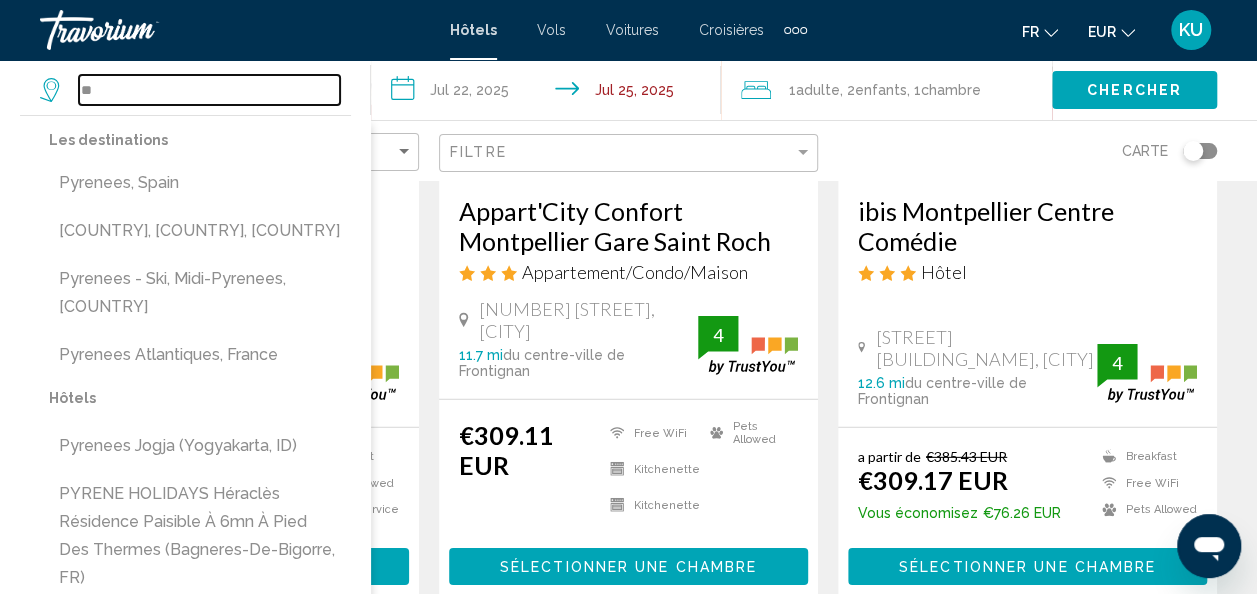 type on "*" 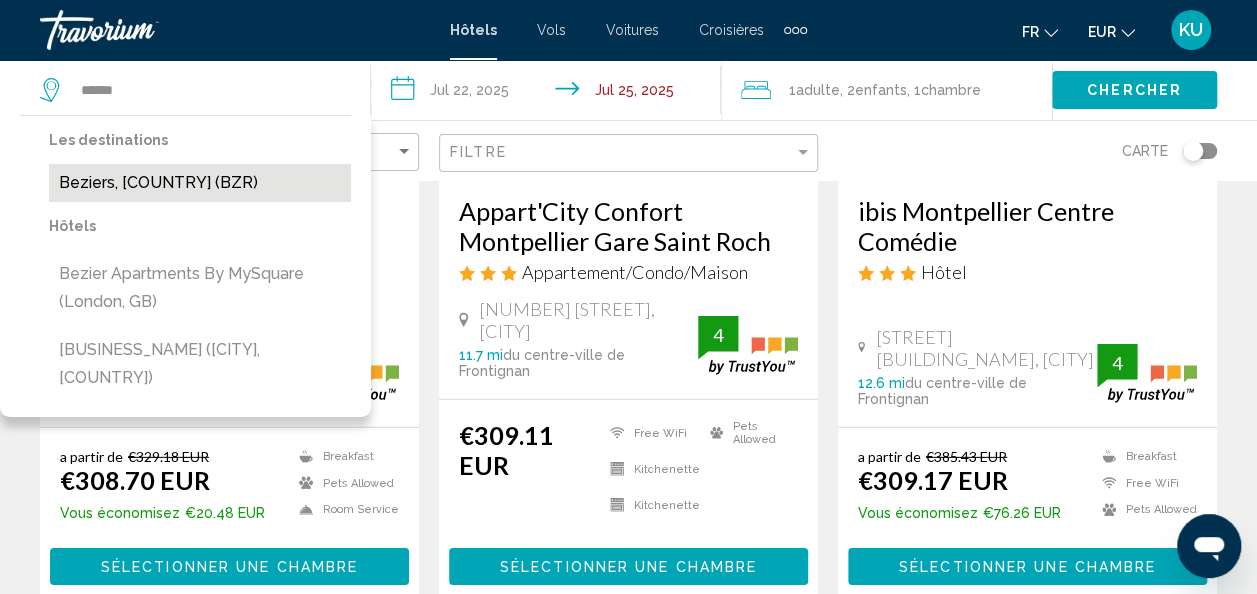 click on "Beziers, [COUNTRY] (BZR)" at bounding box center (200, 183) 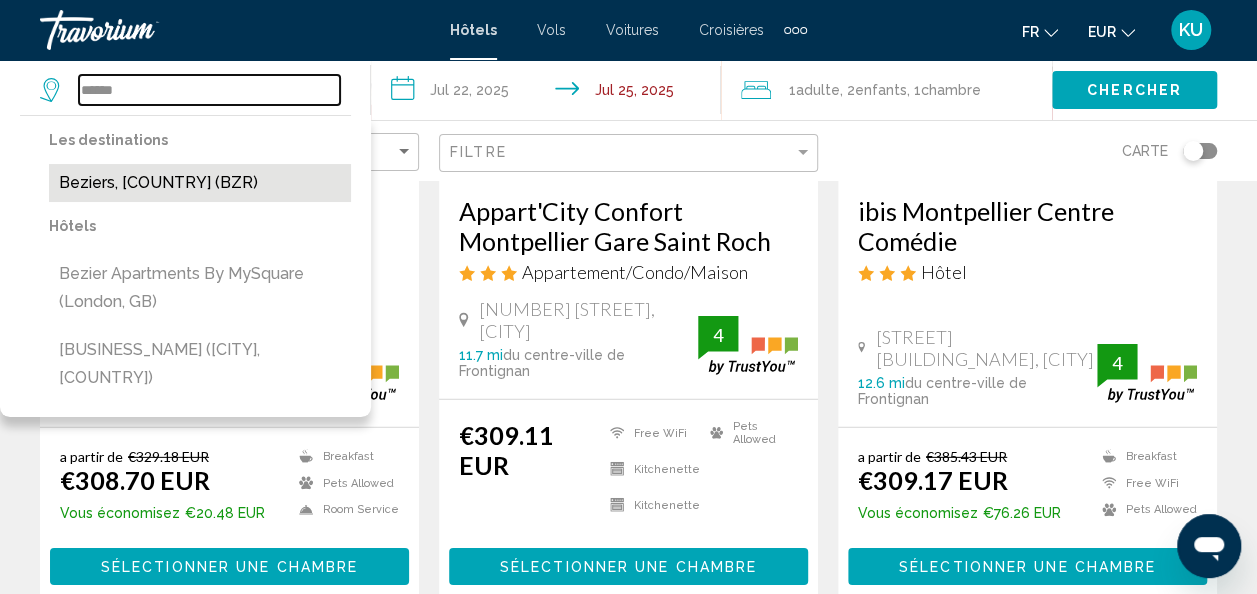 type on "**********" 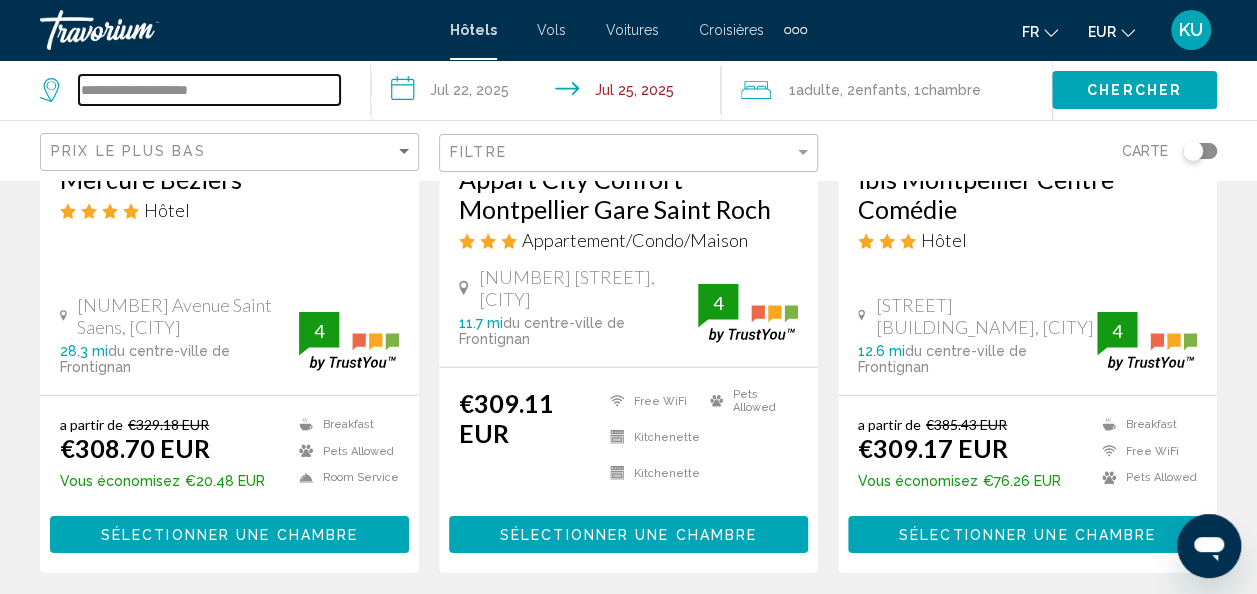 scroll, scrollTop: 2770, scrollLeft: 0, axis: vertical 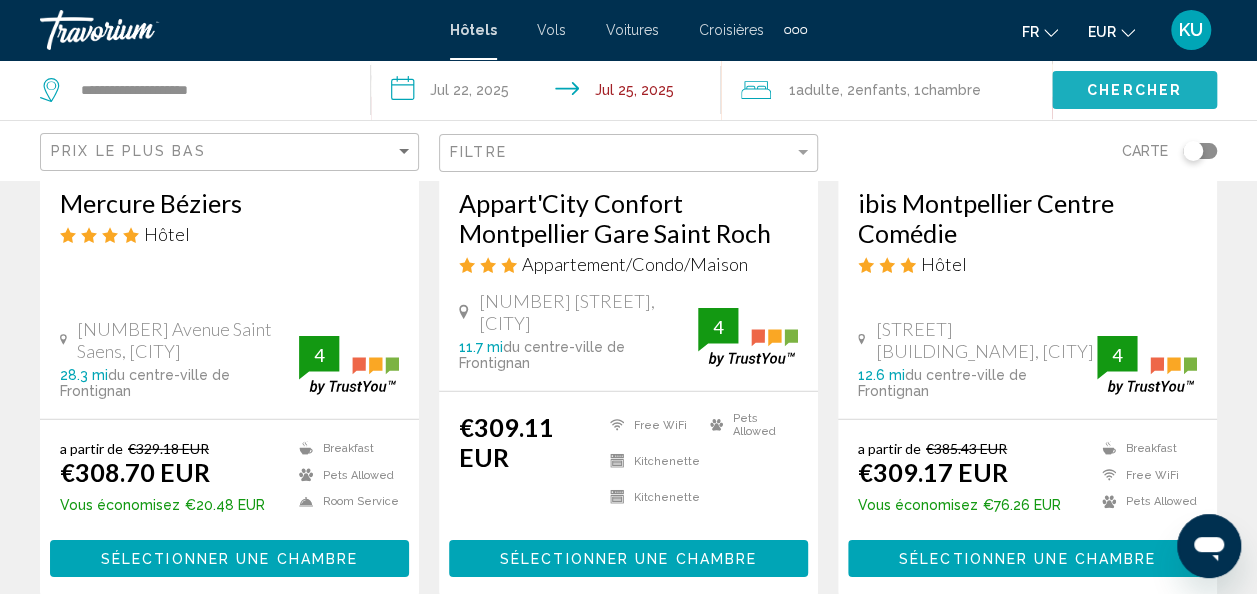 click on "Chercher" 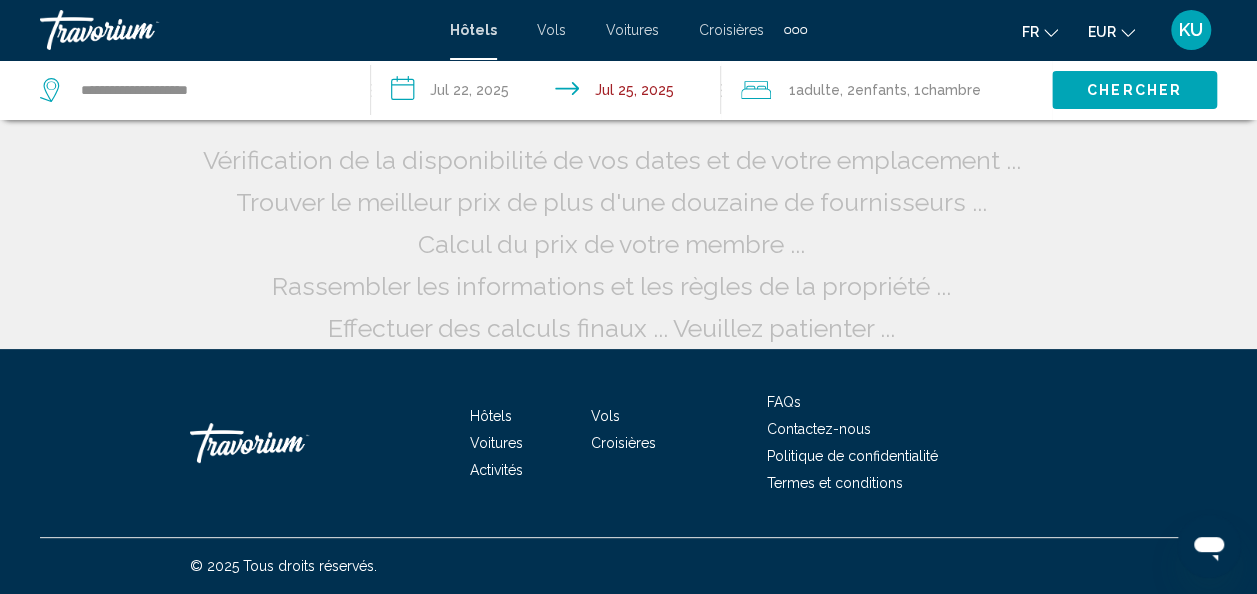 scroll, scrollTop: 62, scrollLeft: 0, axis: vertical 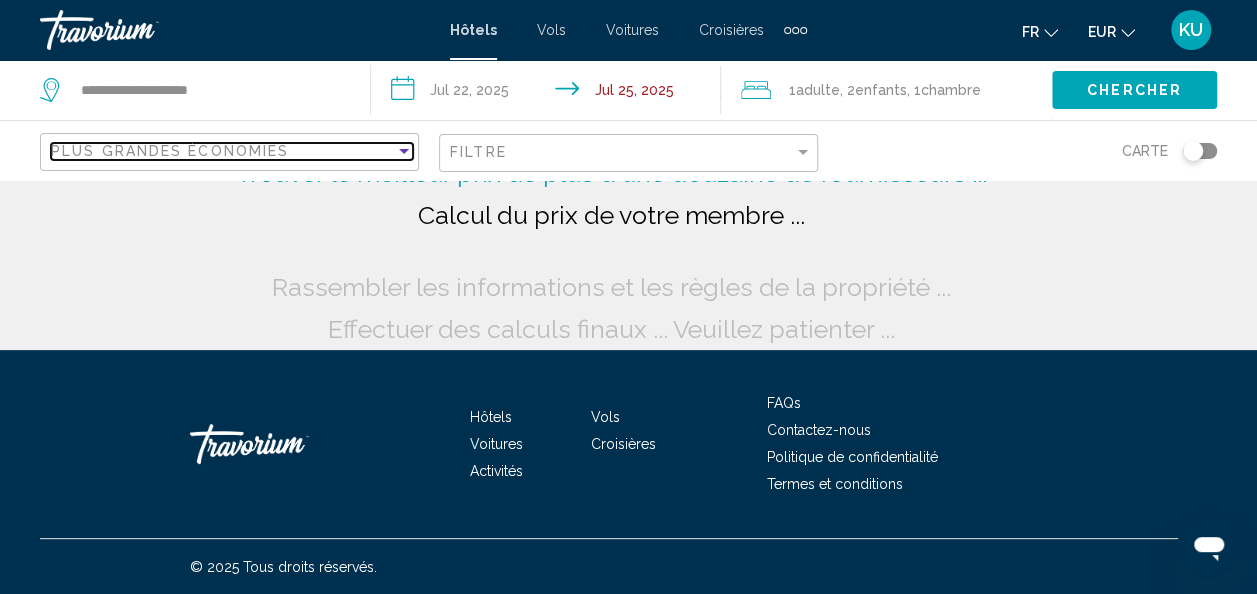 click at bounding box center (404, 151) 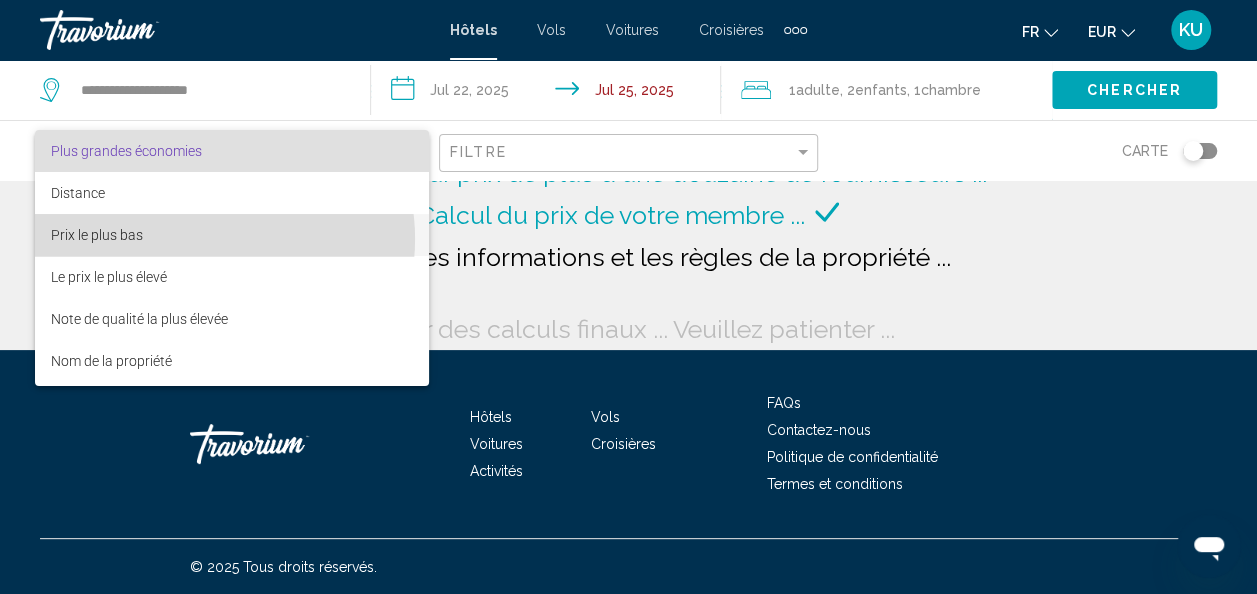 click on "Prix le plus bas" at bounding box center [232, 235] 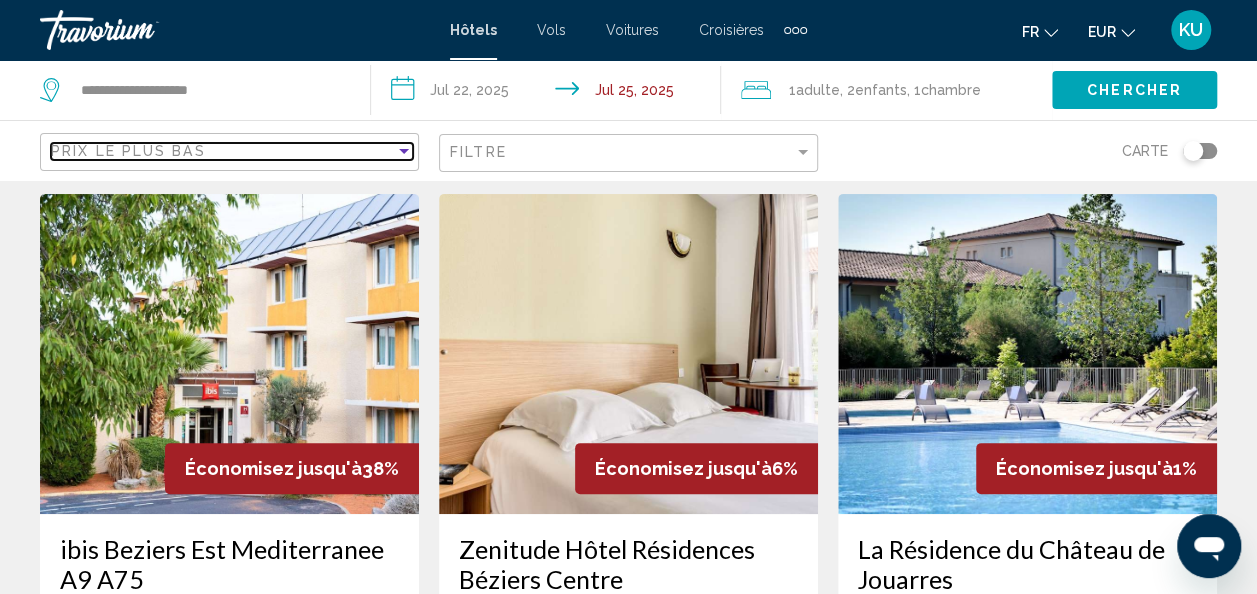scroll, scrollTop: 0, scrollLeft: 0, axis: both 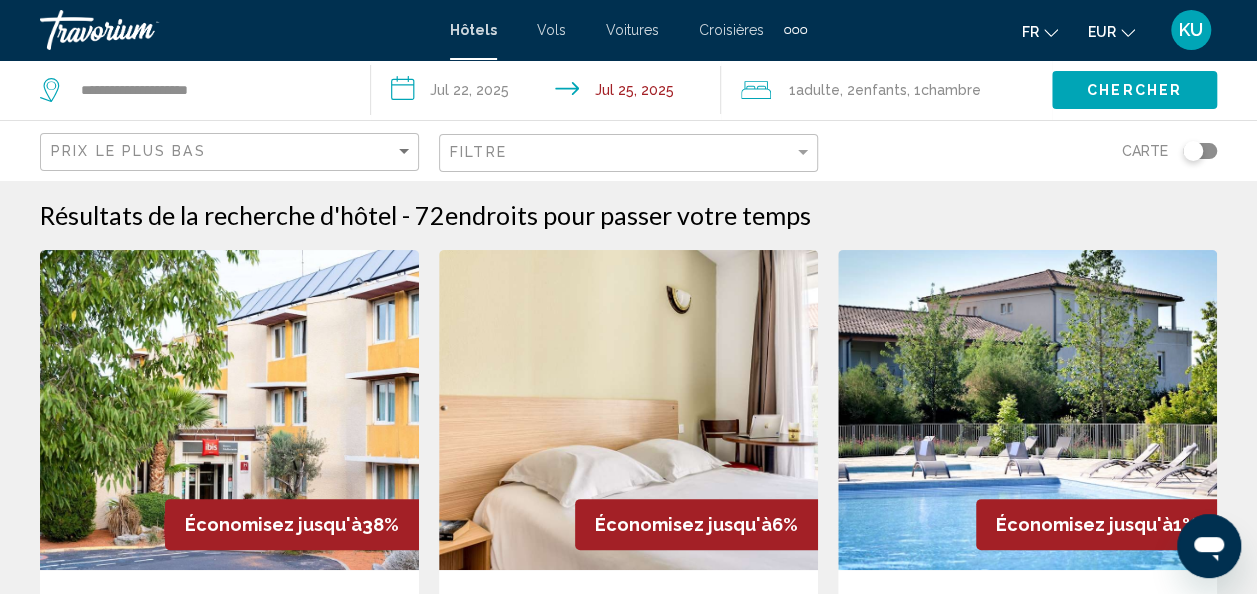 click at bounding box center [229, 410] 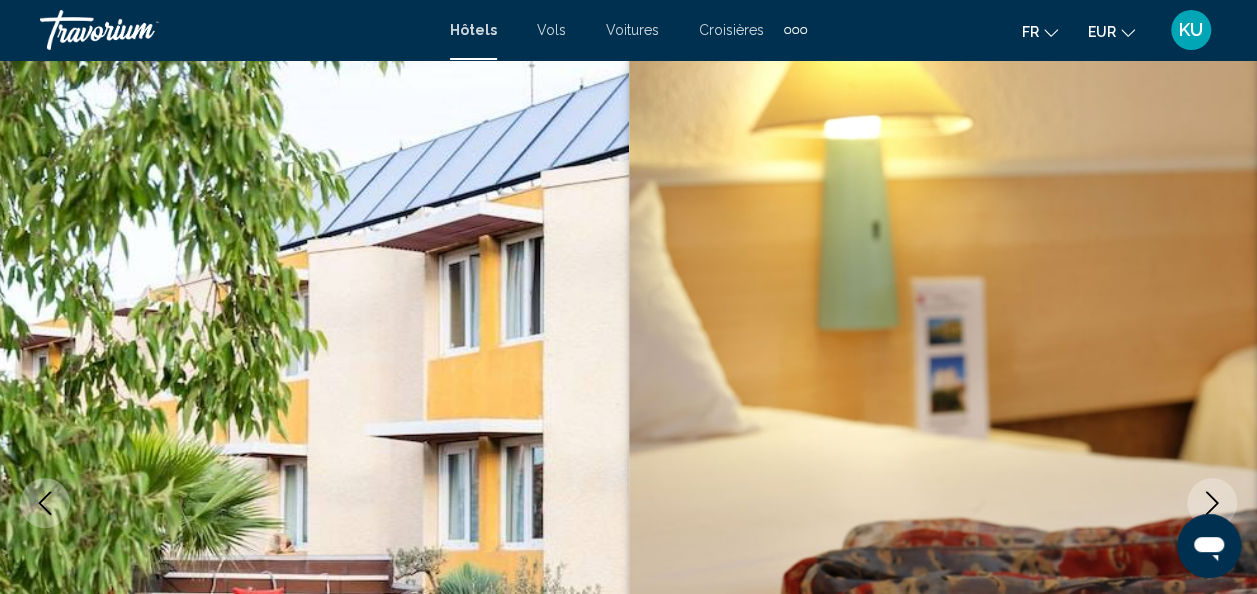 scroll, scrollTop: 0, scrollLeft: 0, axis: both 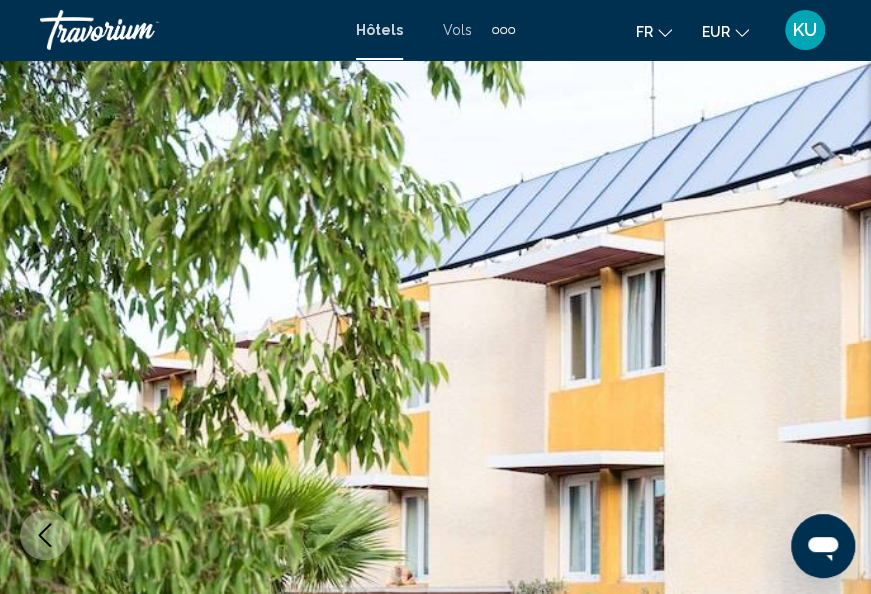 click at bounding box center (435, 535) 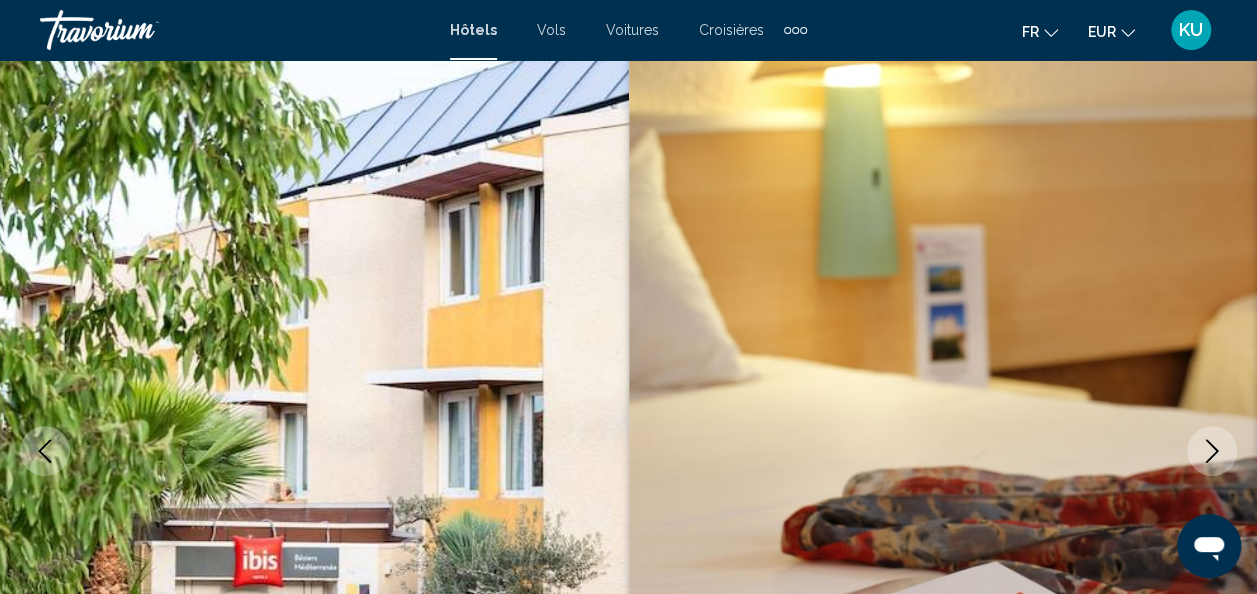 scroll, scrollTop: 0, scrollLeft: 0, axis: both 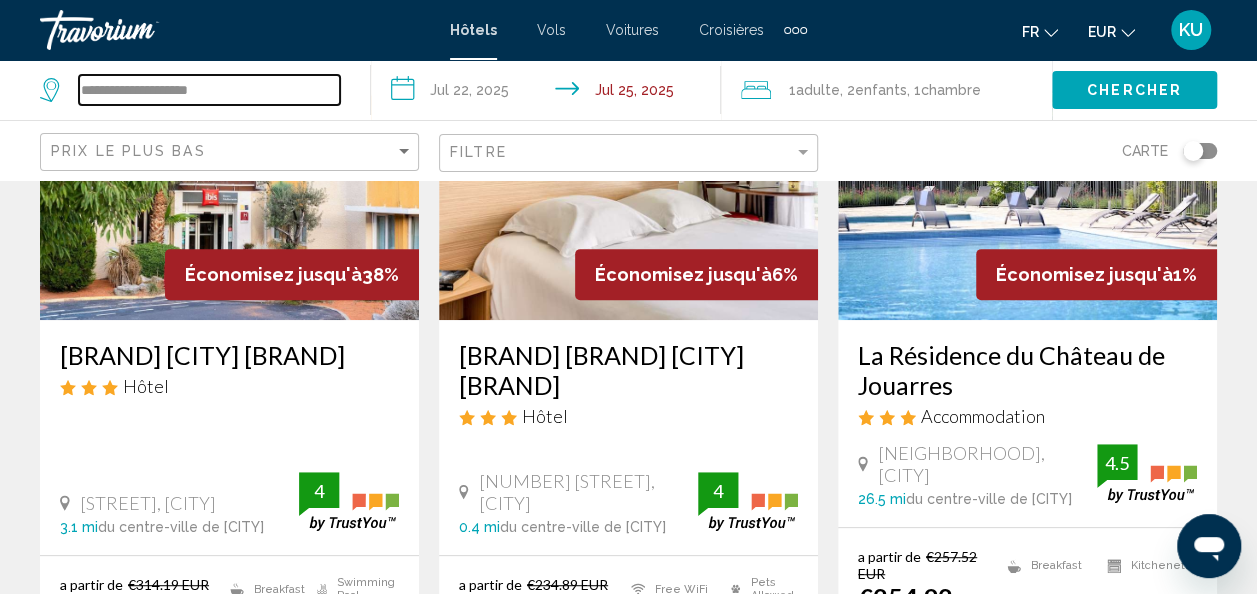 click on "**********" at bounding box center [209, 90] 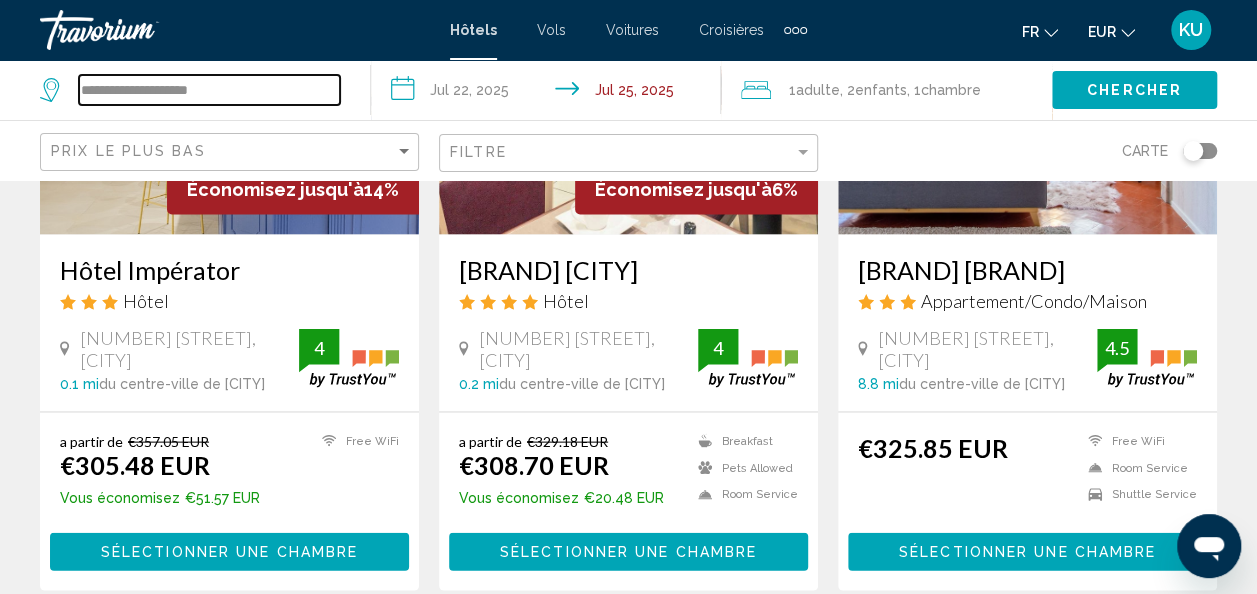 scroll, scrollTop: 1870, scrollLeft: 0, axis: vertical 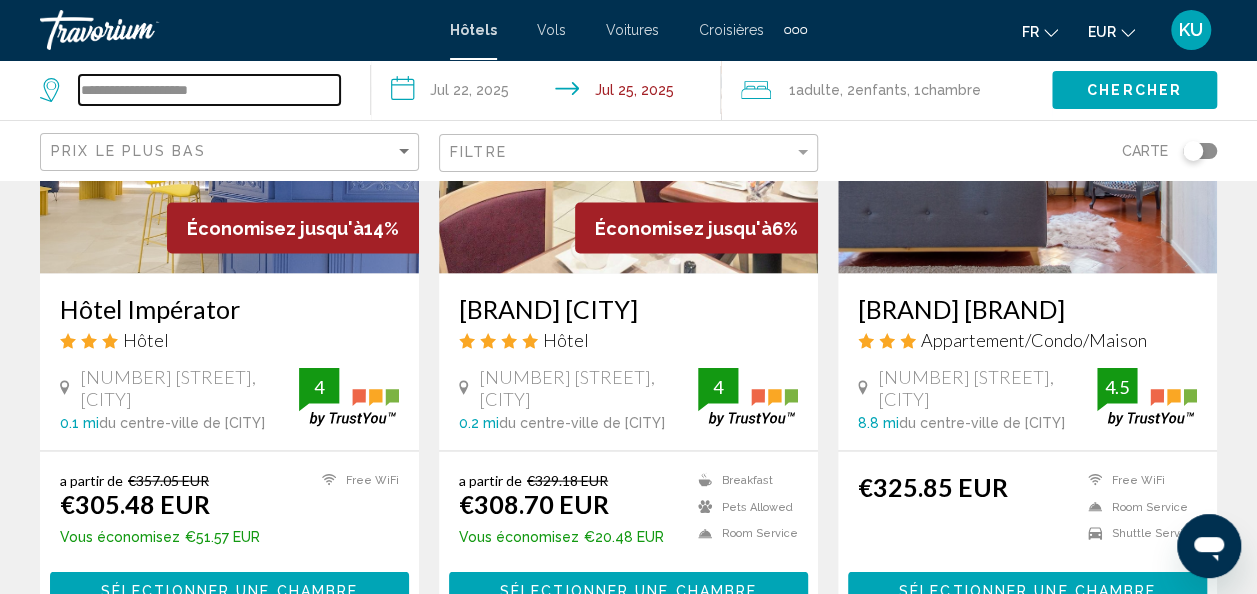 click on "**********" at bounding box center (209, 90) 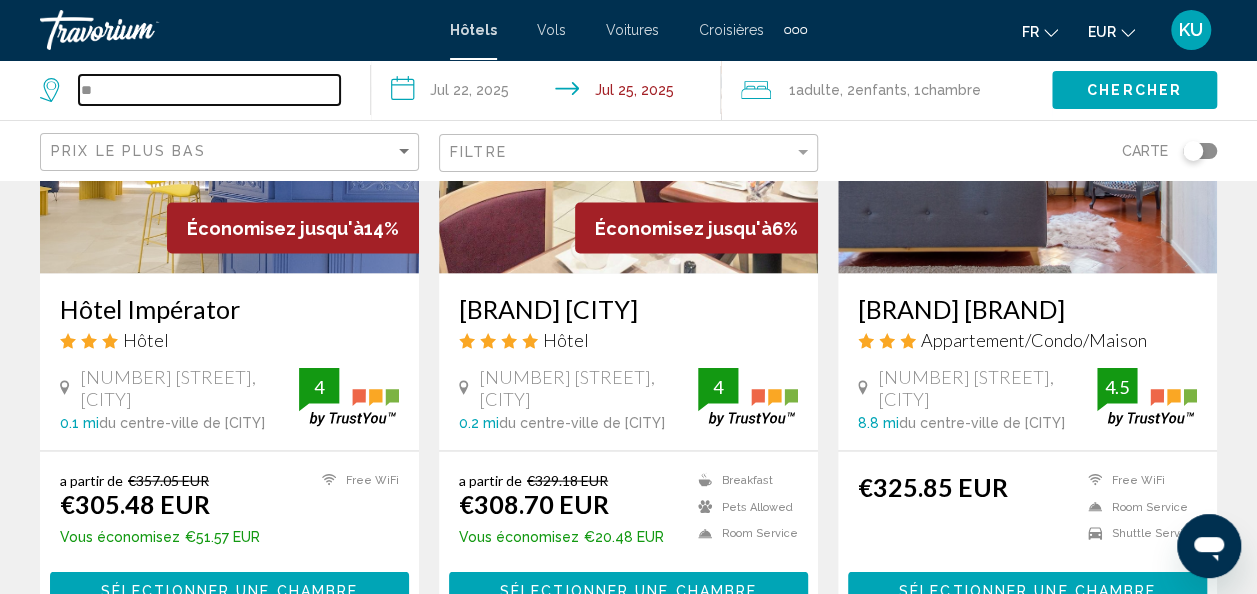 type on "*" 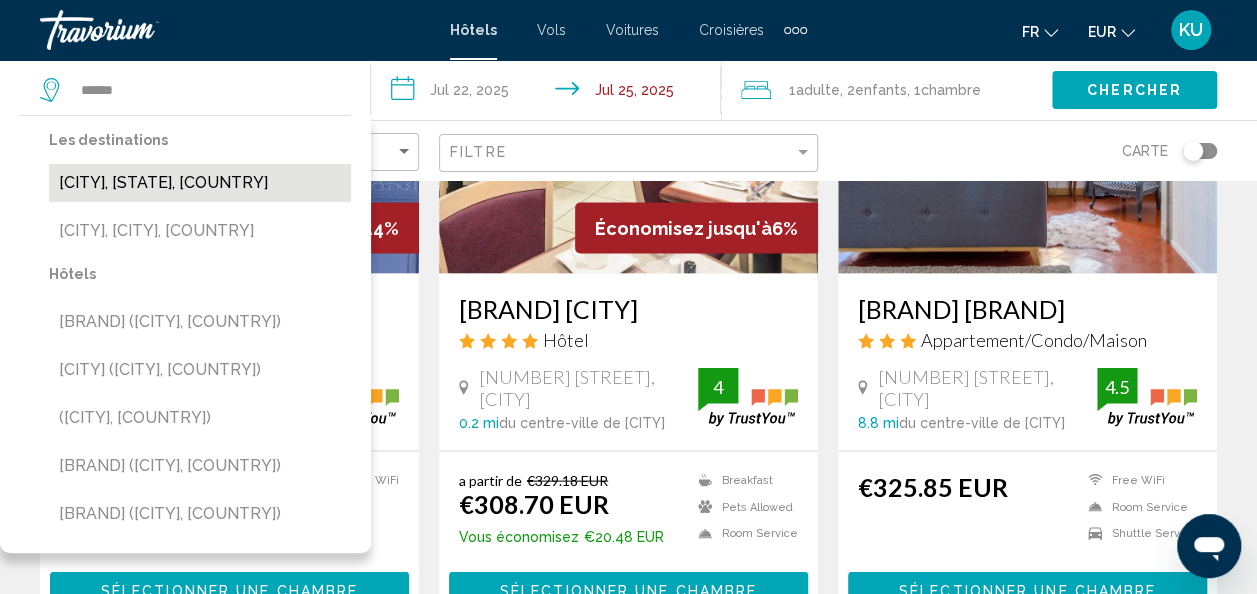 click on "Benidorm, Alicante, Spain" at bounding box center [200, 183] 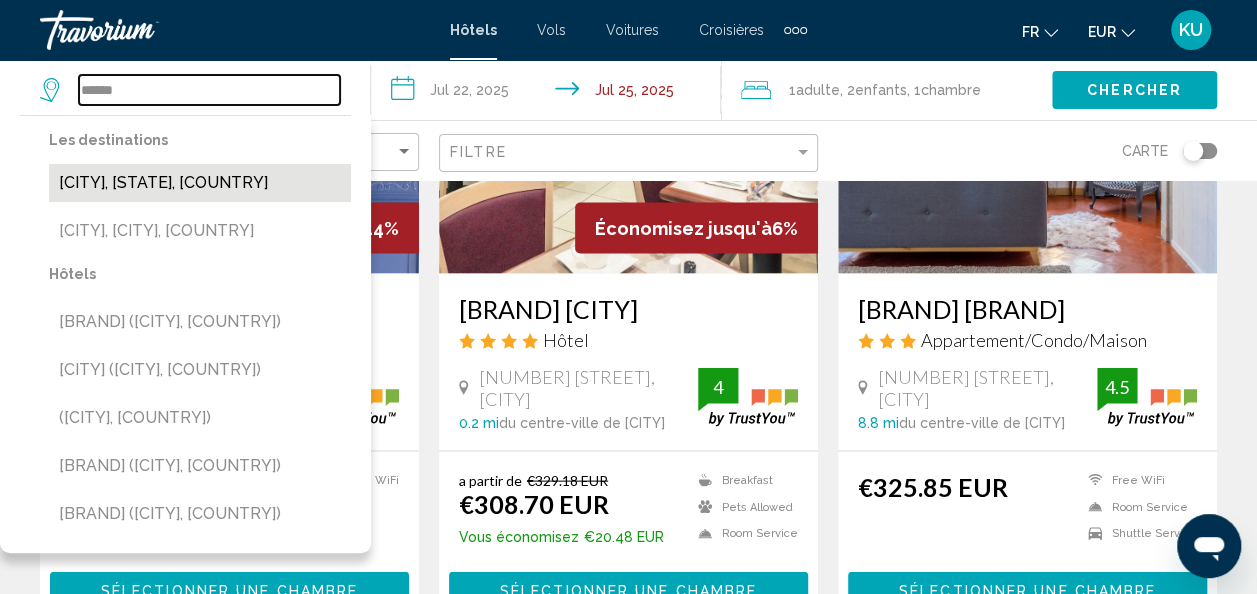type on "**********" 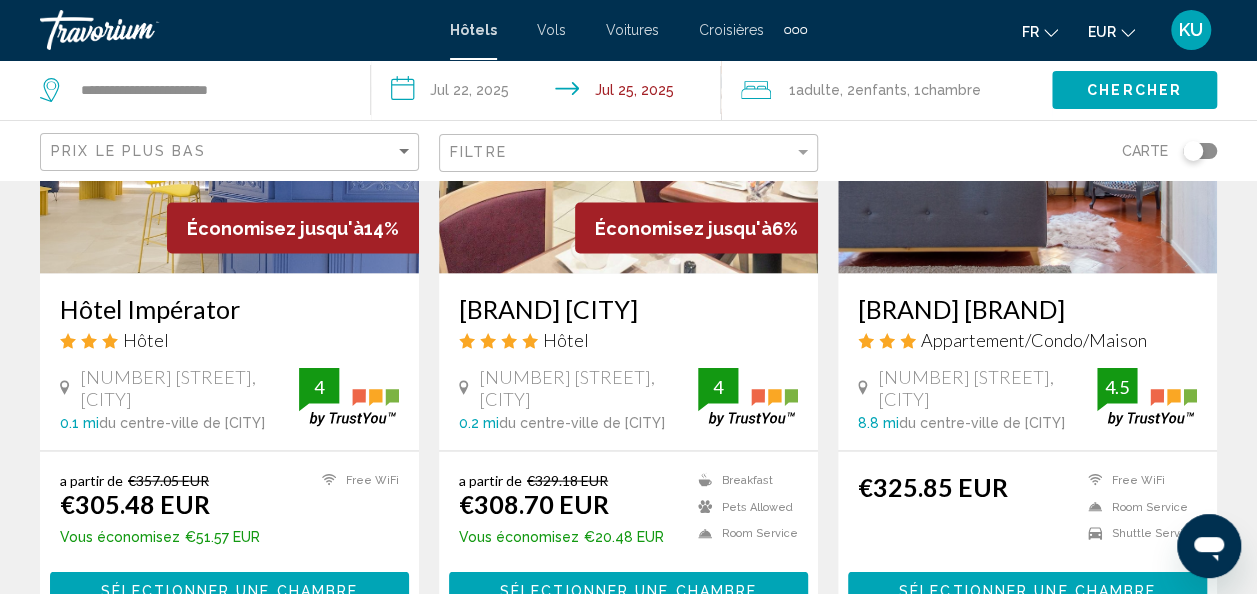 click on "**********" at bounding box center (550, 93) 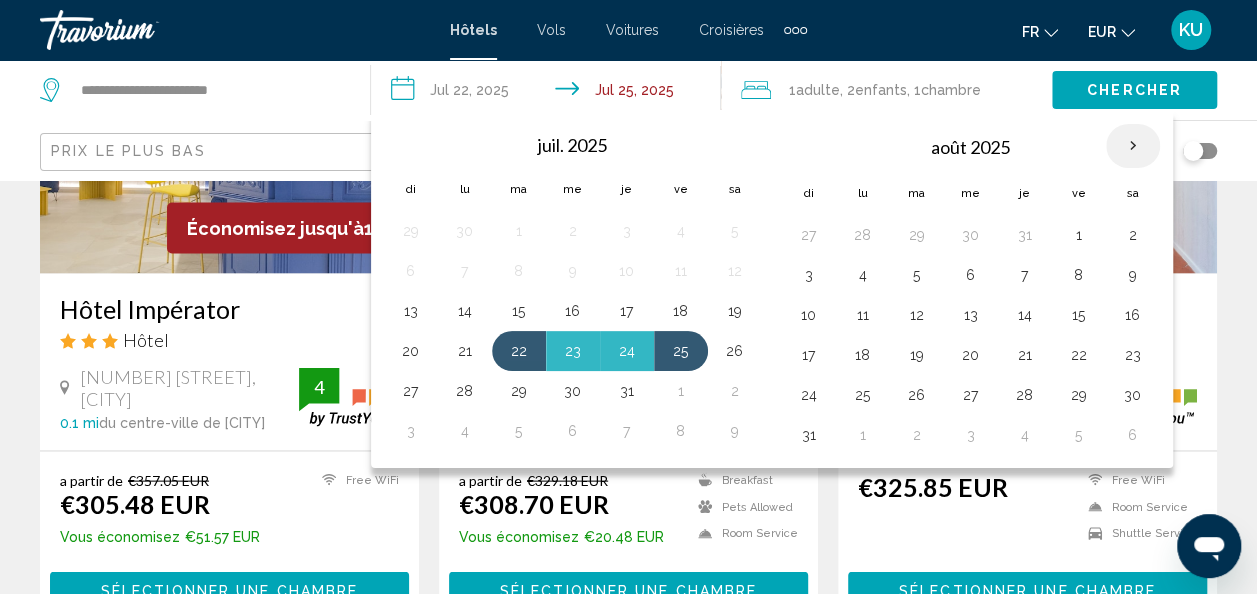 click at bounding box center (1133, 146) 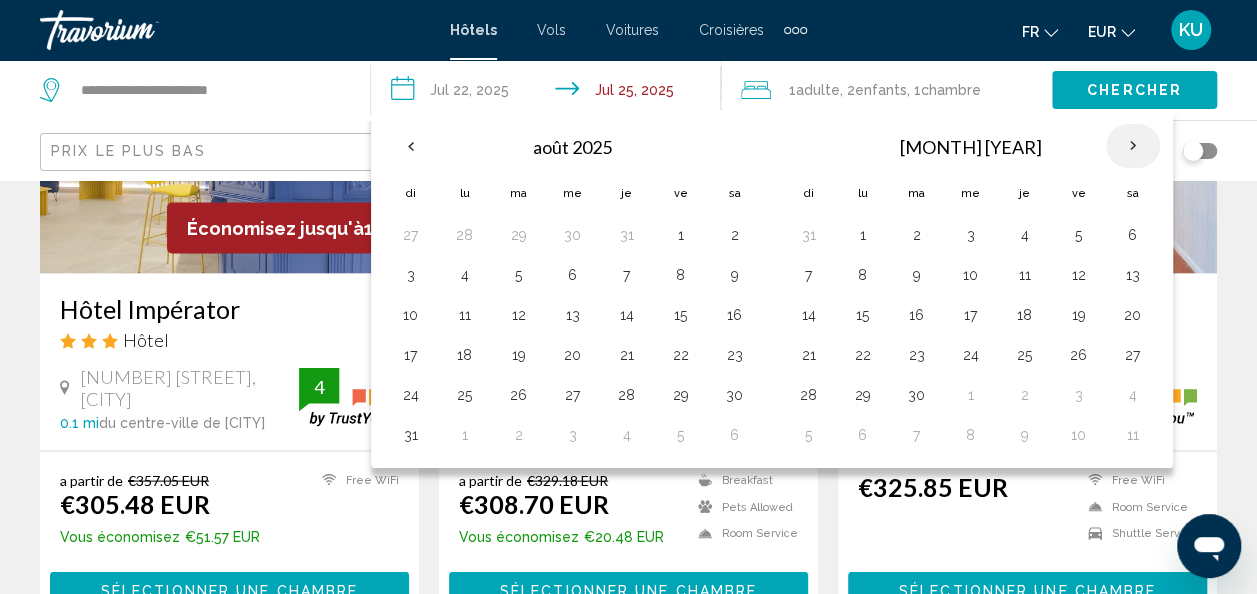 click at bounding box center (1133, 146) 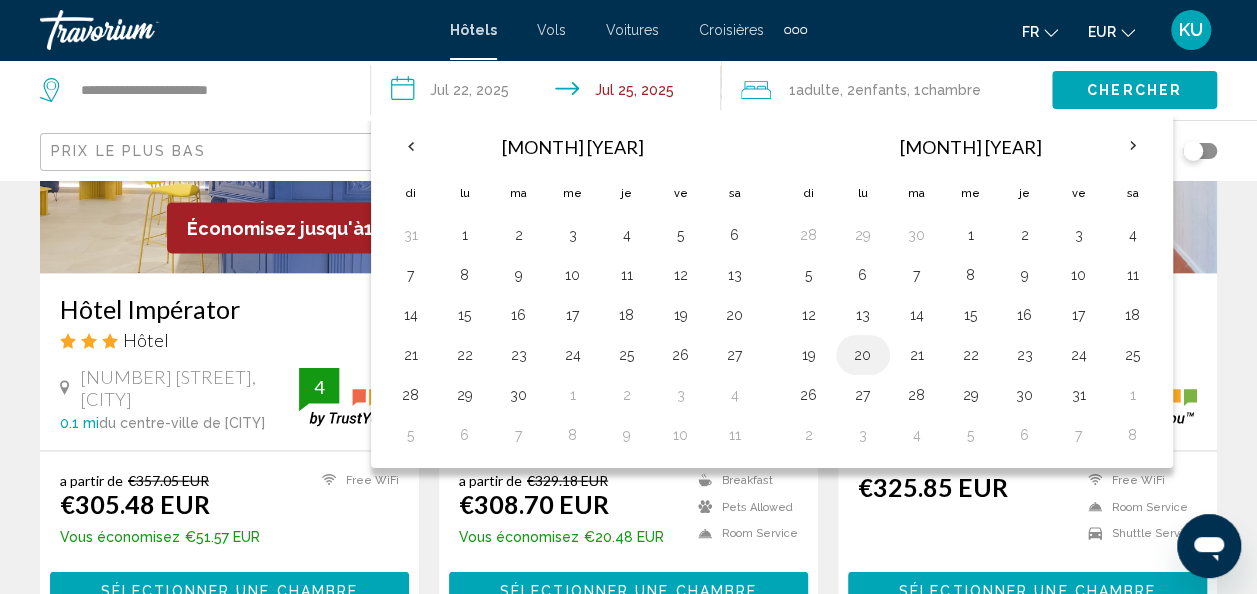 click on "20" at bounding box center [863, 355] 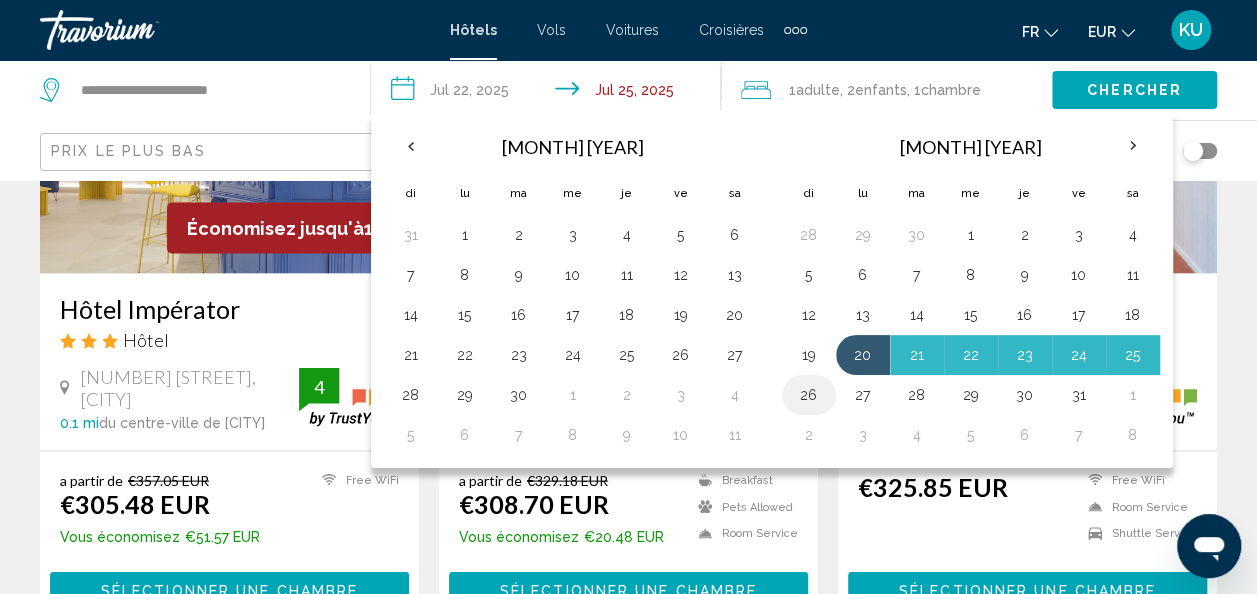 click on "26" at bounding box center [809, 395] 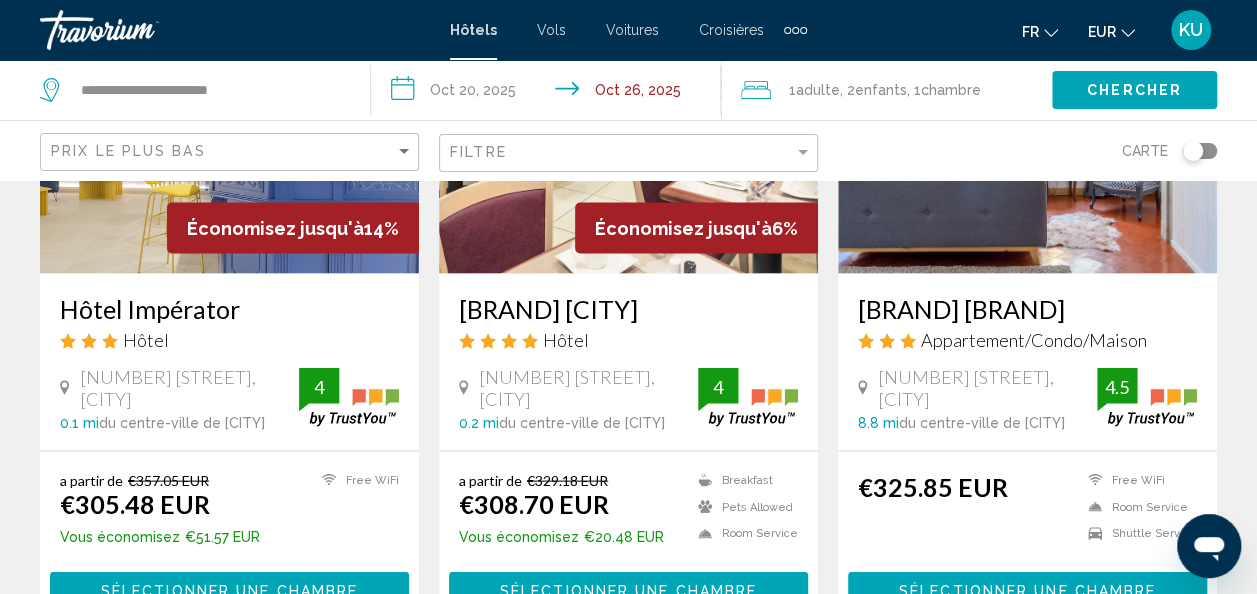 click on "Adulte" 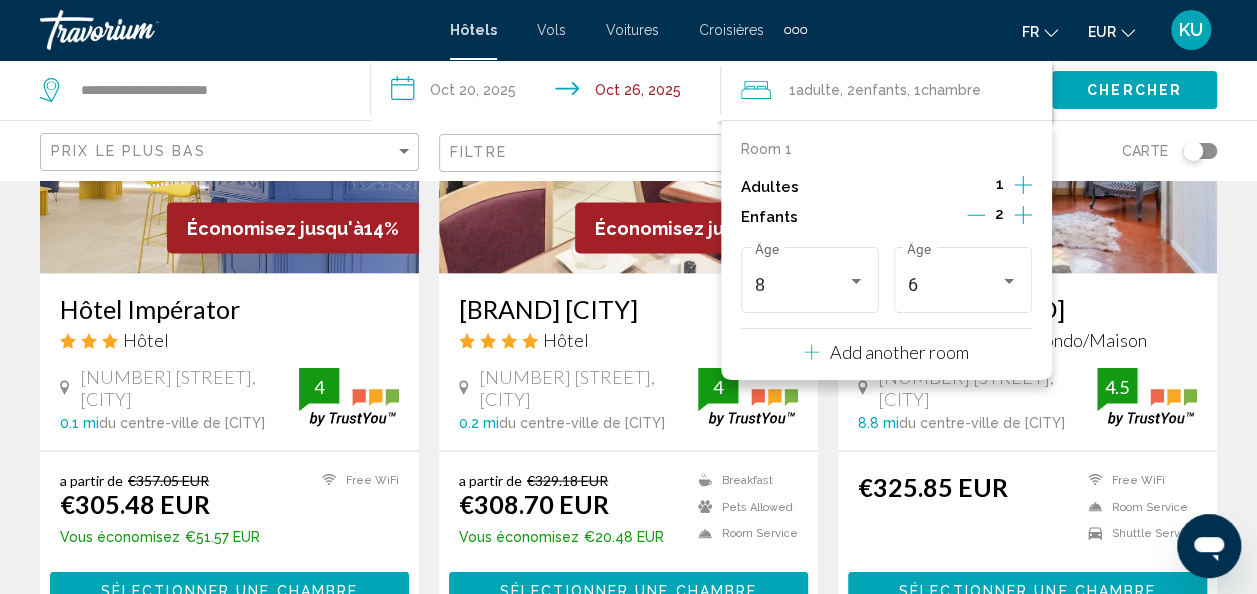 click on "Adulte" 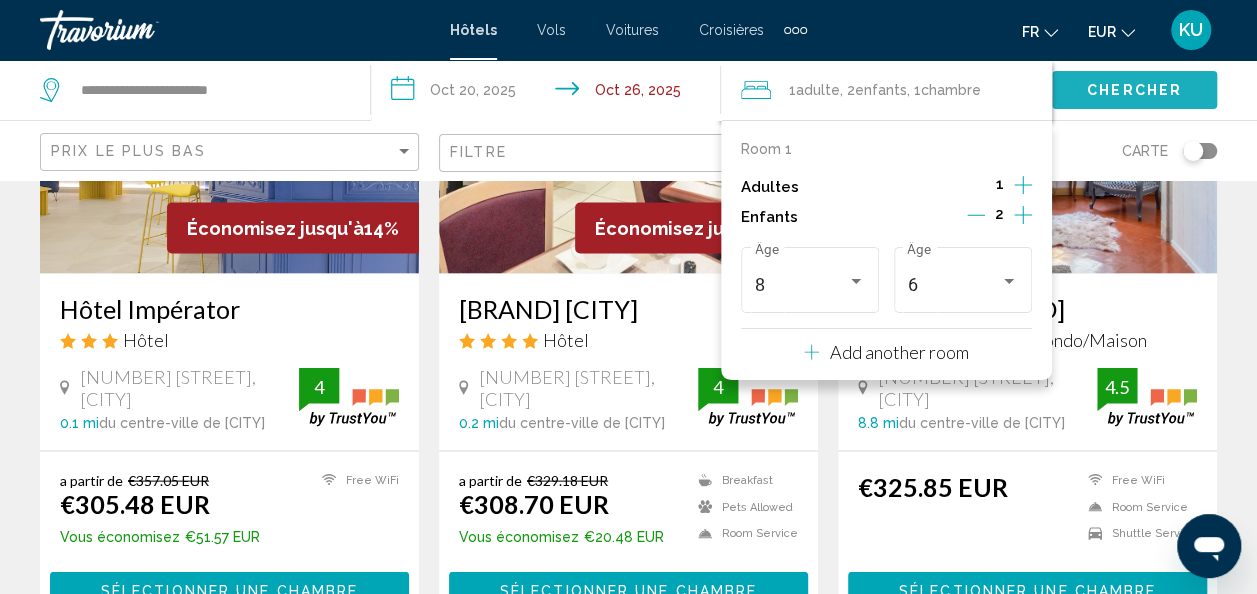 click on "Chercher" 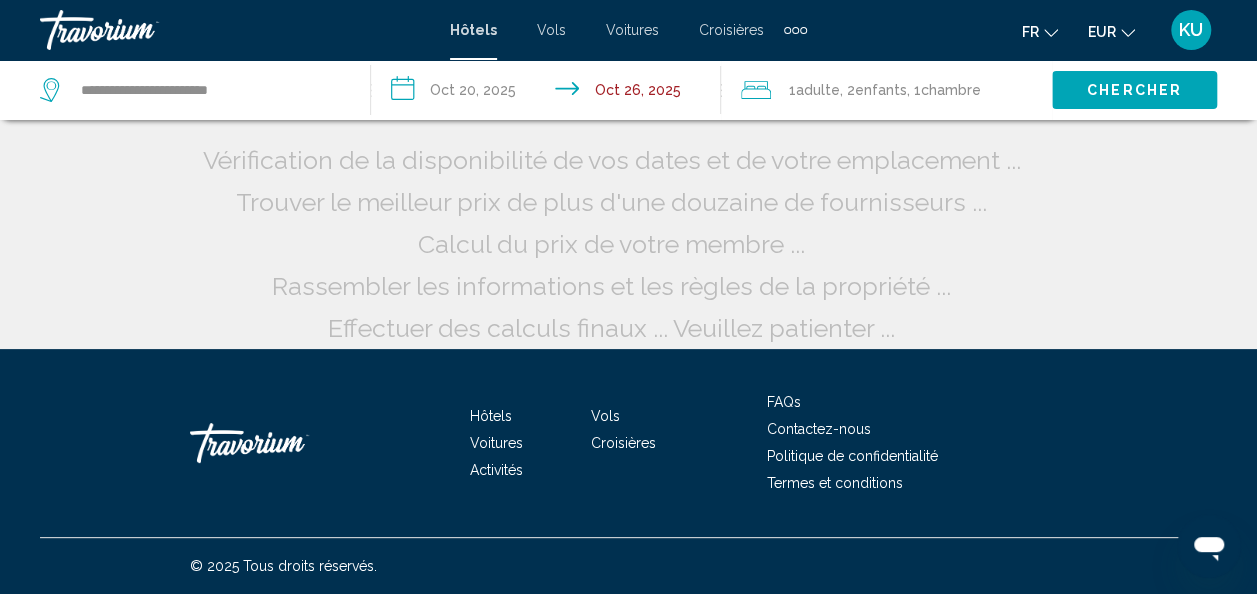 scroll, scrollTop: 62, scrollLeft: 0, axis: vertical 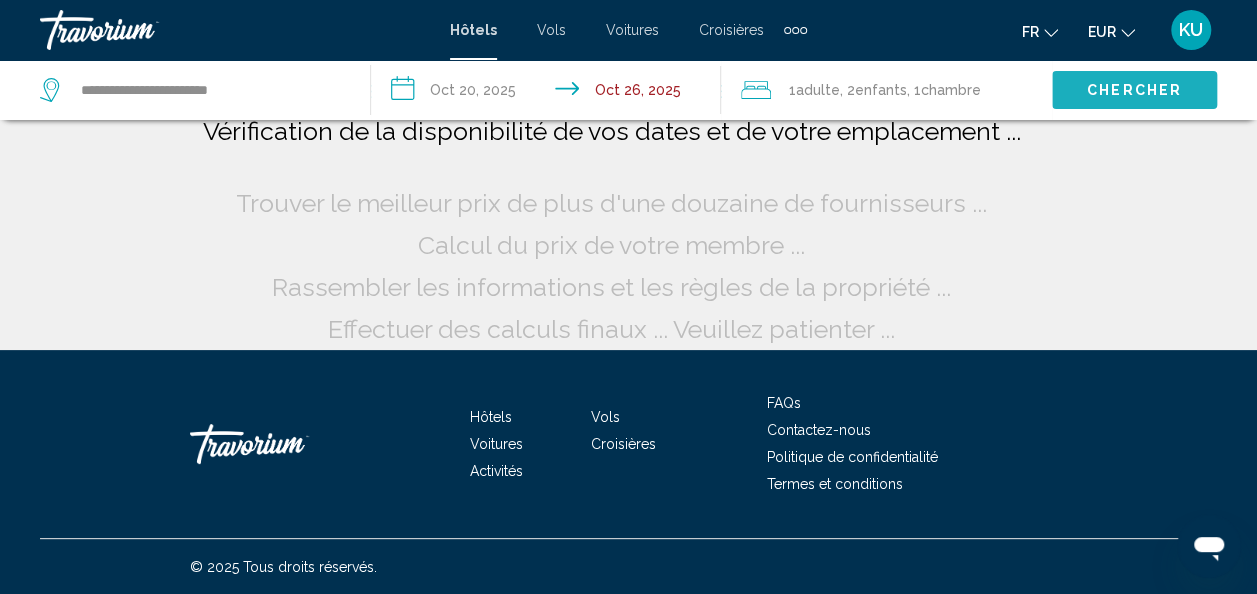 click on "Chercher" 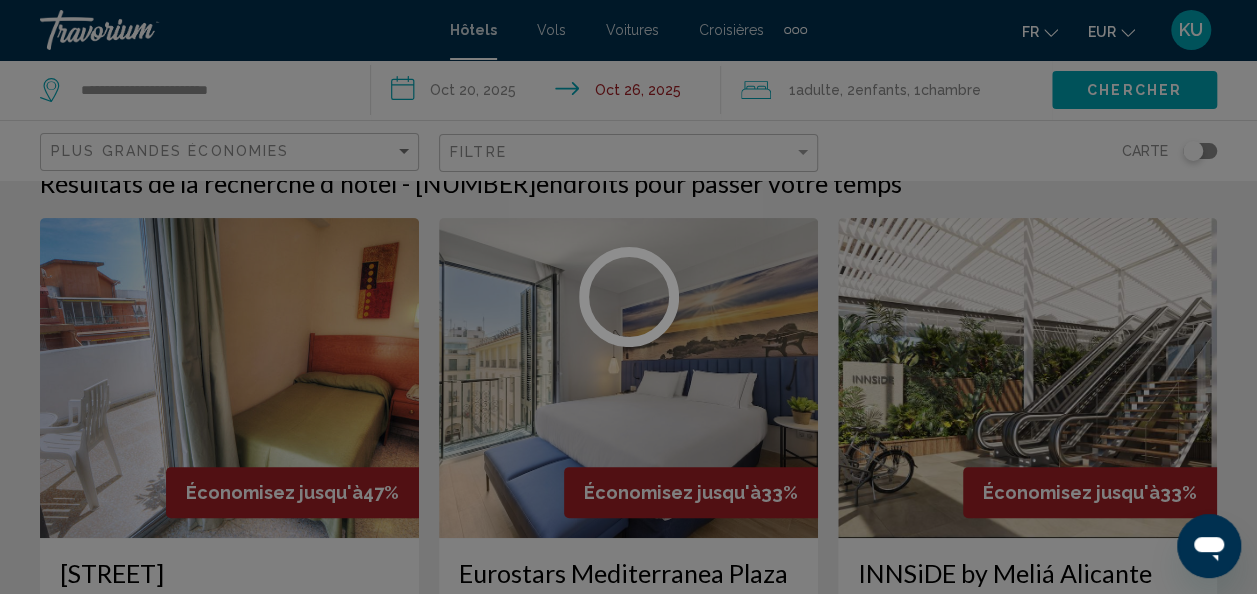scroll, scrollTop: 232, scrollLeft: 0, axis: vertical 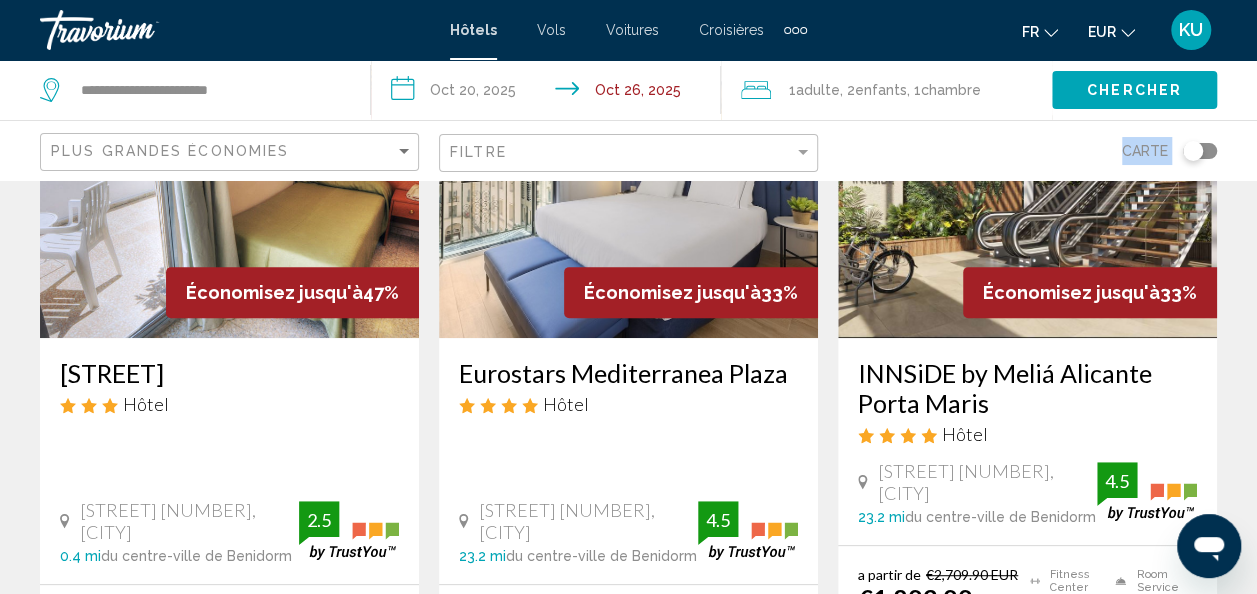 drag, startPoint x: 1105, startPoint y: 145, endPoint x: 827, endPoint y: 42, distance: 296.46753 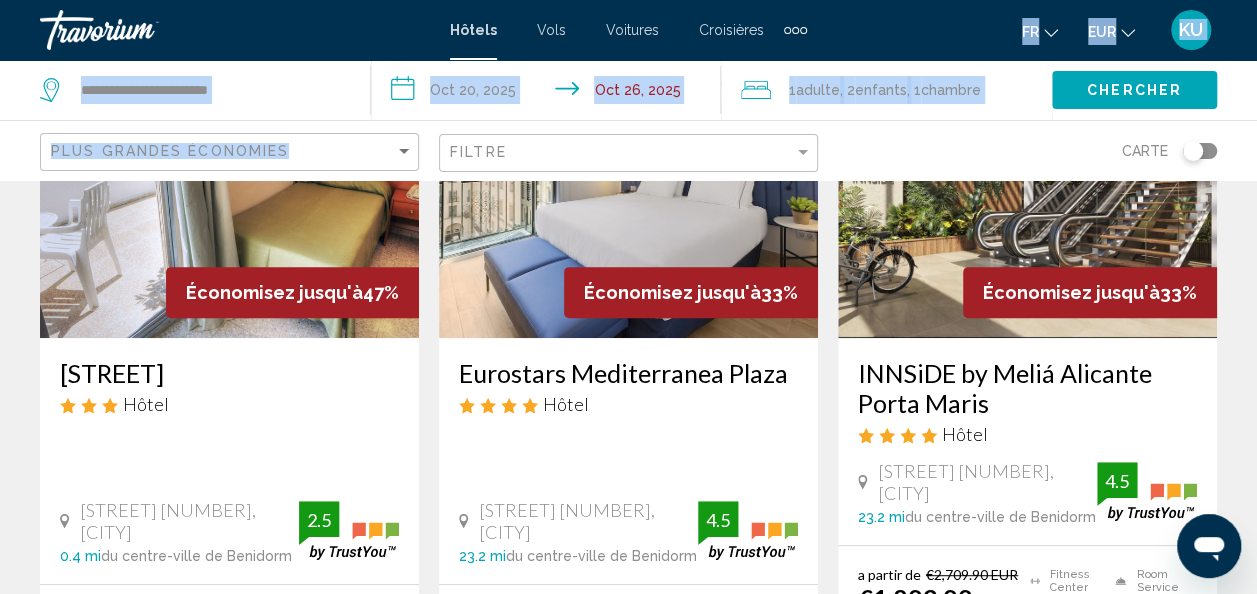 click at bounding box center [404, 151] 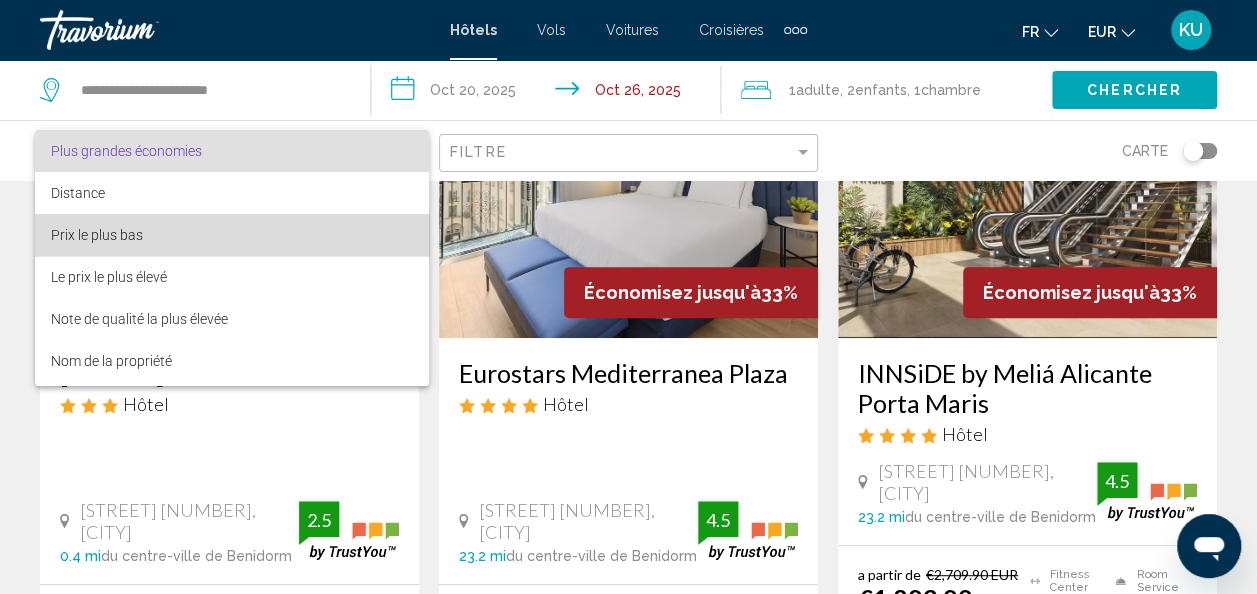 click on "Prix le plus bas" at bounding box center [232, 235] 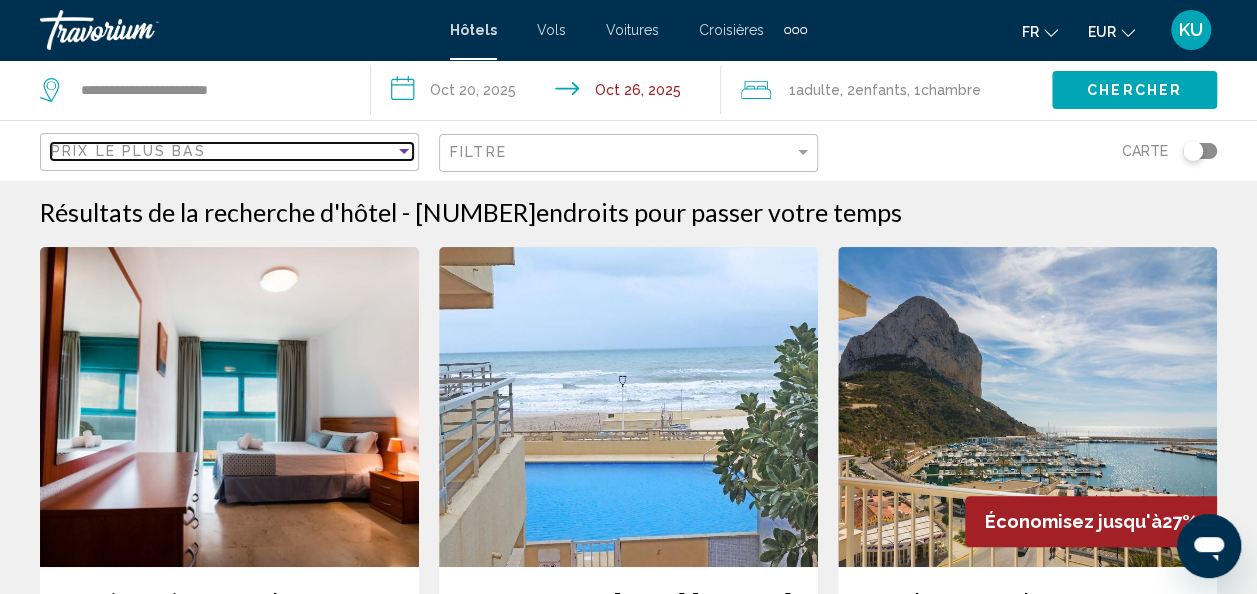 scroll, scrollTop: 0, scrollLeft: 0, axis: both 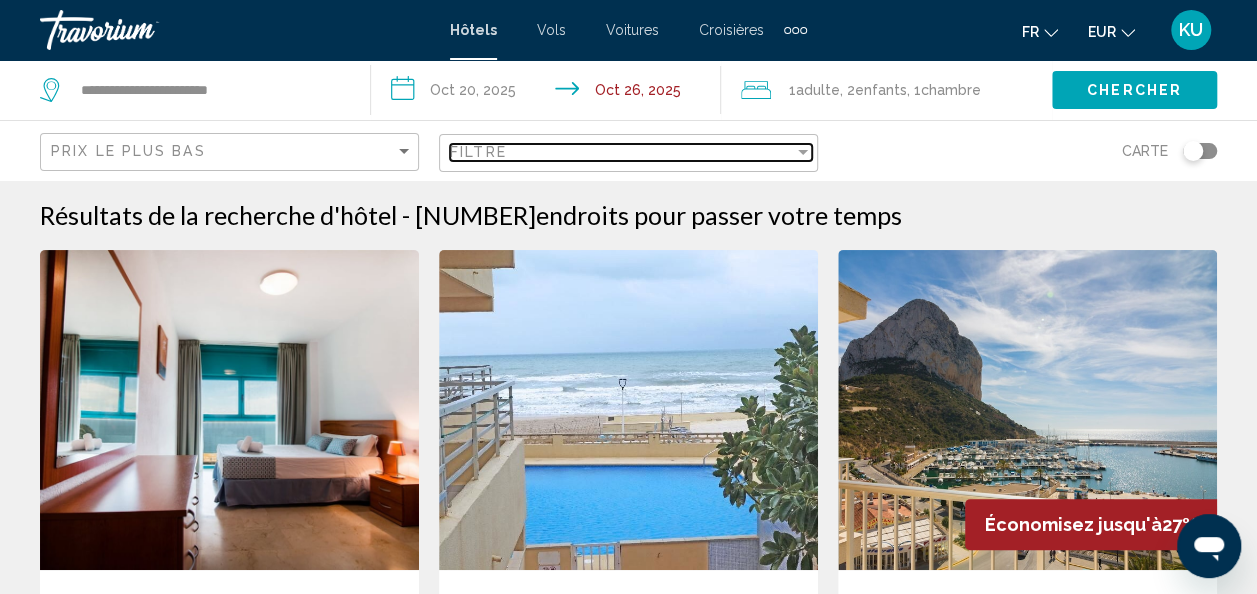 click on "Filtre" at bounding box center [622, 152] 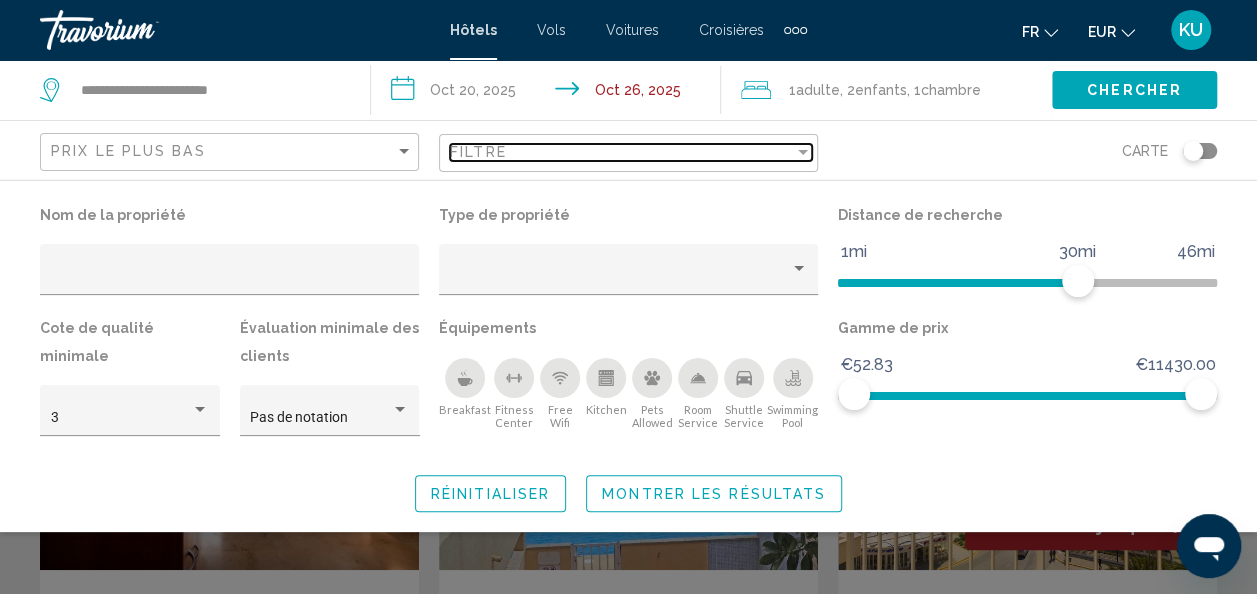 click on "Filtre" at bounding box center [622, 152] 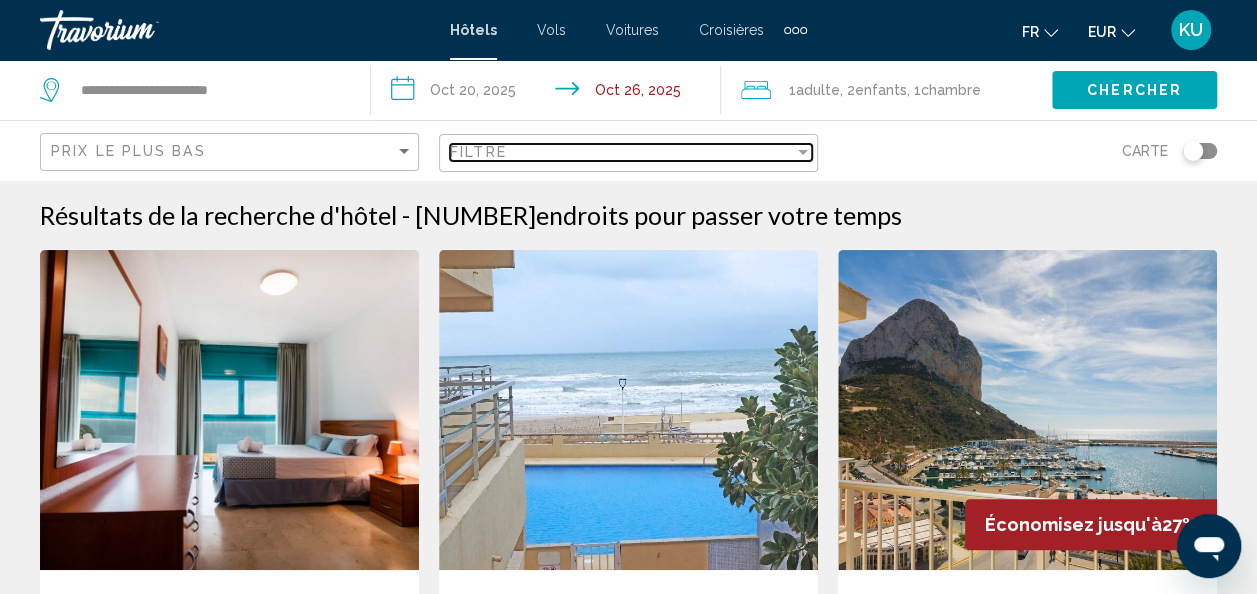 click on "Filtre" at bounding box center [622, 152] 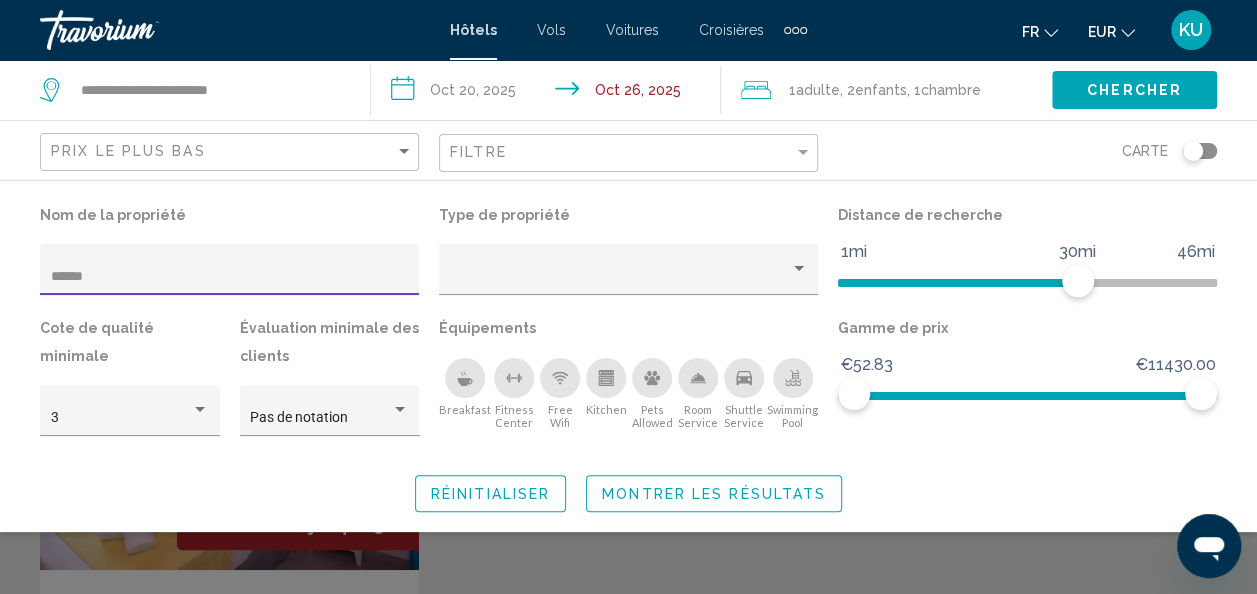 type on "******" 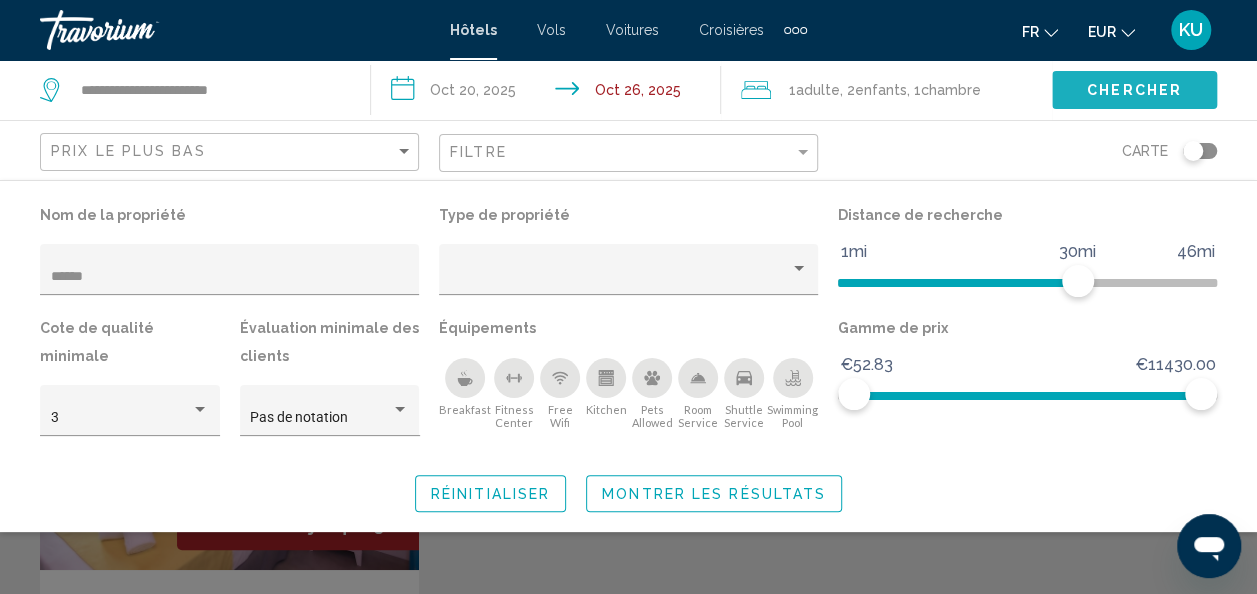 click on "Chercher" 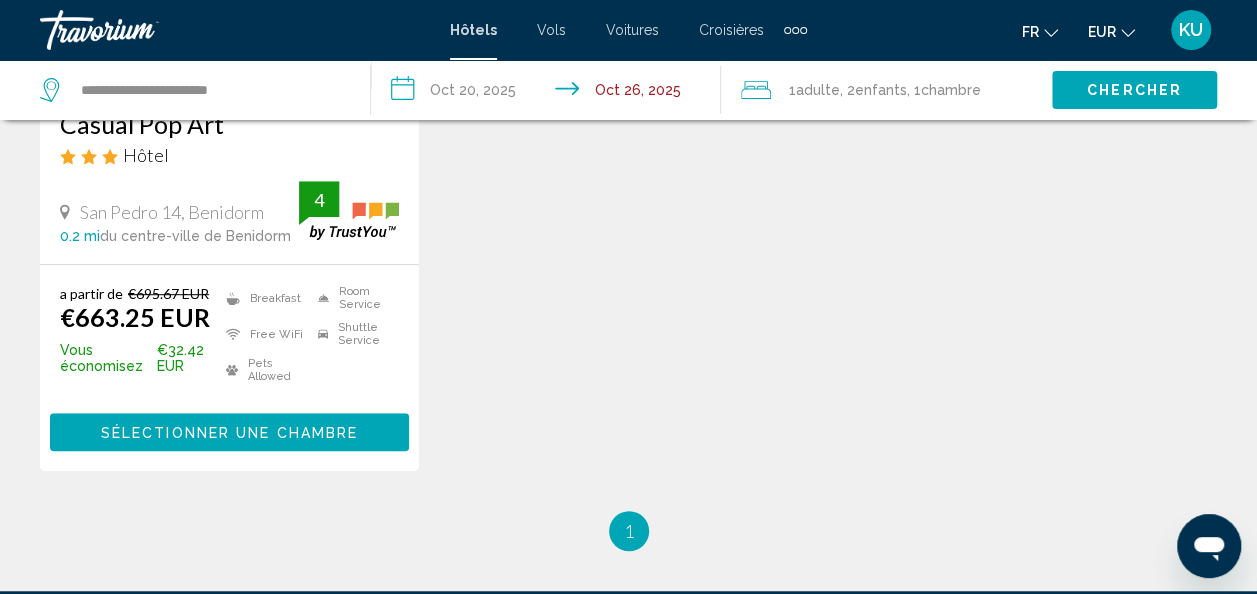 scroll, scrollTop: 473, scrollLeft: 0, axis: vertical 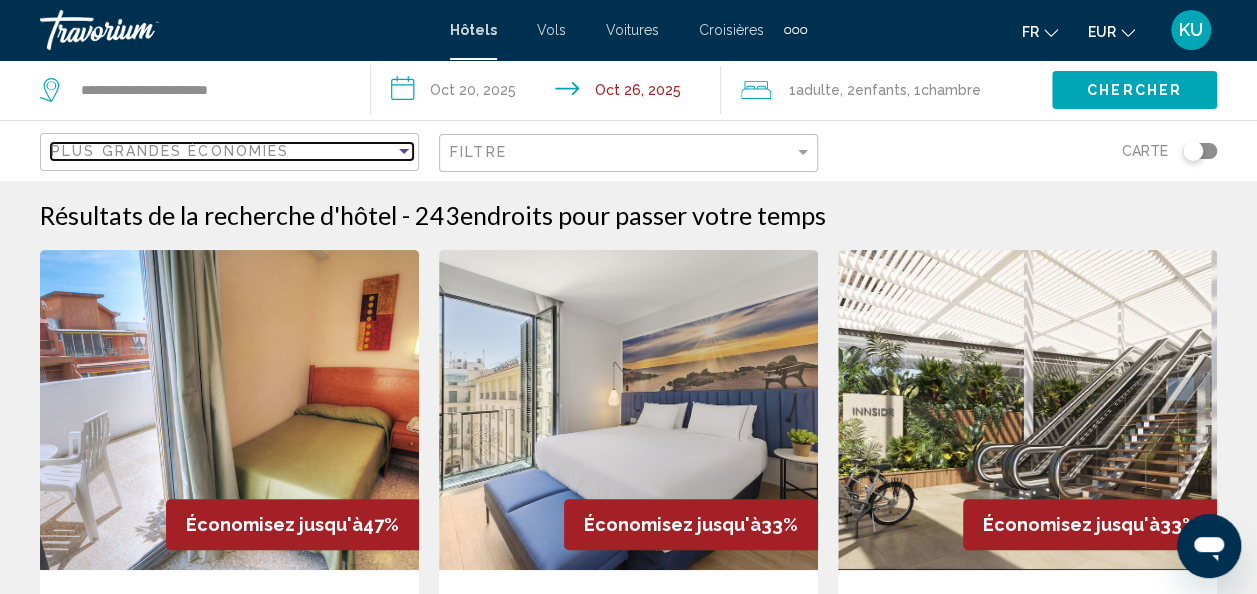 click at bounding box center (404, 151) 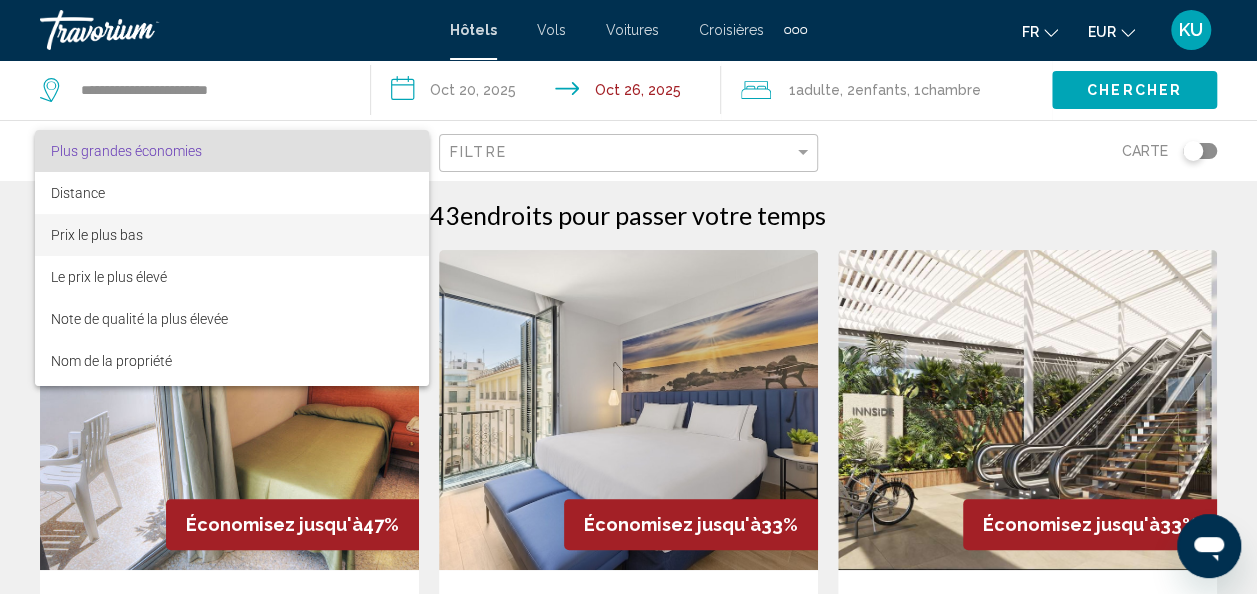 click on "Prix le plus bas" at bounding box center (232, 235) 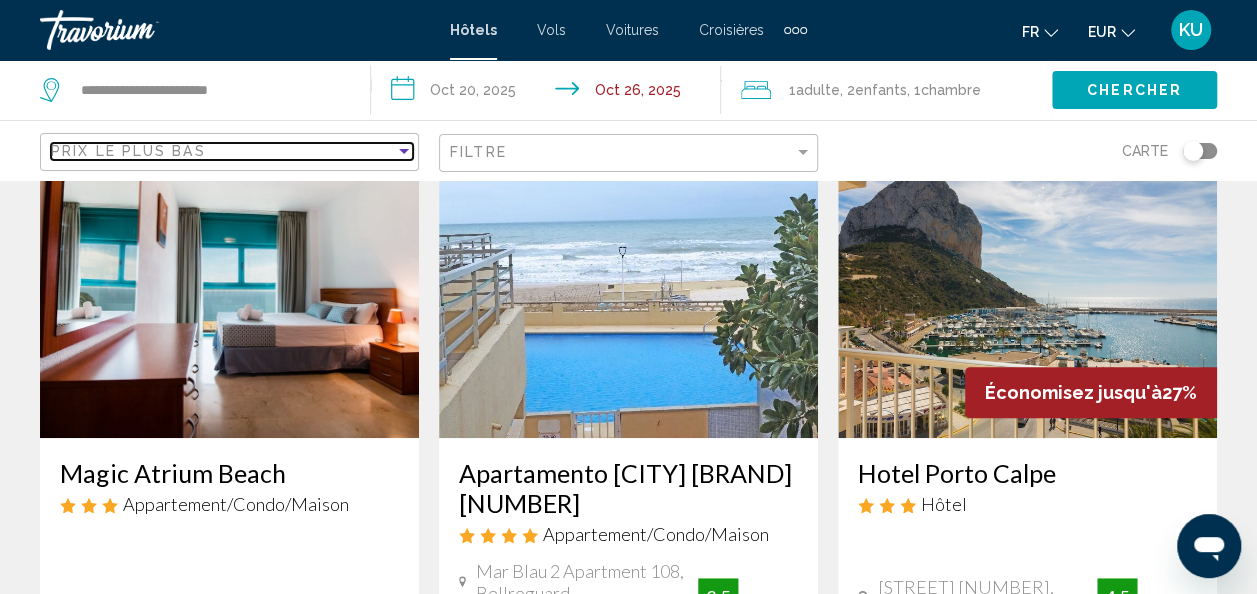 scroll, scrollTop: 0, scrollLeft: 0, axis: both 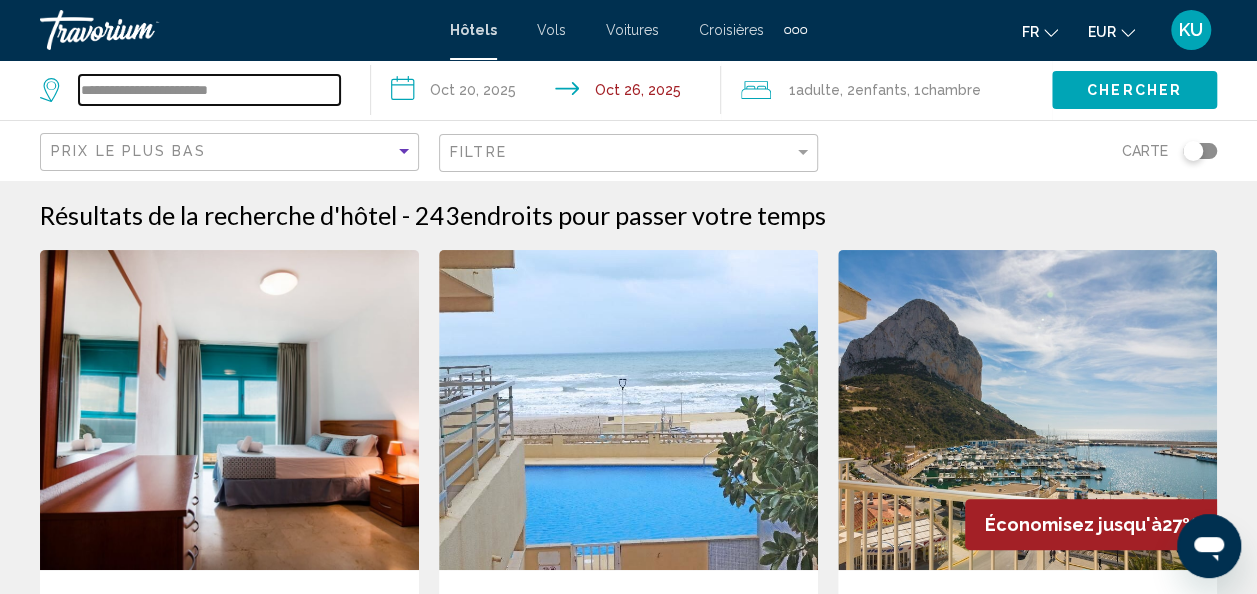 click on "**********" at bounding box center [209, 90] 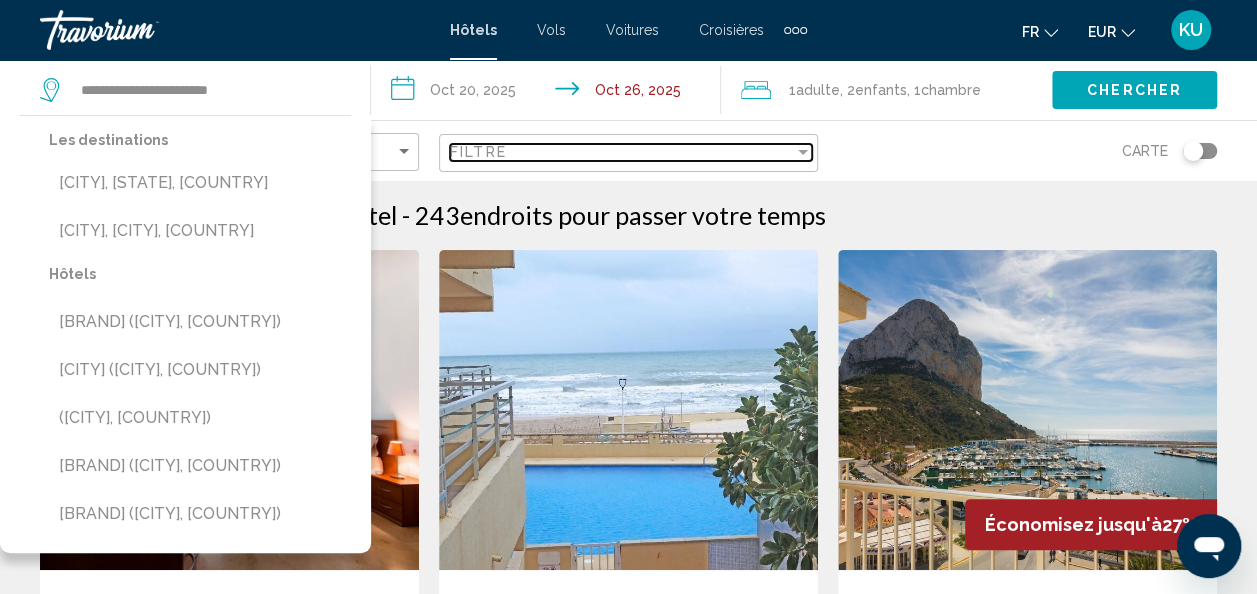 click on "Filtre" at bounding box center [622, 152] 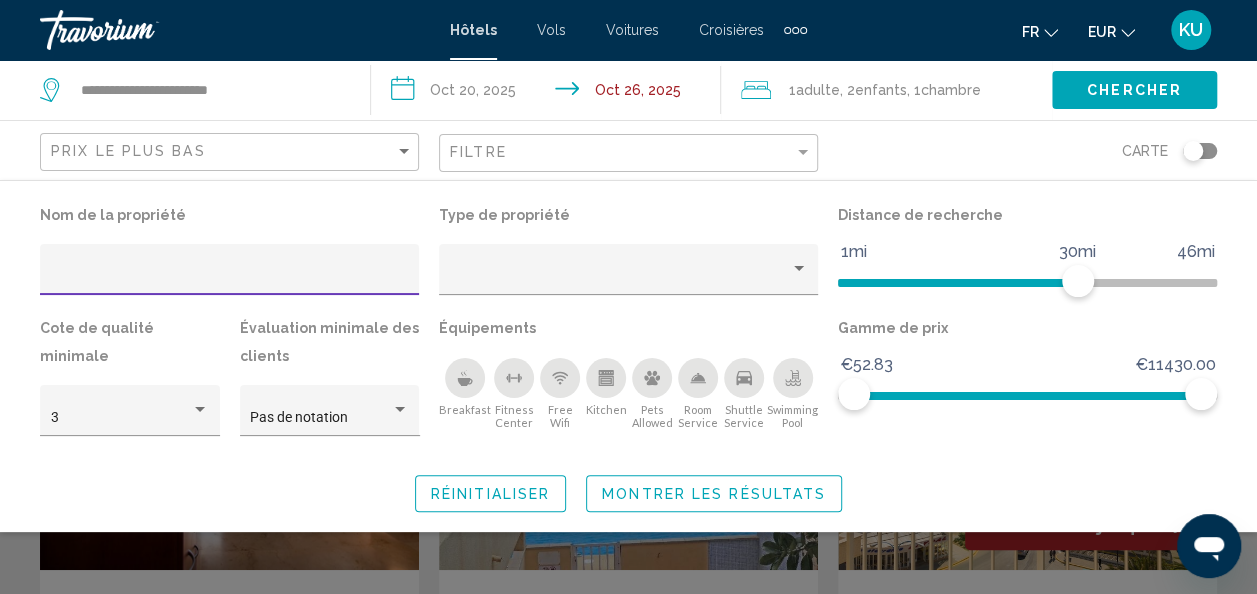 click 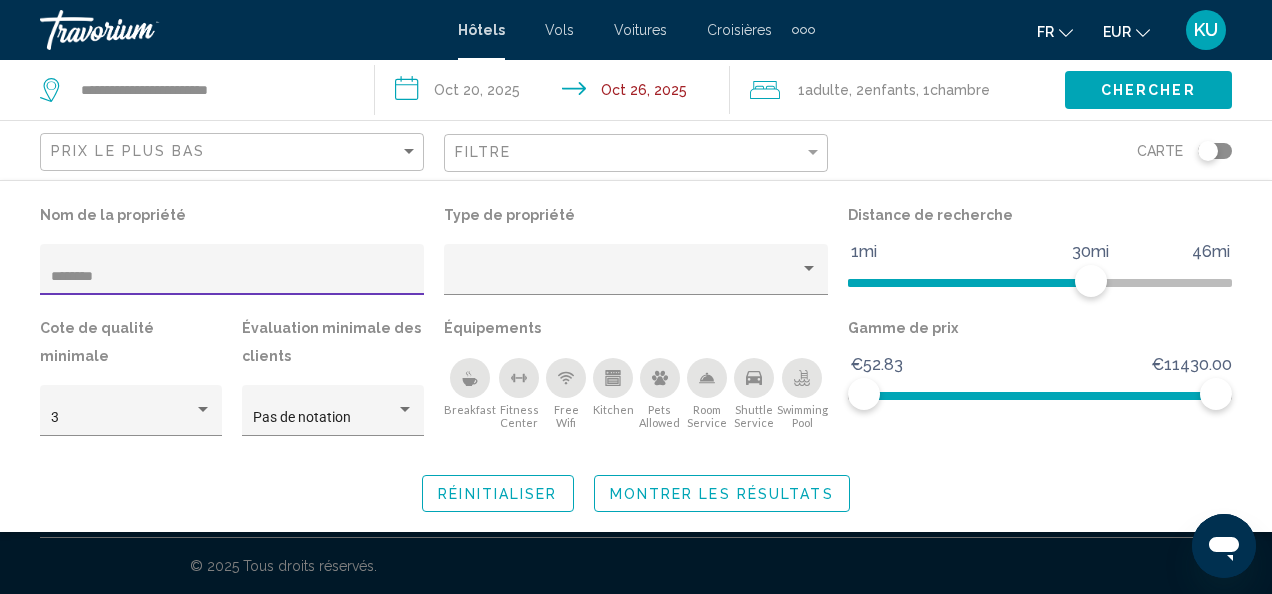 type on "********" 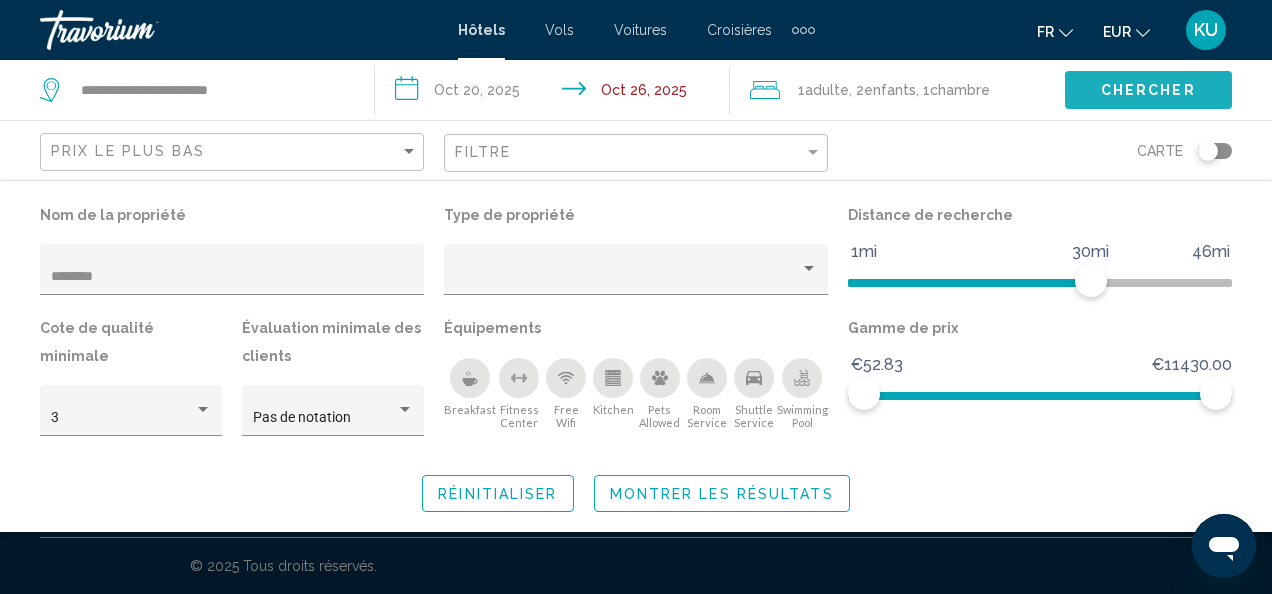 click on "Chercher" 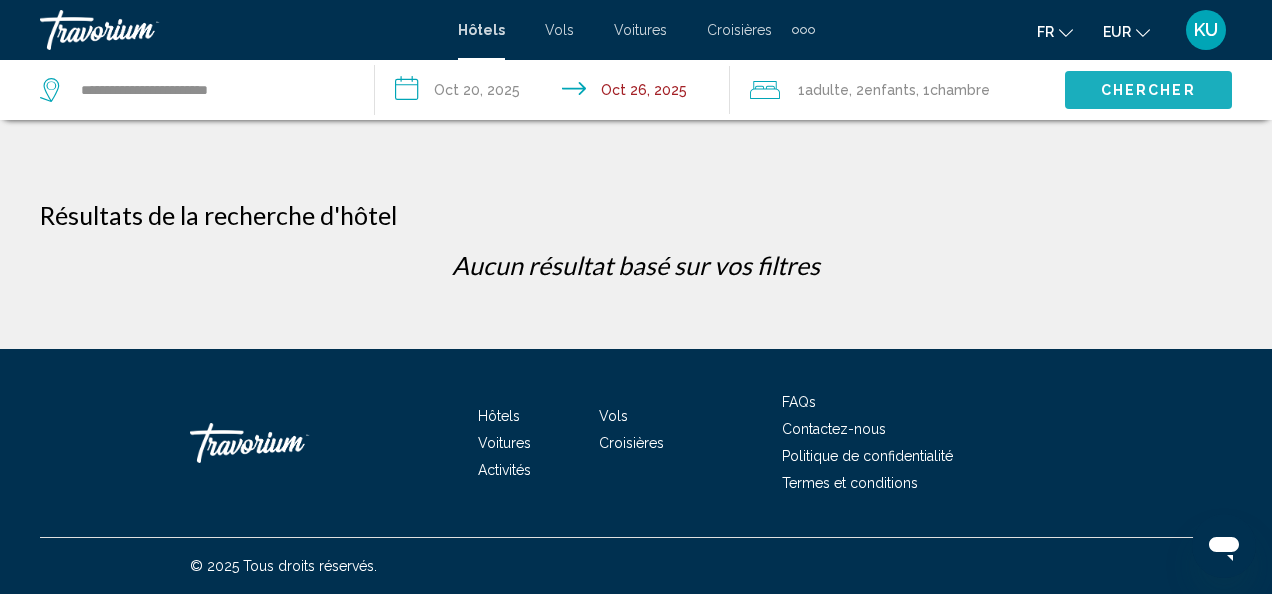 click on "Chercher" 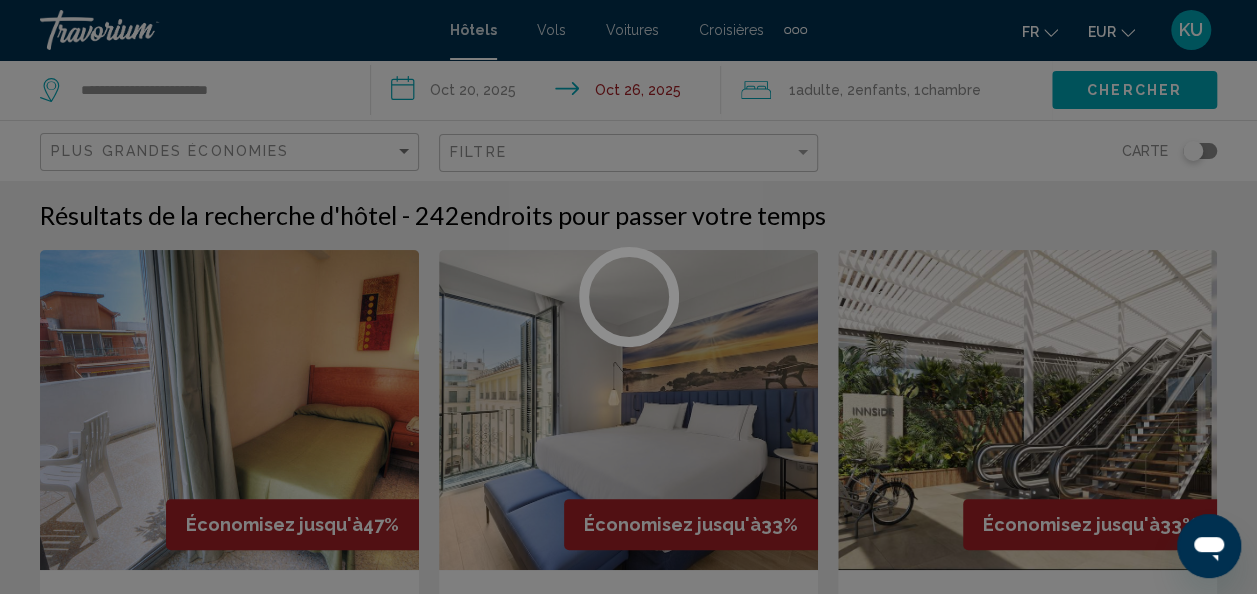 click on "**********" at bounding box center [628, 297] 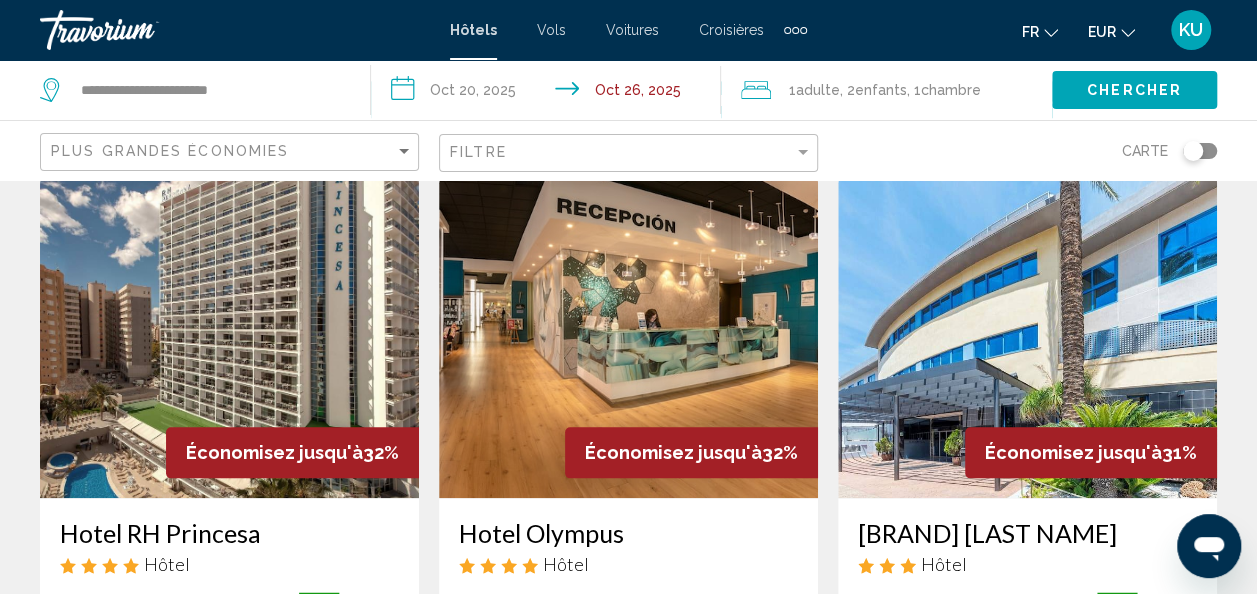 scroll, scrollTop: 796, scrollLeft: 0, axis: vertical 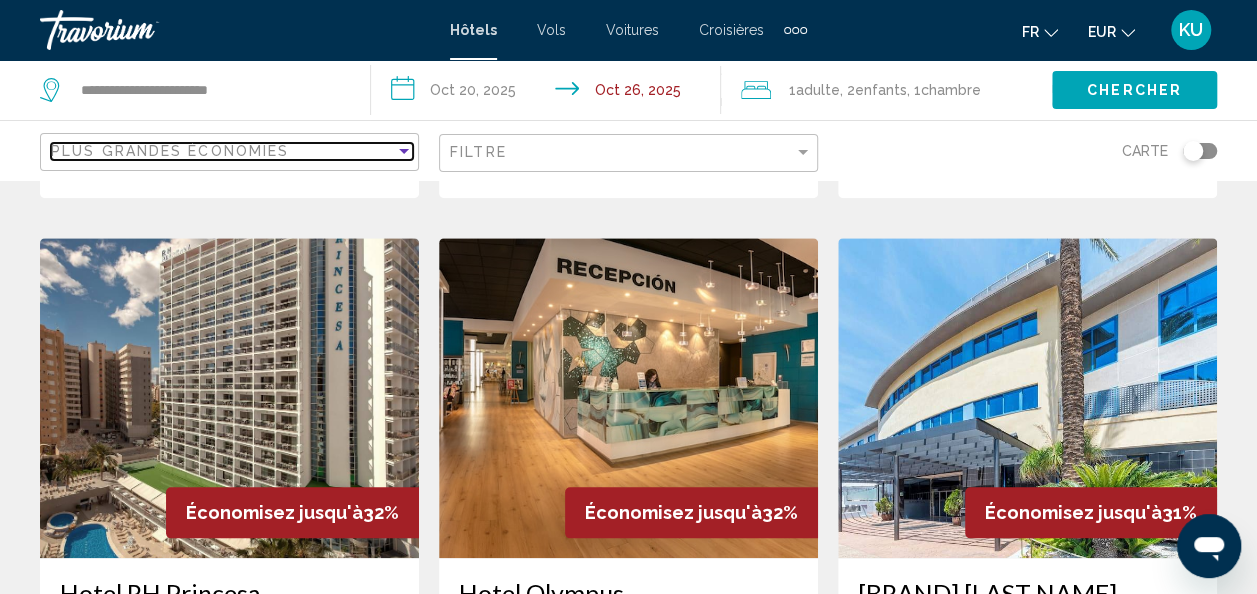 click at bounding box center [404, 151] 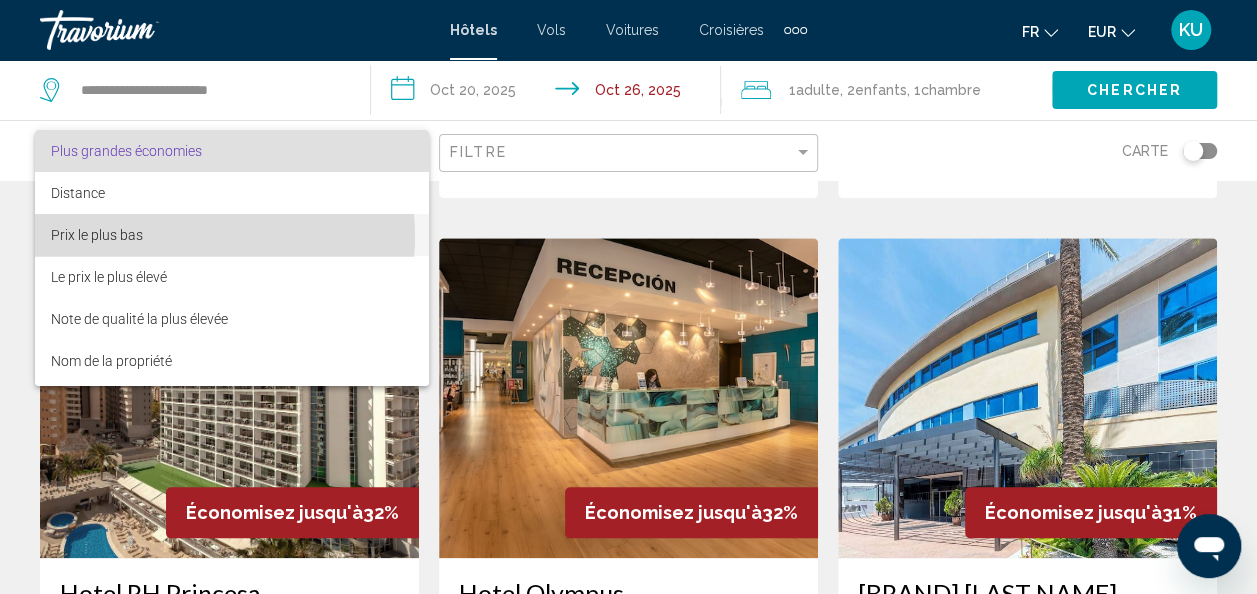 click on "Prix le plus bas" at bounding box center (232, 235) 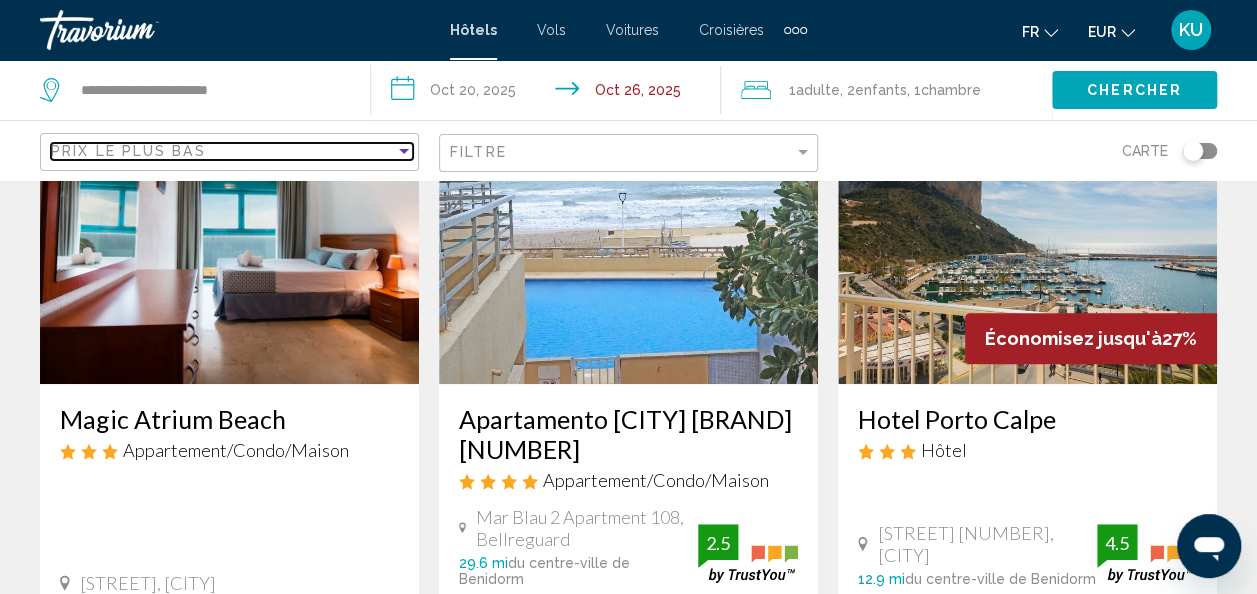 scroll, scrollTop: 187, scrollLeft: 0, axis: vertical 